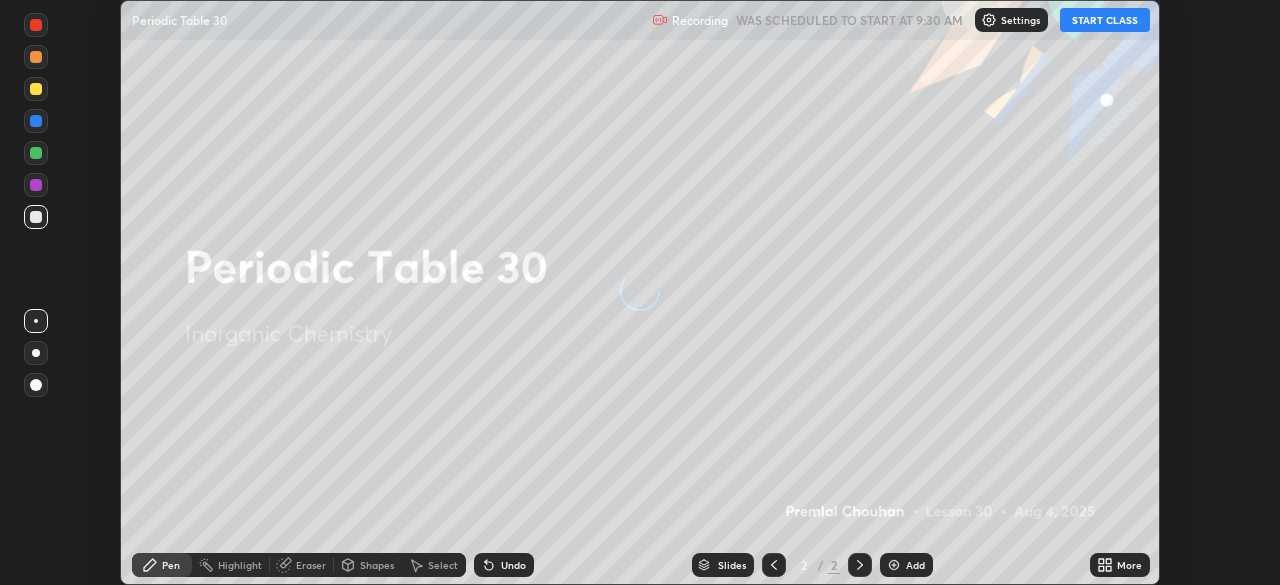 scroll, scrollTop: 0, scrollLeft: 0, axis: both 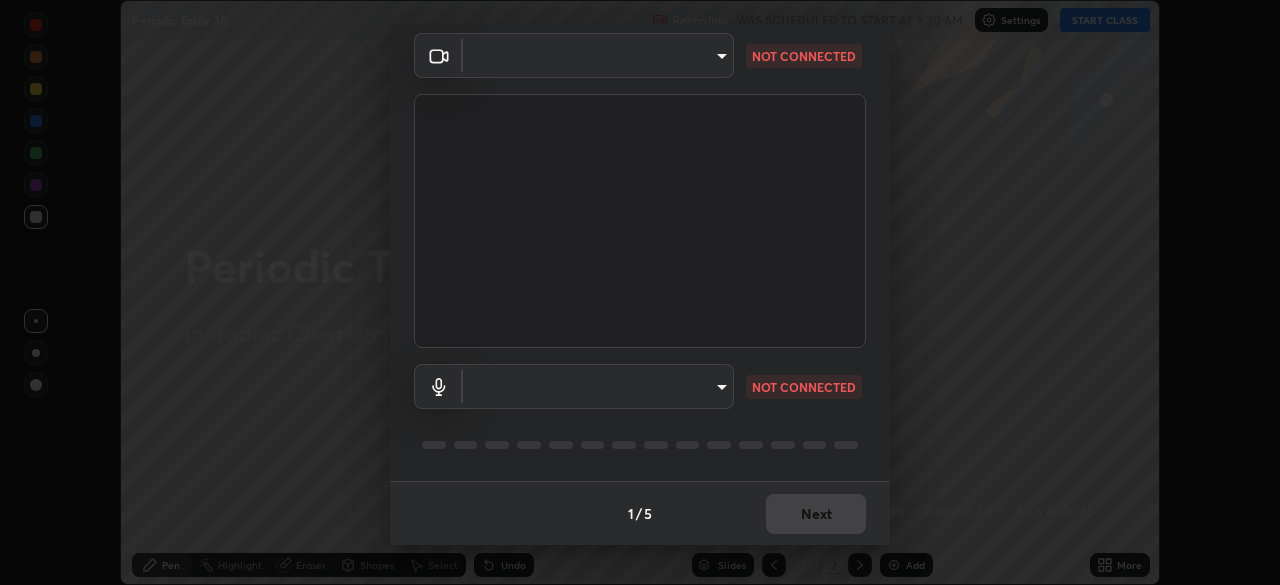 type on "7ef61d7b4029af2a314570a586ad0167344bc64fe44767049e7c7b7169f989c5" 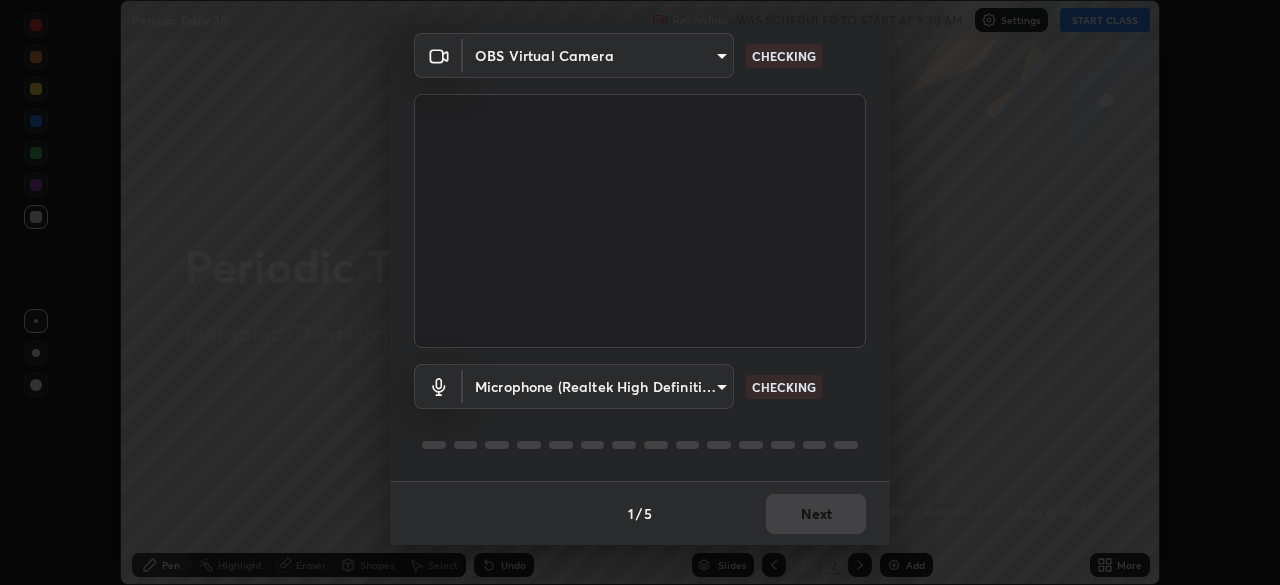 click on "Erase all Periodic Table 30 Recording WAS SCHEDULED TO START AT  9:30 AM Settings START CLASS Setting up your live class Periodic Table 30 • L30 of Inorganic Chemistry [PERSON] Pen Highlight Eraser Shapes Select Undo Slides 2 / 2 Add More No doubts shared Encourage your learners to ask a doubt for better clarity Report an issue Reason for reporting Buffering Chat not working Audio - Video sync issue Educator video quality low ​ Attach an image Report Media settings OBS Virtual Camera [HASH] CHECKING Microphone (Realtek High Definition Audio) [HASH] CHECKING 1 / 5 Next" at bounding box center (640, 292) 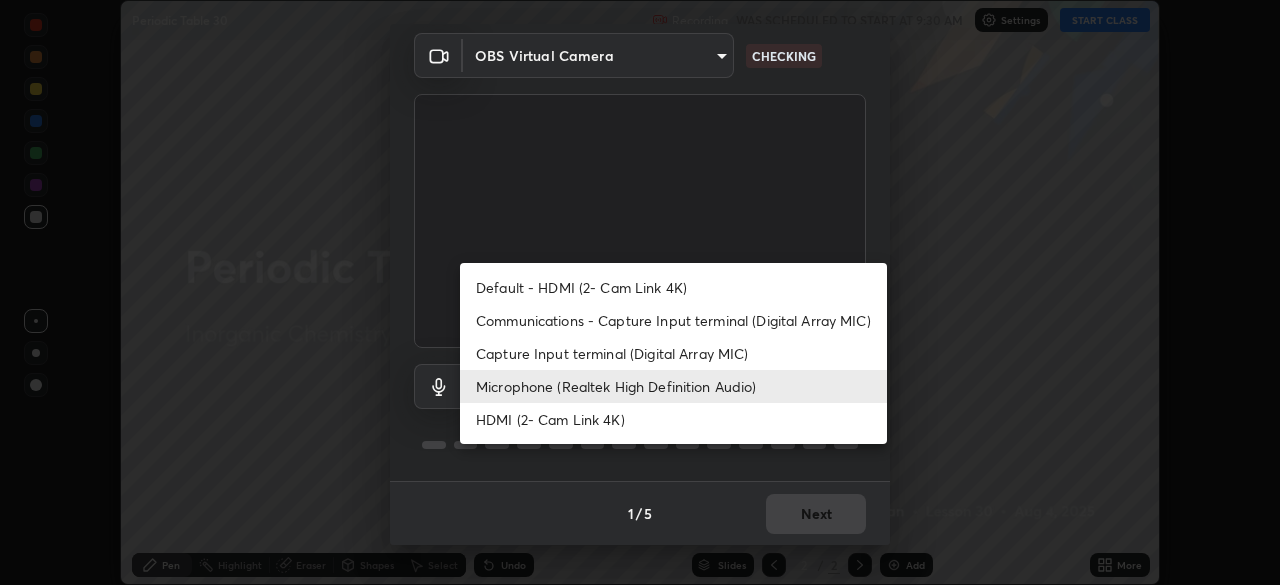 click on "Capture Input terminal (Digital Array MIC)" at bounding box center (673, 353) 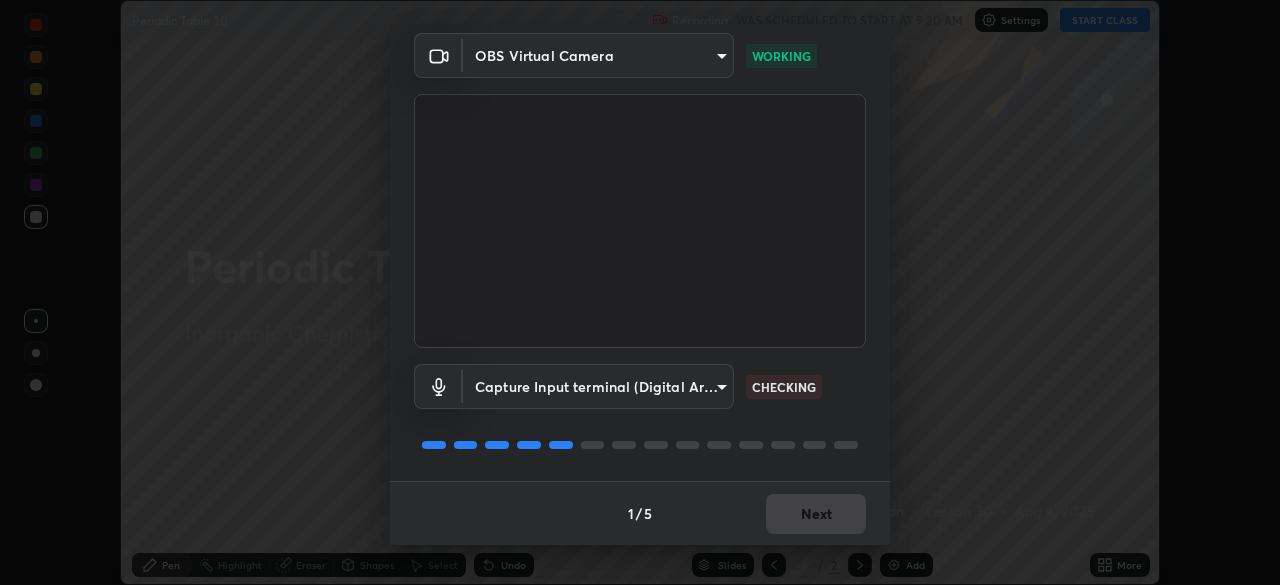 click on "Erase all Periodic Table 30 Recording WAS SCHEDULED TO START AT  9:30 AM Settings START CLASS Setting up your live class Periodic Table 30 • L30 of Inorganic Chemistry [PERSON] Pen Highlight Eraser Shapes Select Undo Slides 2 / 2 Add More No doubts shared Encourage your learners to ask a doubt for better clarity Report an issue Reason for reporting Buffering Chat not working Audio - Video sync issue Educator video quality low ​ Attach an image Report Media settings OBS Virtual Camera [HASH] WORKING Capture Input terminal (Digital Array MIC) [HASH] CHECKING 1 / 5 Next" at bounding box center (640, 292) 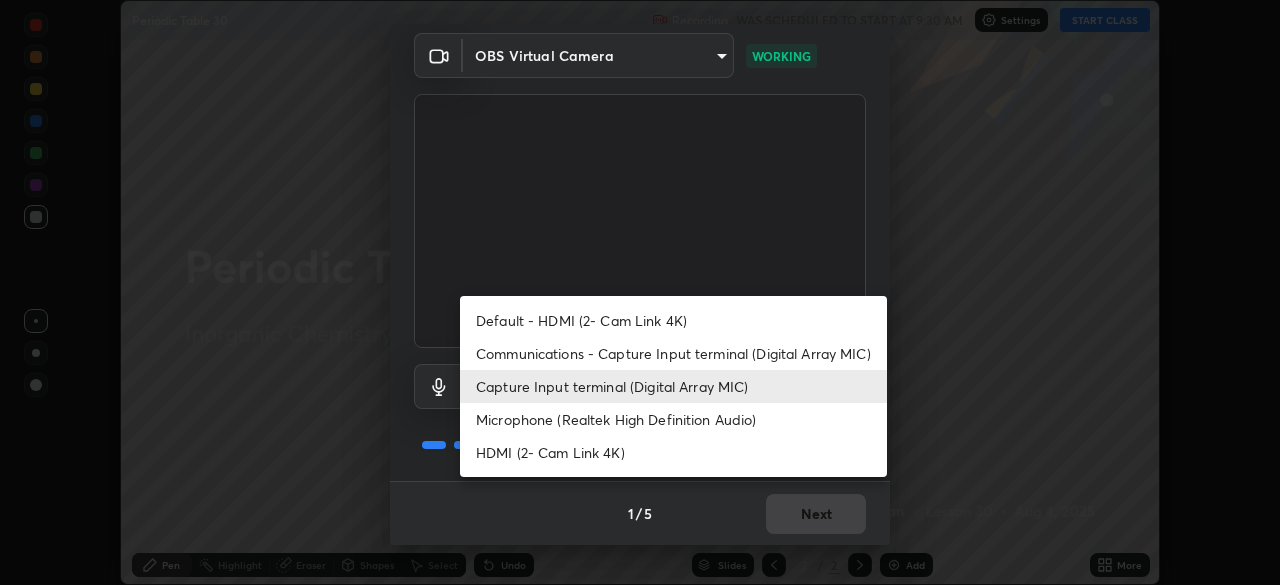 click on "Default - HDMI (2- Cam Link 4K)" at bounding box center [673, 320] 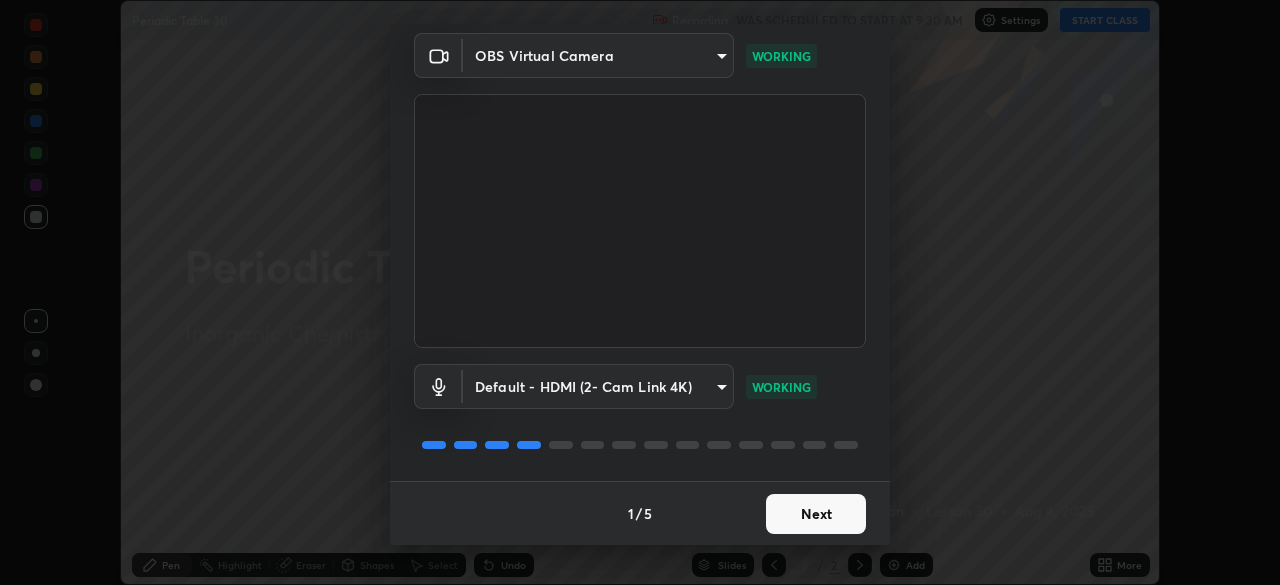 click on "Erase all Periodic Table 30 Recording WAS SCHEDULED TO START AT  9:30 AM Settings START CLASS Setting up your live class Periodic Table 30 • L30 of Inorganic Chemistry [PERSON] Pen Highlight Eraser Shapes Select Undo Slides 2 / 2 Add More No doubts shared Encourage your learners to ask a doubt for better clarity Report an issue Reason for reporting Buffering Chat not working Audio - Video sync issue Educator video quality low ​ Attach an image Report Media settings OBS Virtual Camera [HASH] WORKING Default - HDMI (2- Cam Link 4K) default WORKING 1 / 5 Next" at bounding box center [640, 292] 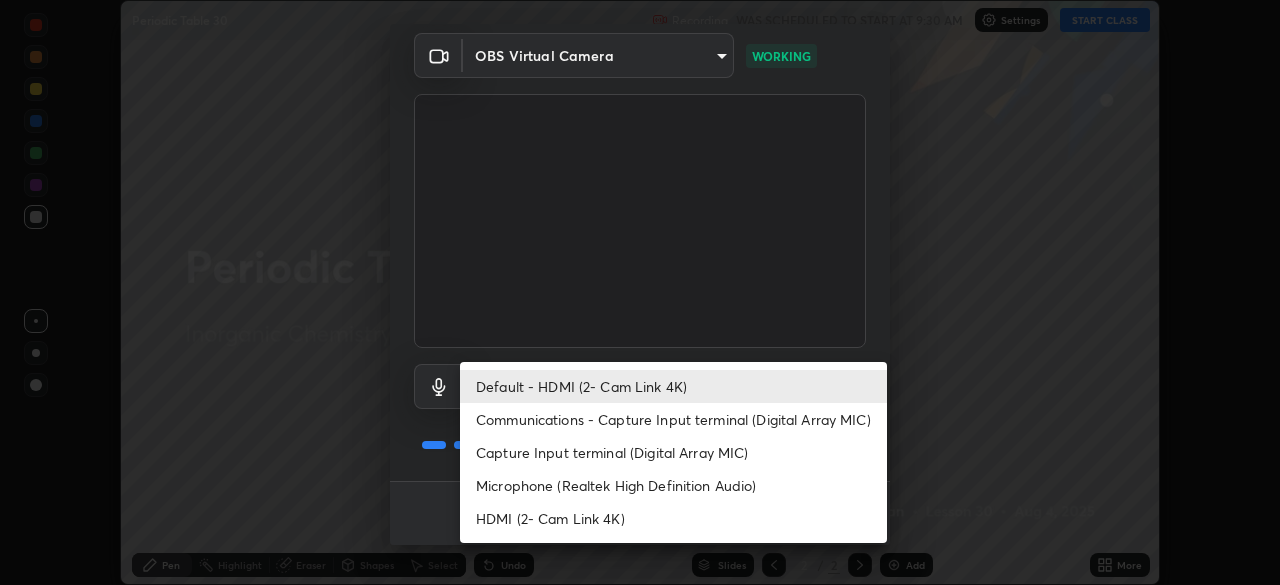 click on "Microphone (Realtek High Definition Audio)" at bounding box center [673, 485] 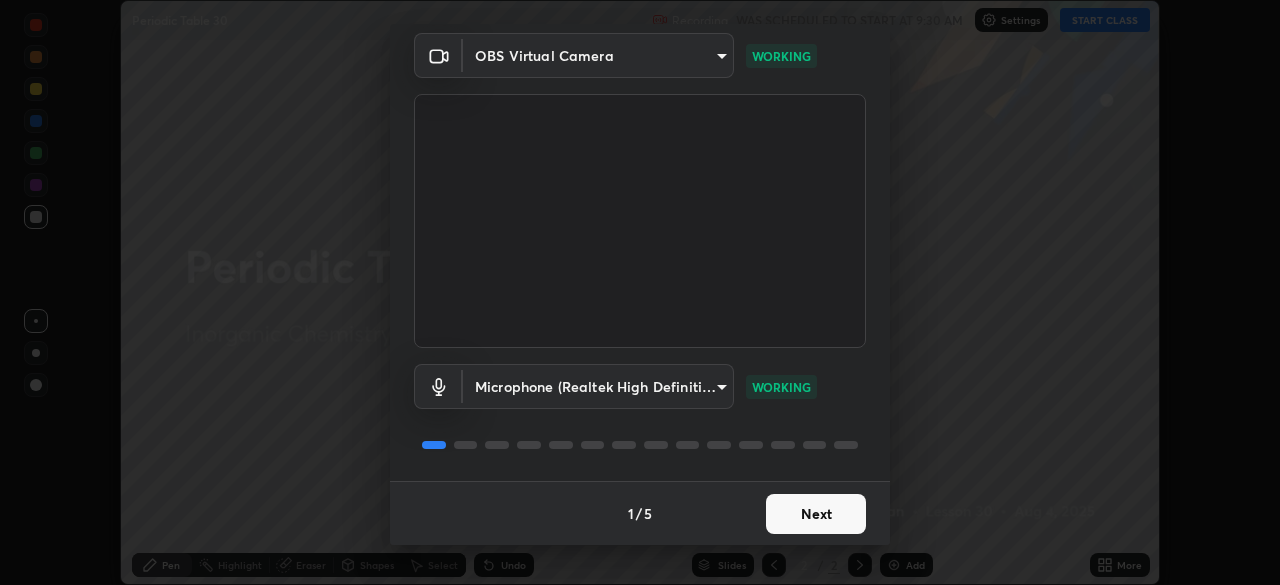 click on "Next" at bounding box center [816, 514] 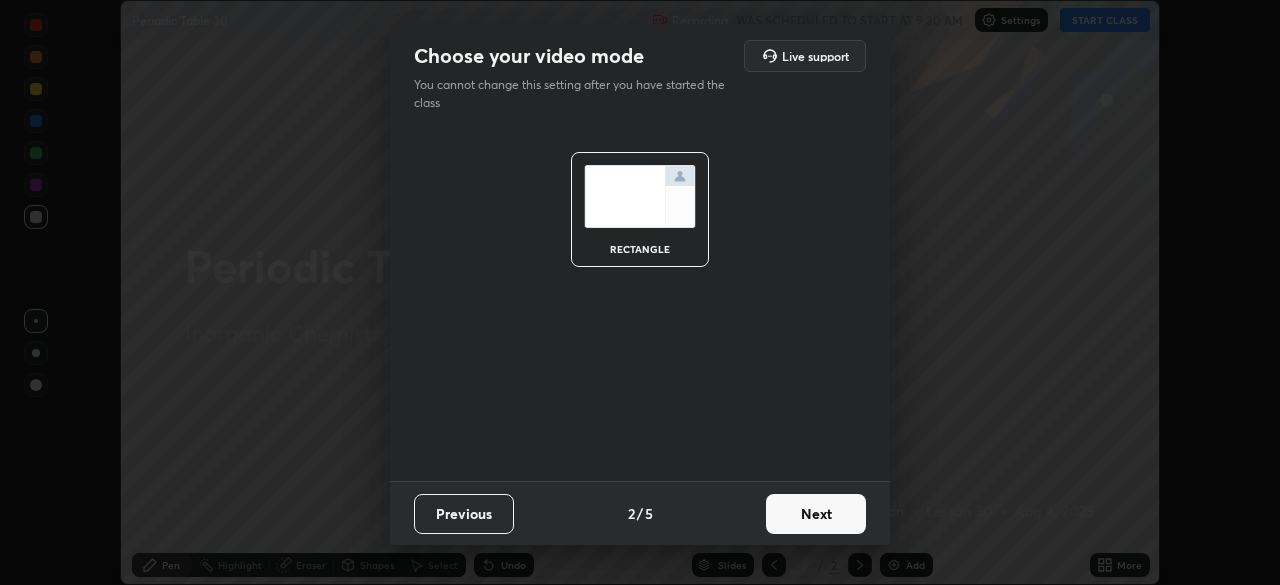click on "Next" at bounding box center [816, 514] 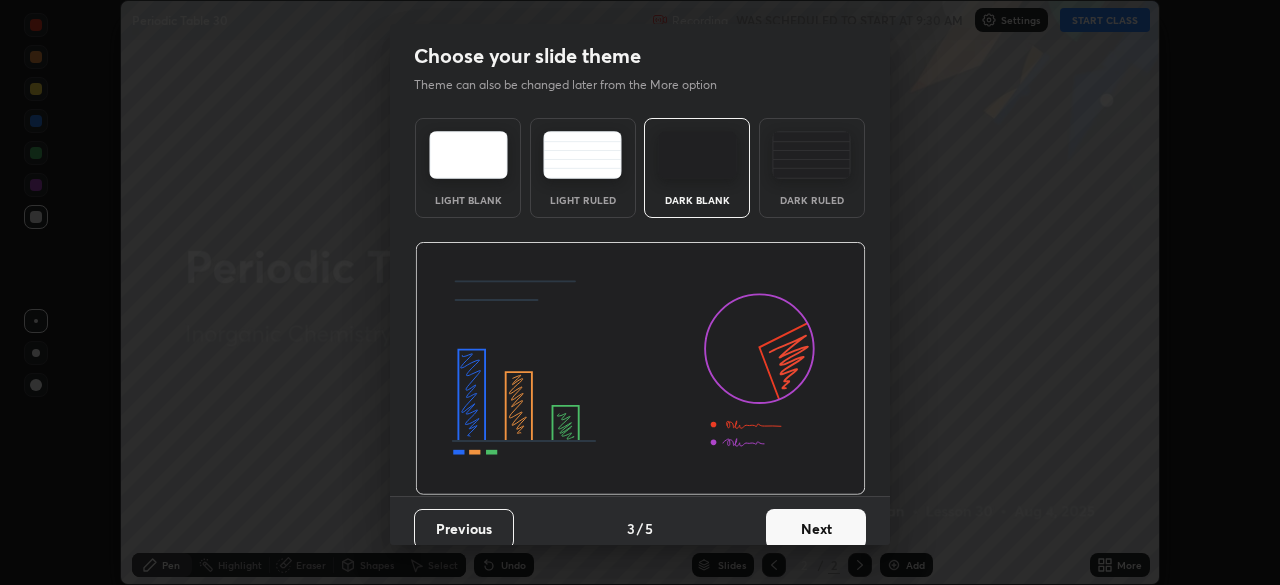click on "Next" at bounding box center [816, 529] 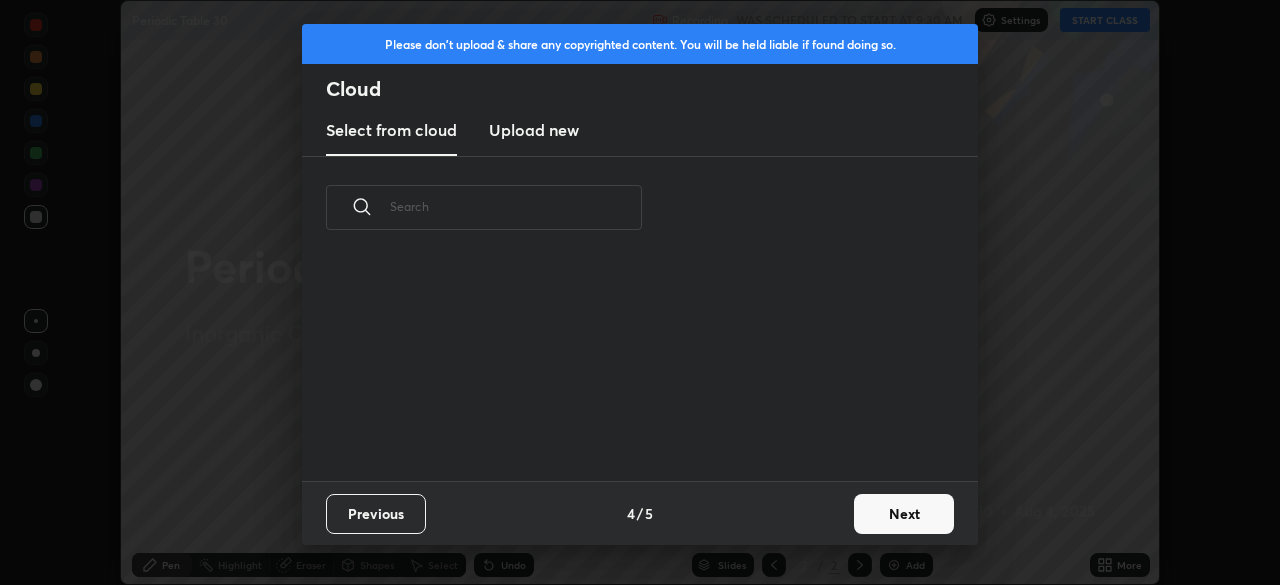 click on "Previous 4 / 5 Next" at bounding box center (640, 513) 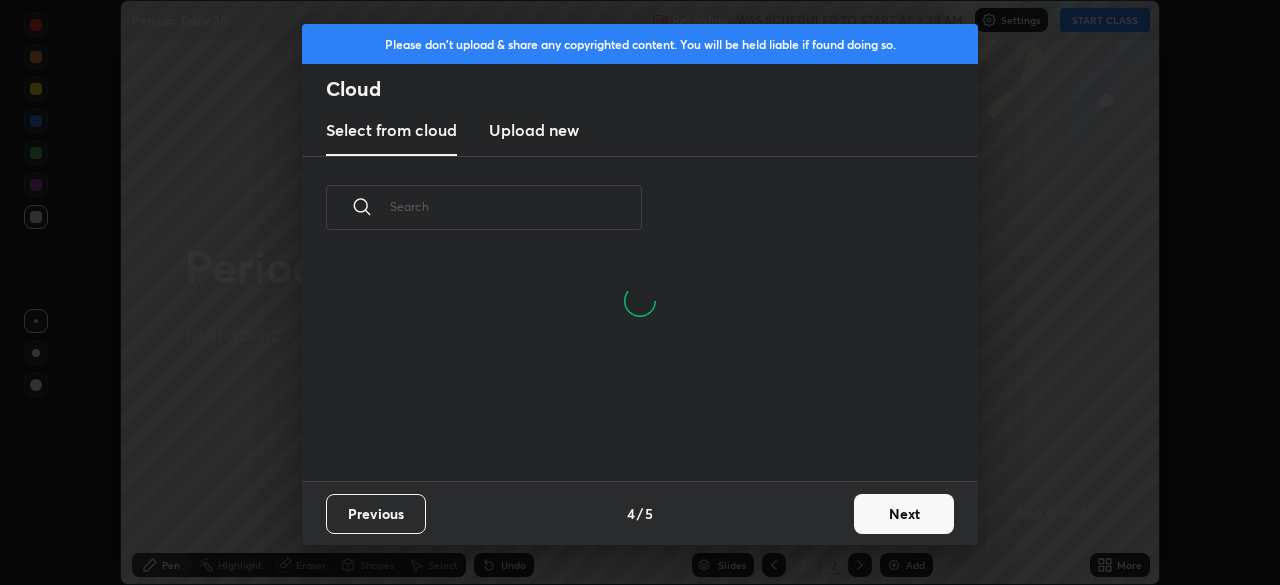 click on "Next" at bounding box center [904, 514] 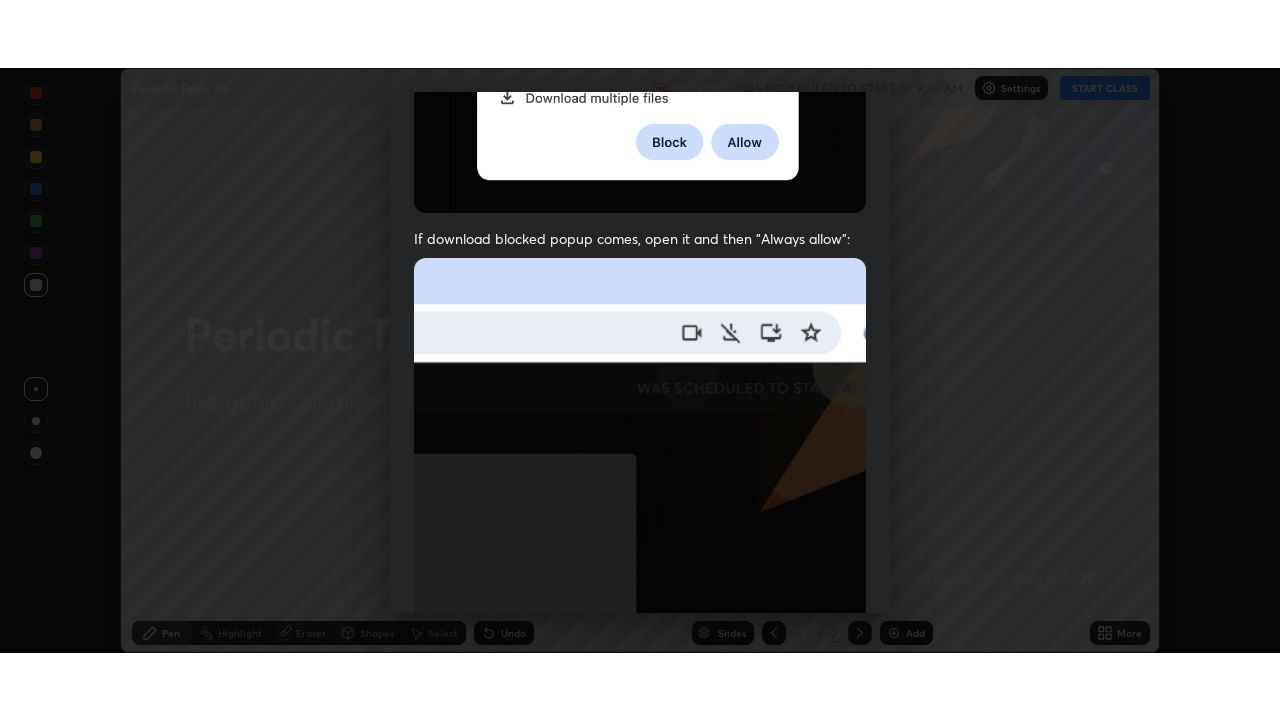 scroll, scrollTop: 479, scrollLeft: 0, axis: vertical 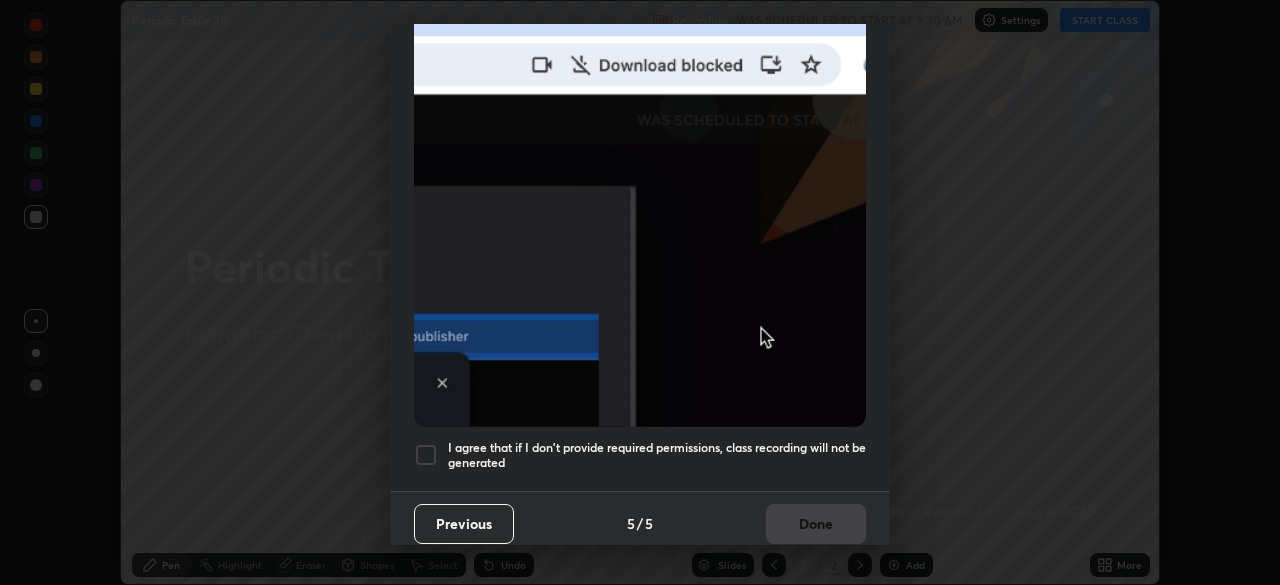 click at bounding box center (426, 455) 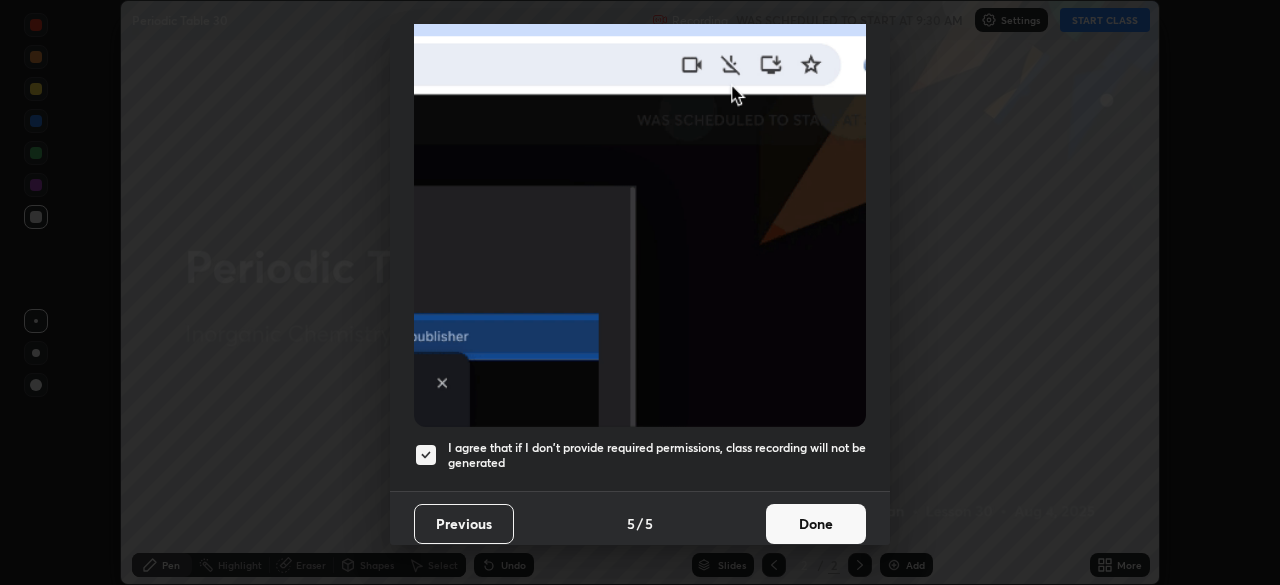 click on "Done" at bounding box center (816, 524) 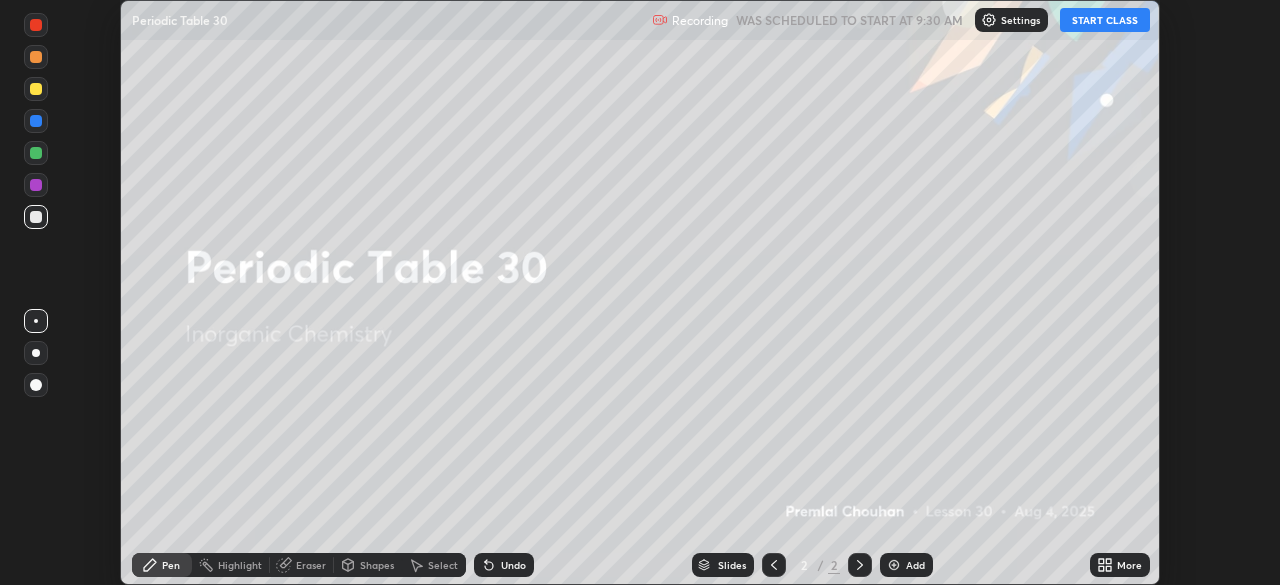click on "START CLASS" at bounding box center (1105, 20) 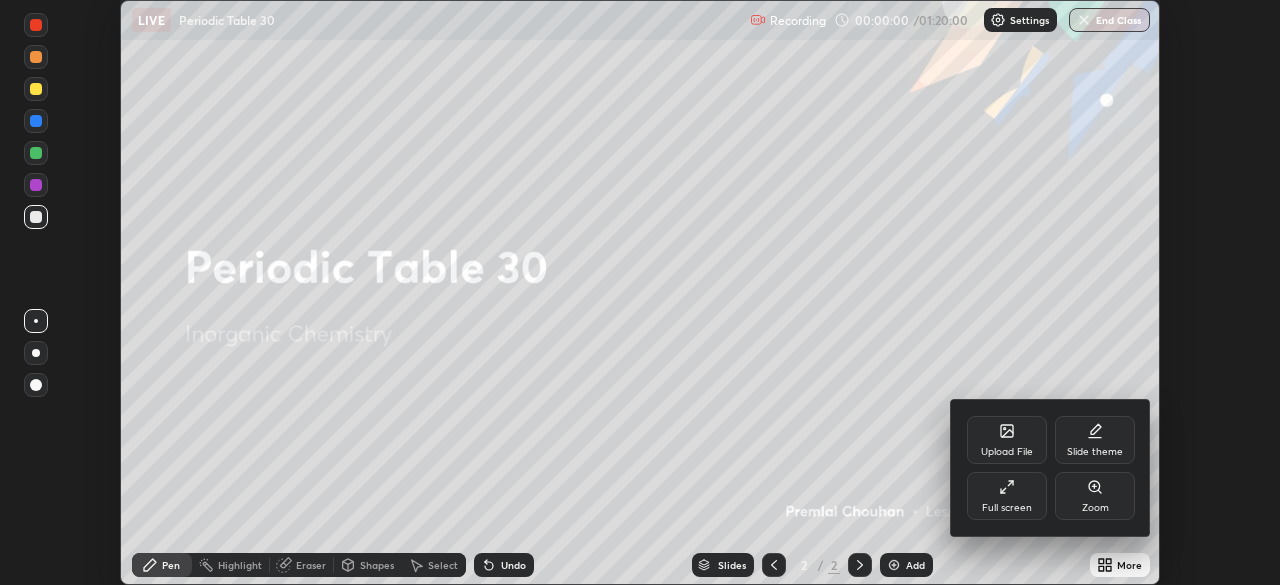 click 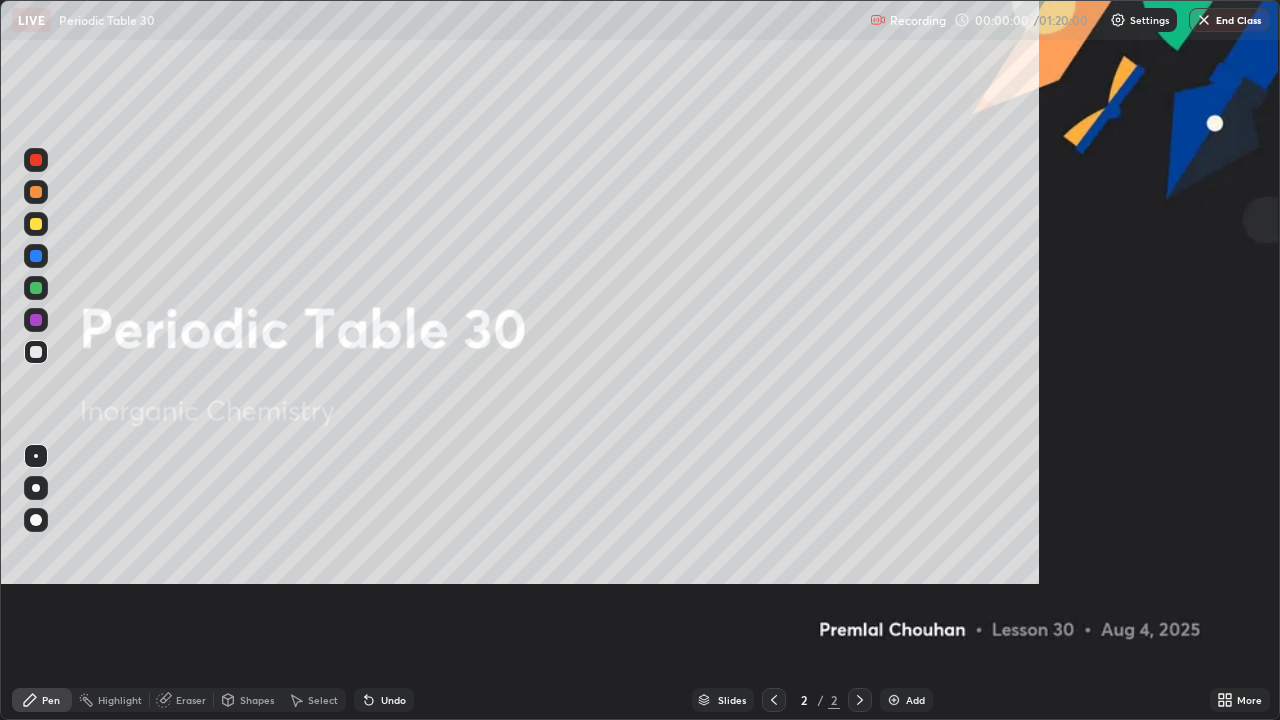 scroll, scrollTop: 99280, scrollLeft: 98720, axis: both 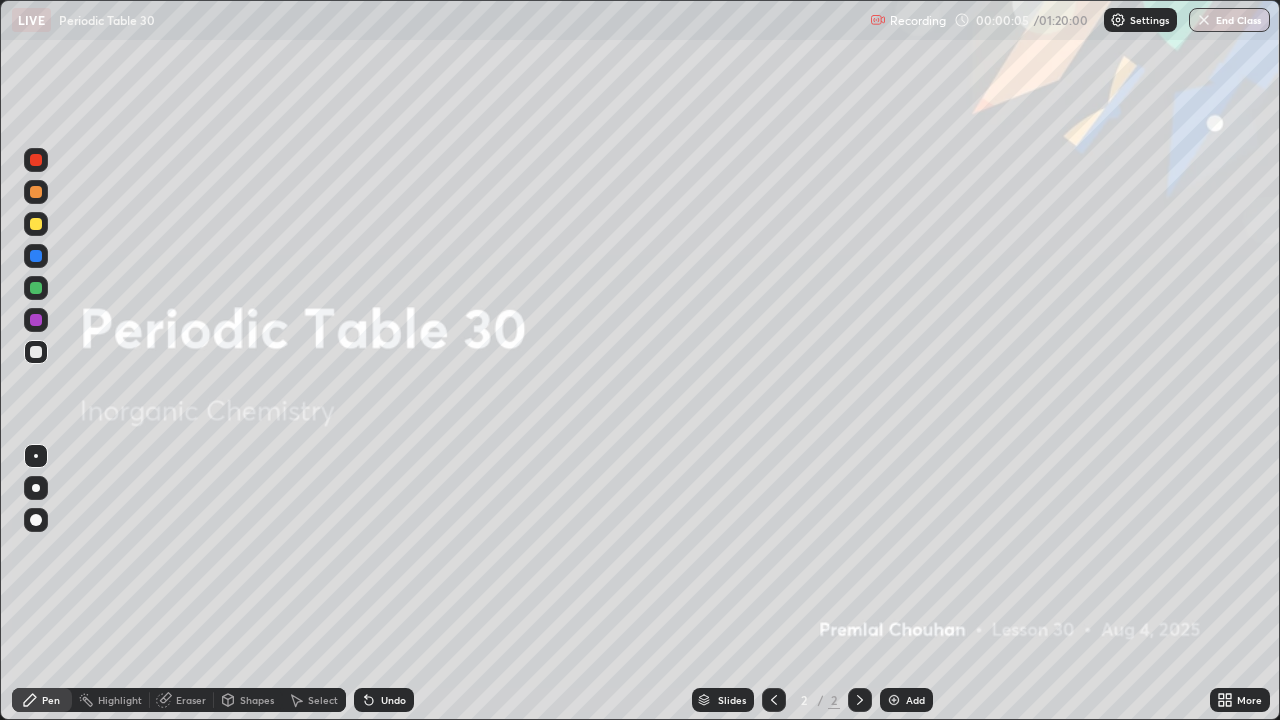 click at bounding box center [894, 700] 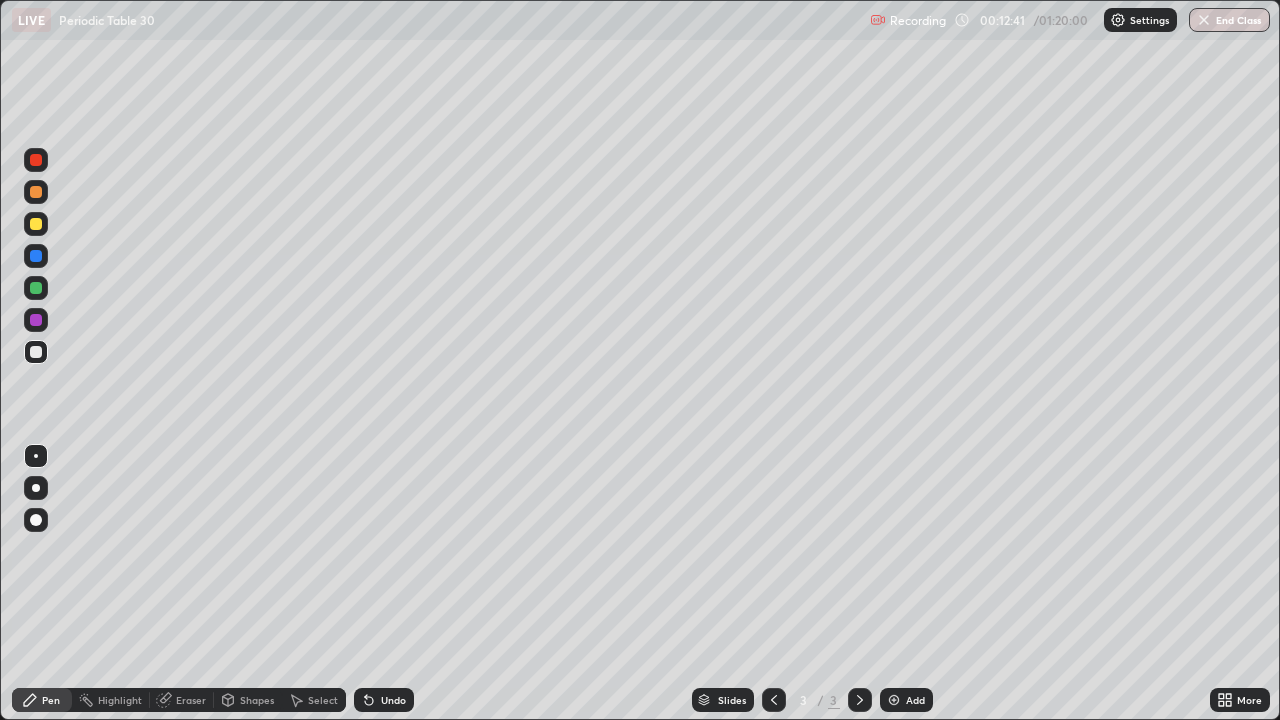 click at bounding box center (894, 700) 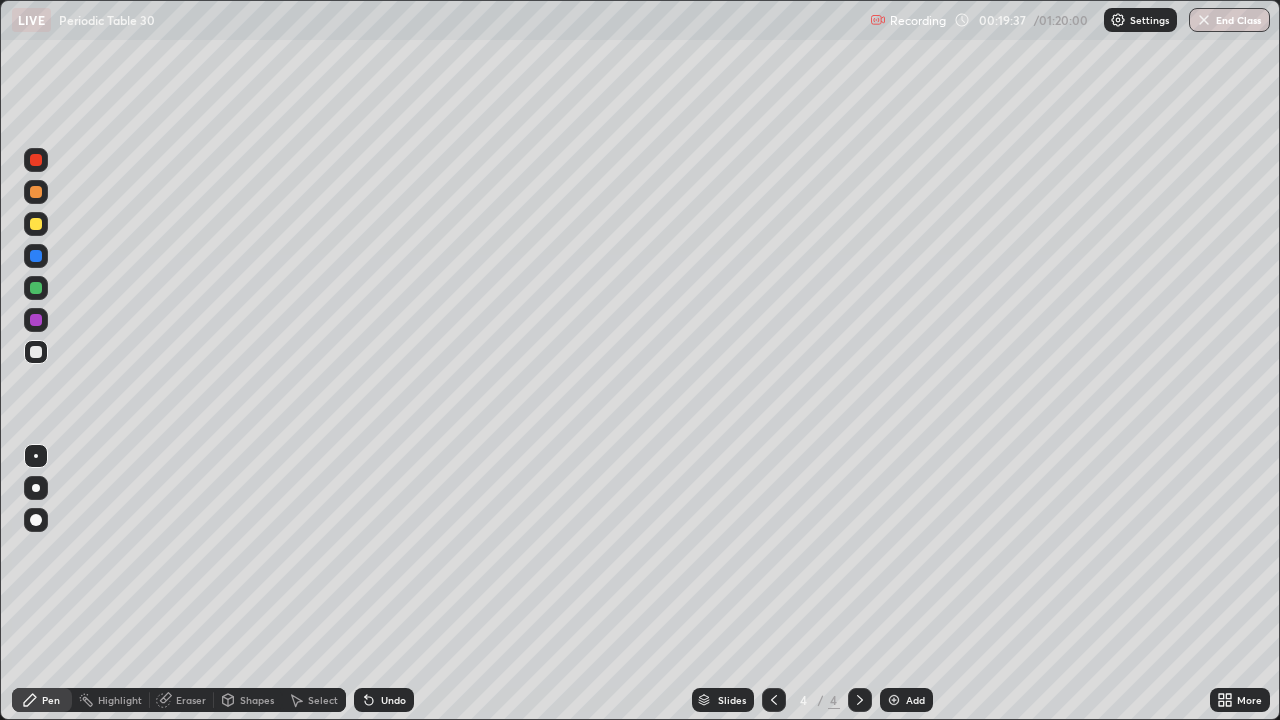 click at bounding box center [36, 192] 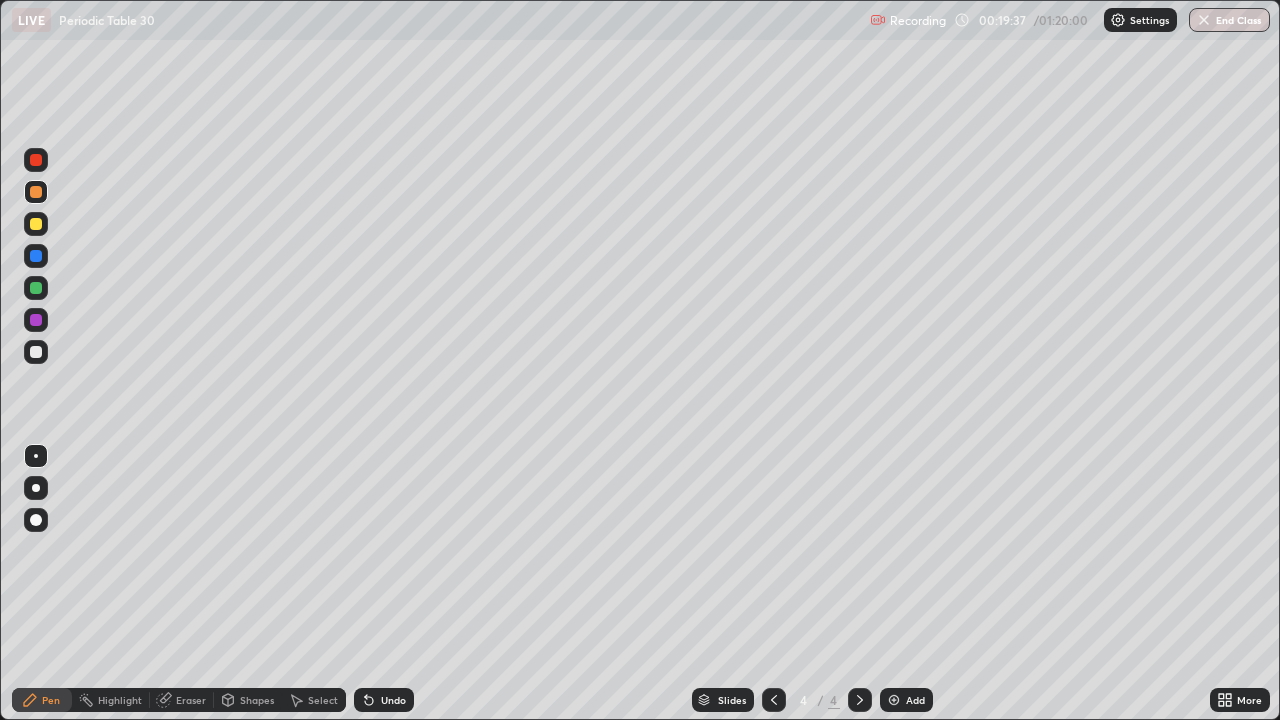 click at bounding box center (36, 192) 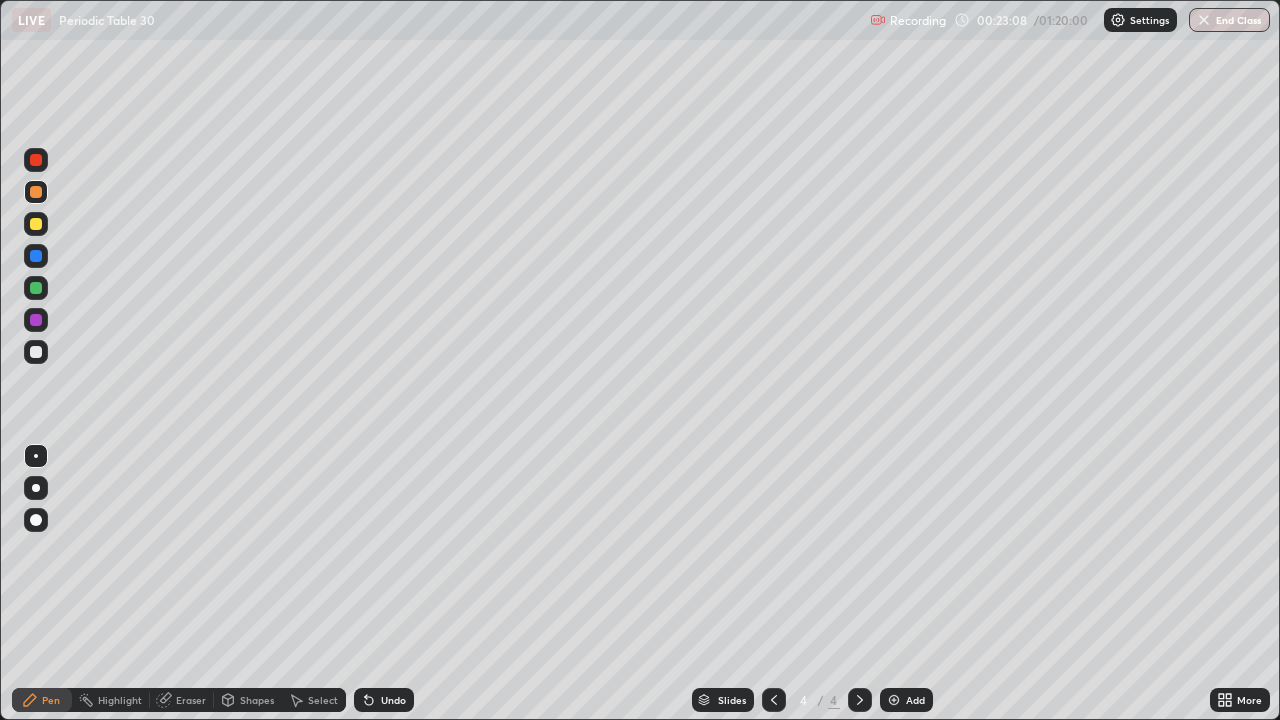 click on "Eraser" at bounding box center [191, 700] 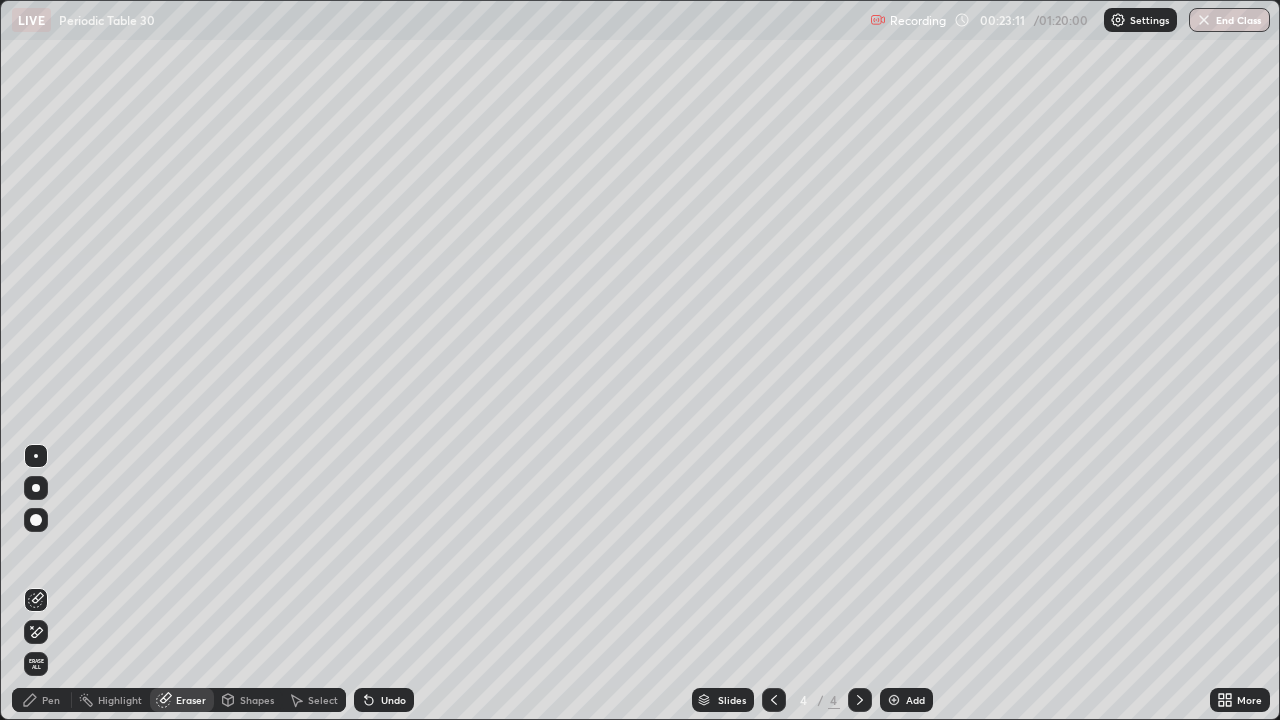 click on "Pen" at bounding box center (51, 700) 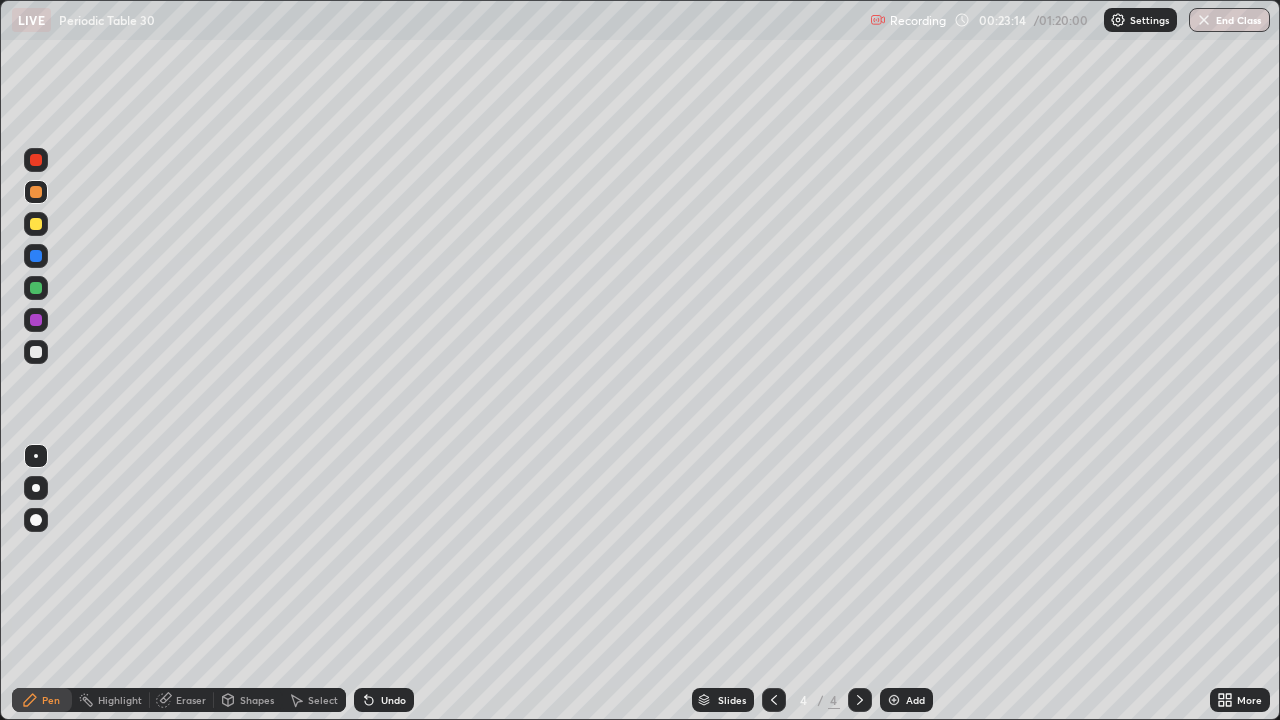 click at bounding box center (36, 224) 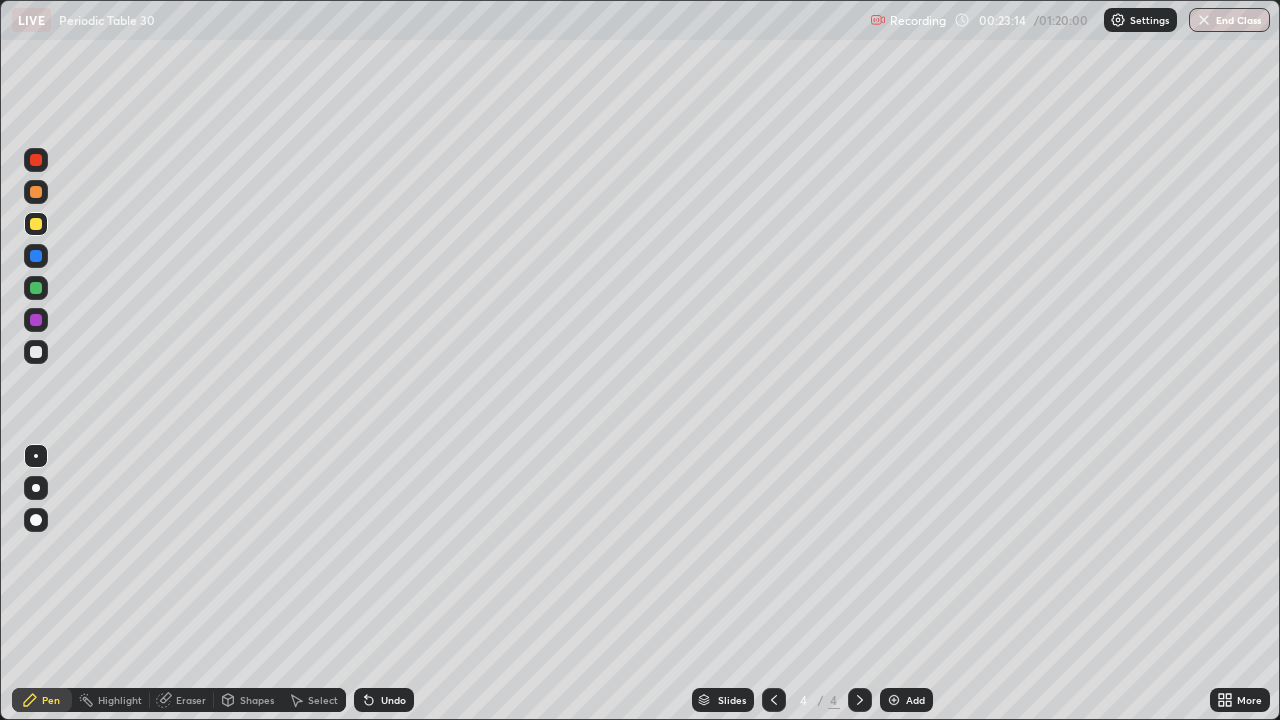 click at bounding box center [36, 224] 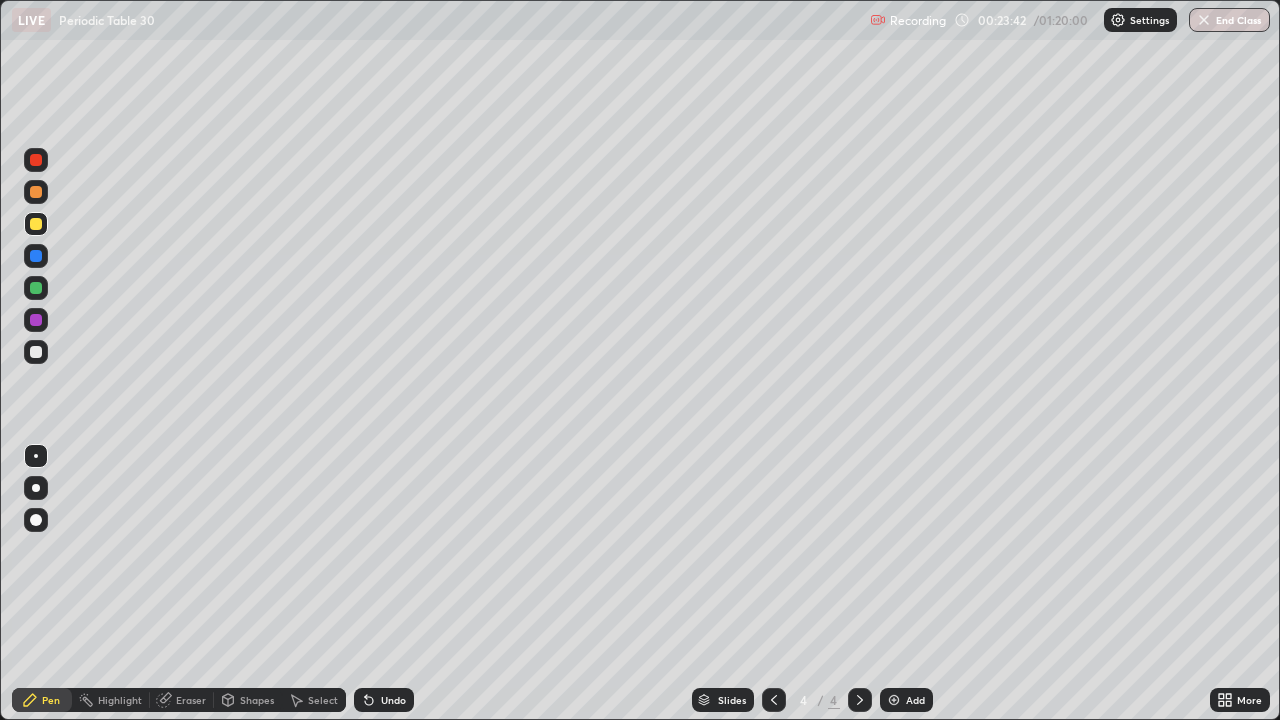 click at bounding box center [894, 700] 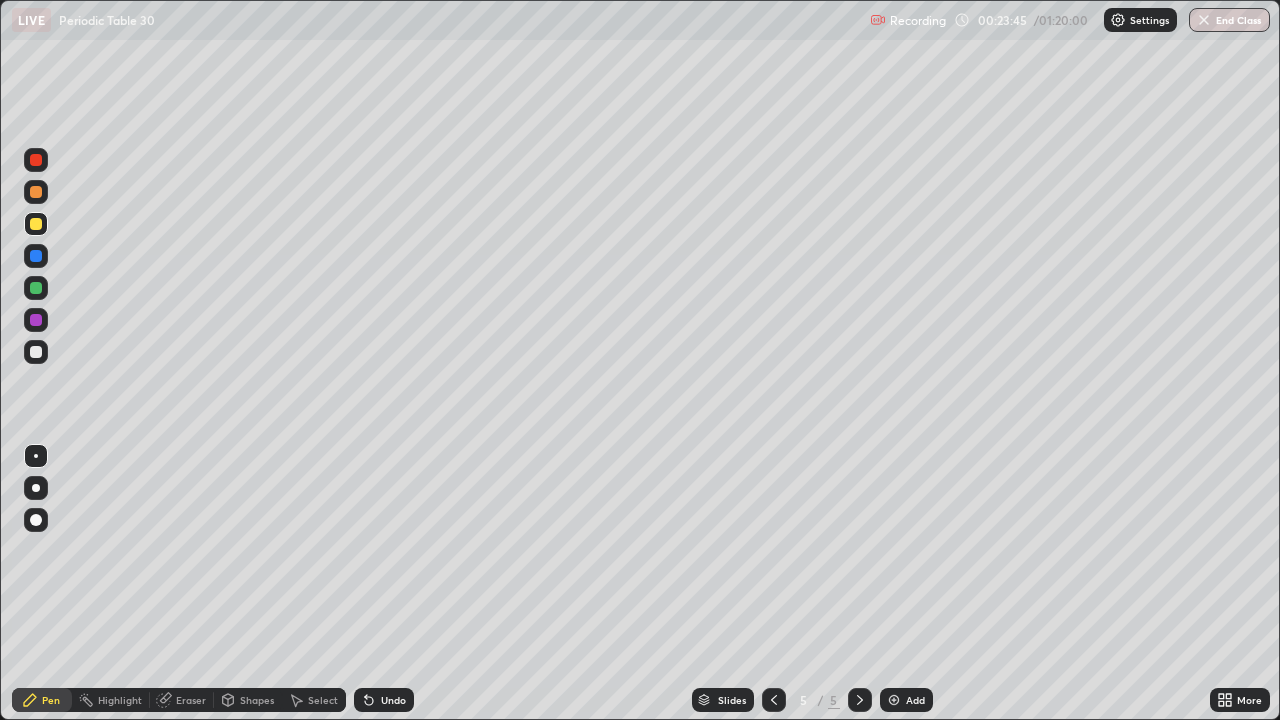 click at bounding box center (36, 192) 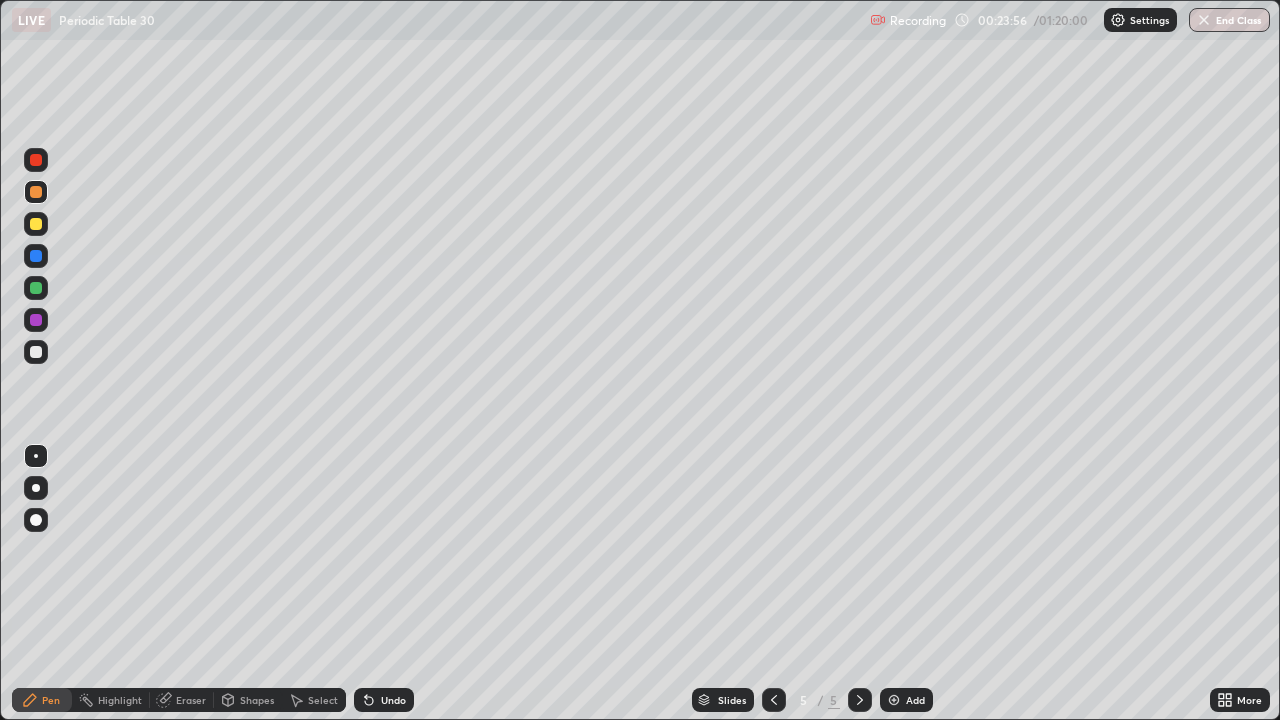 click at bounding box center (36, 224) 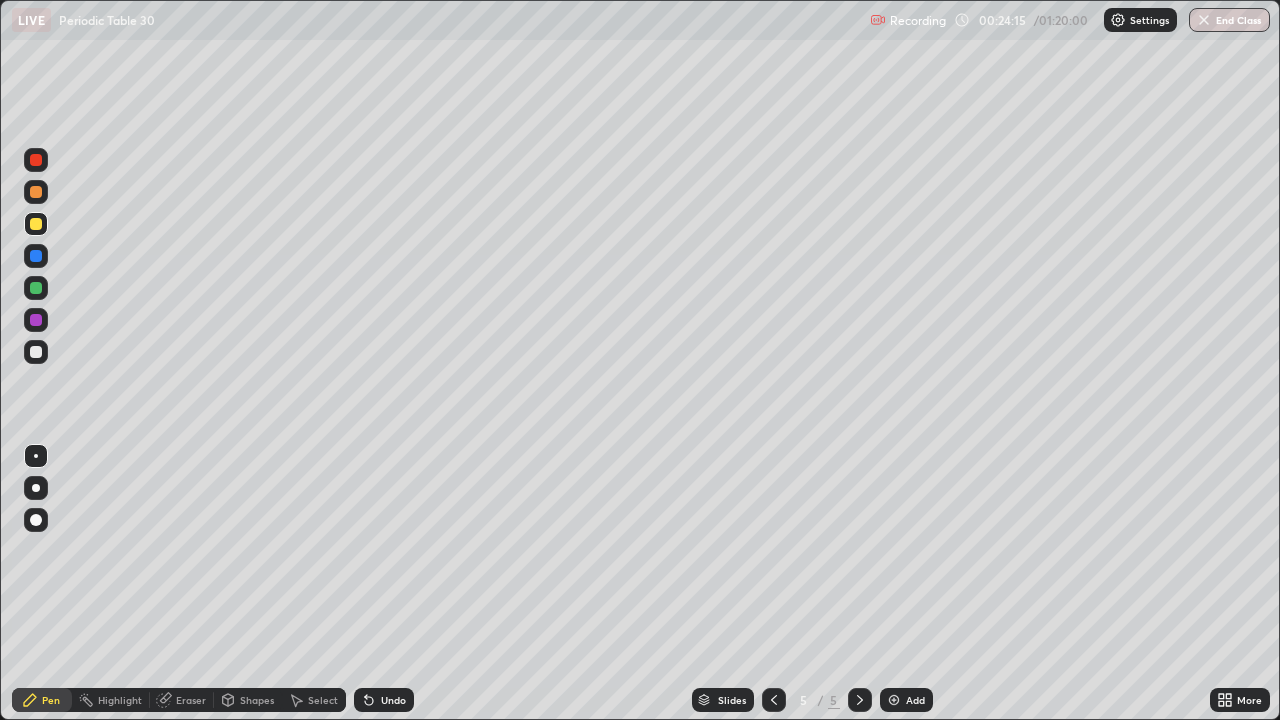 click on "Eraser" at bounding box center (182, 700) 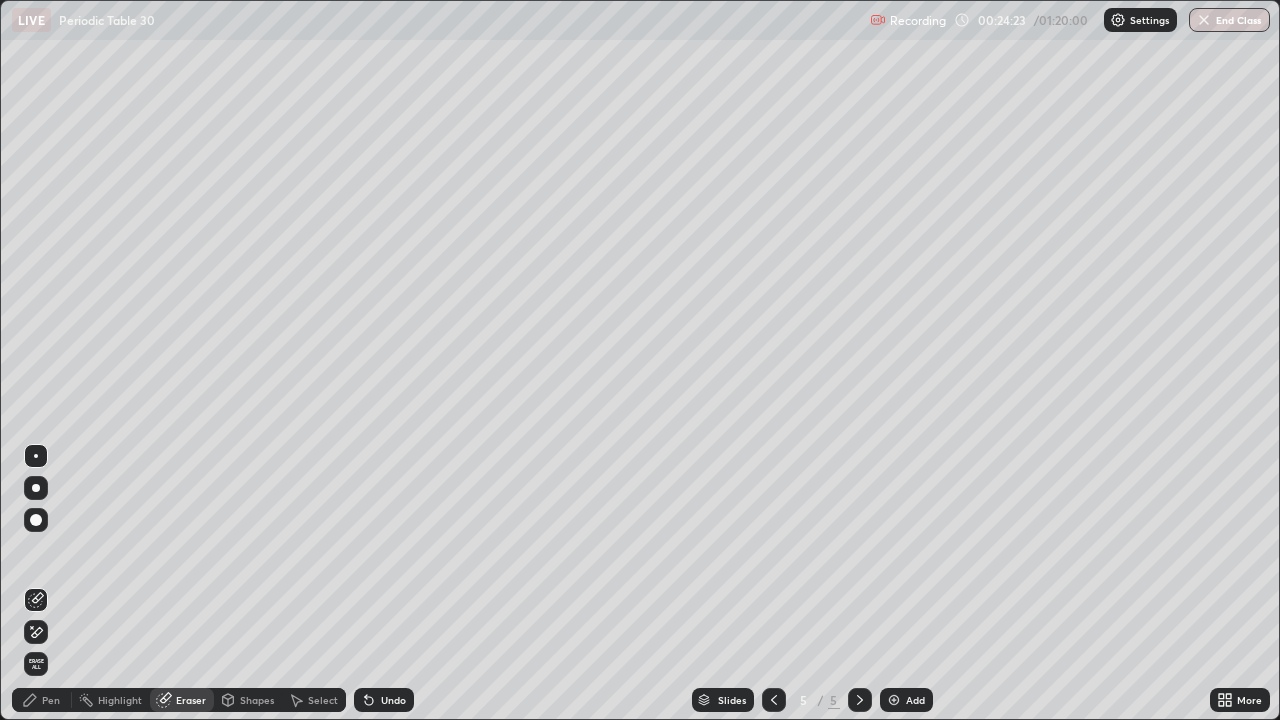 click on "Pen" at bounding box center [51, 700] 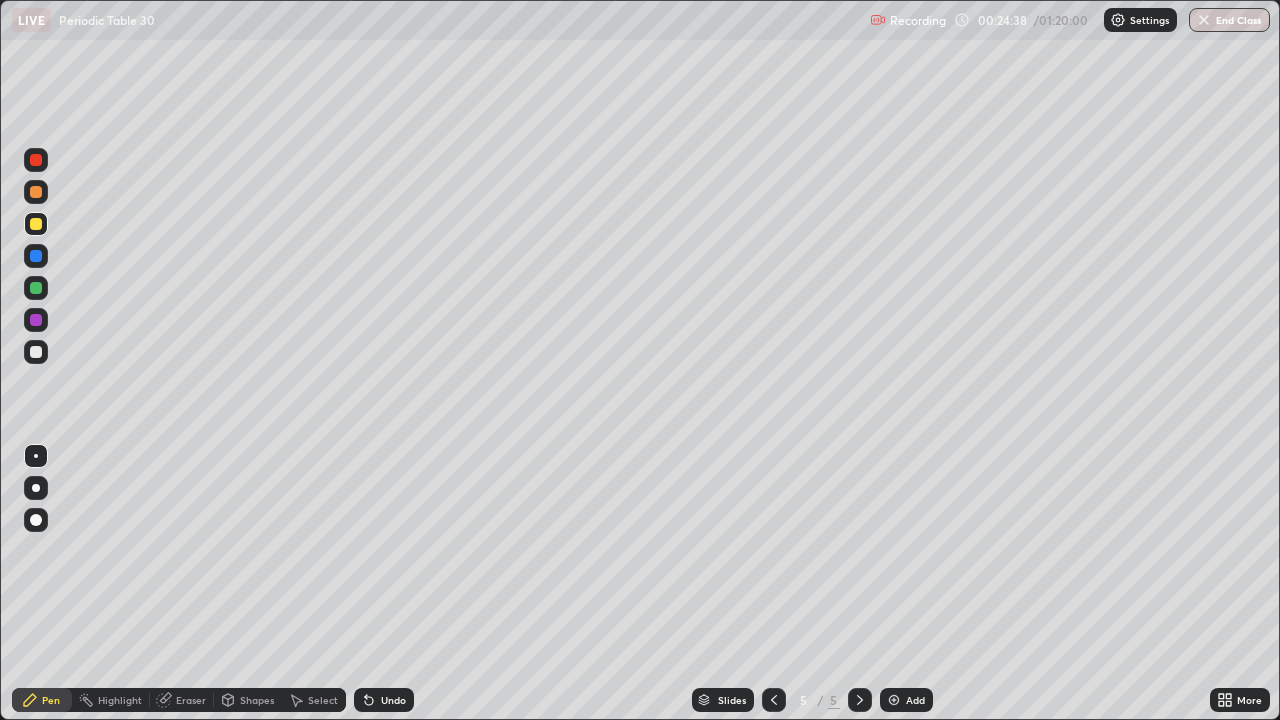 click at bounding box center (36, 192) 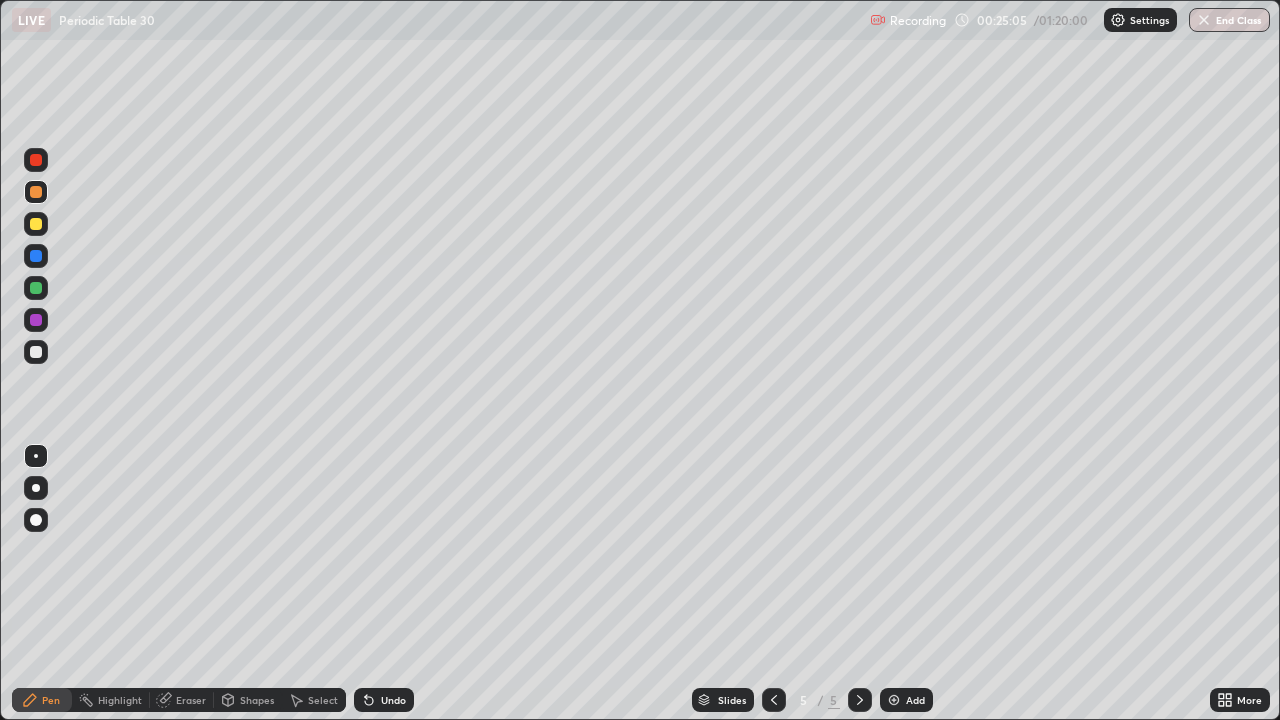 click 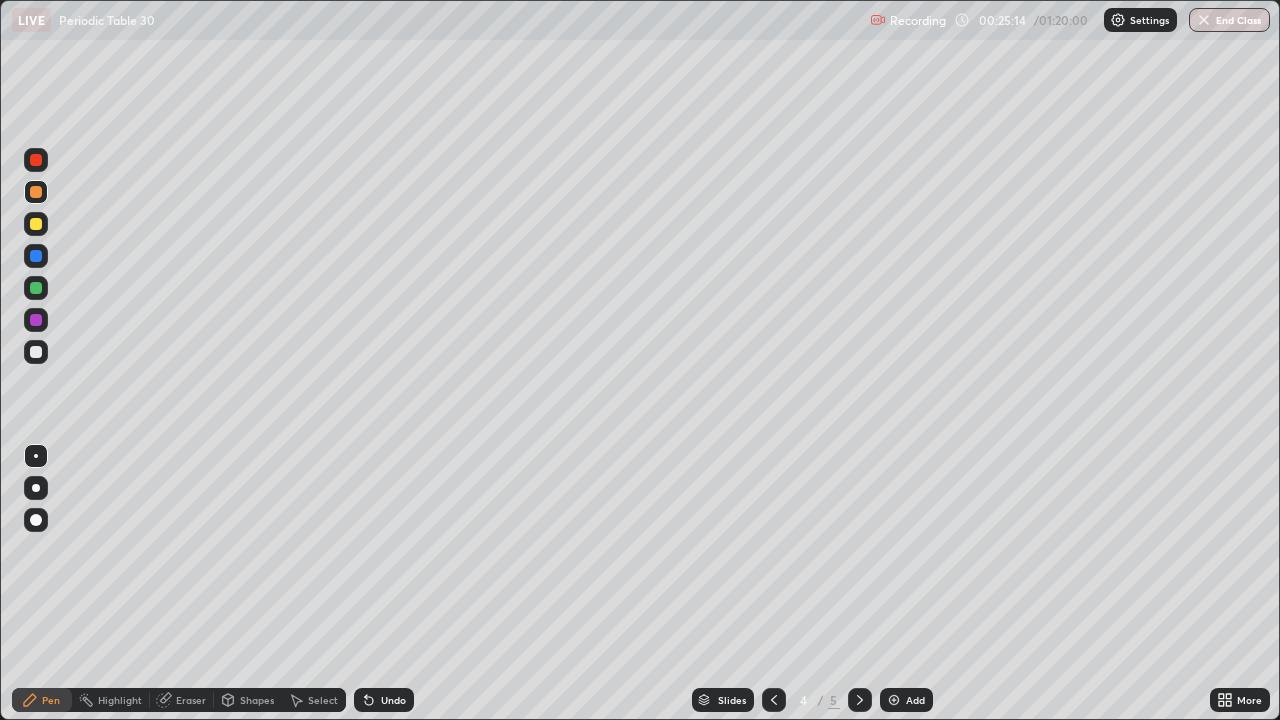 click at bounding box center [36, 224] 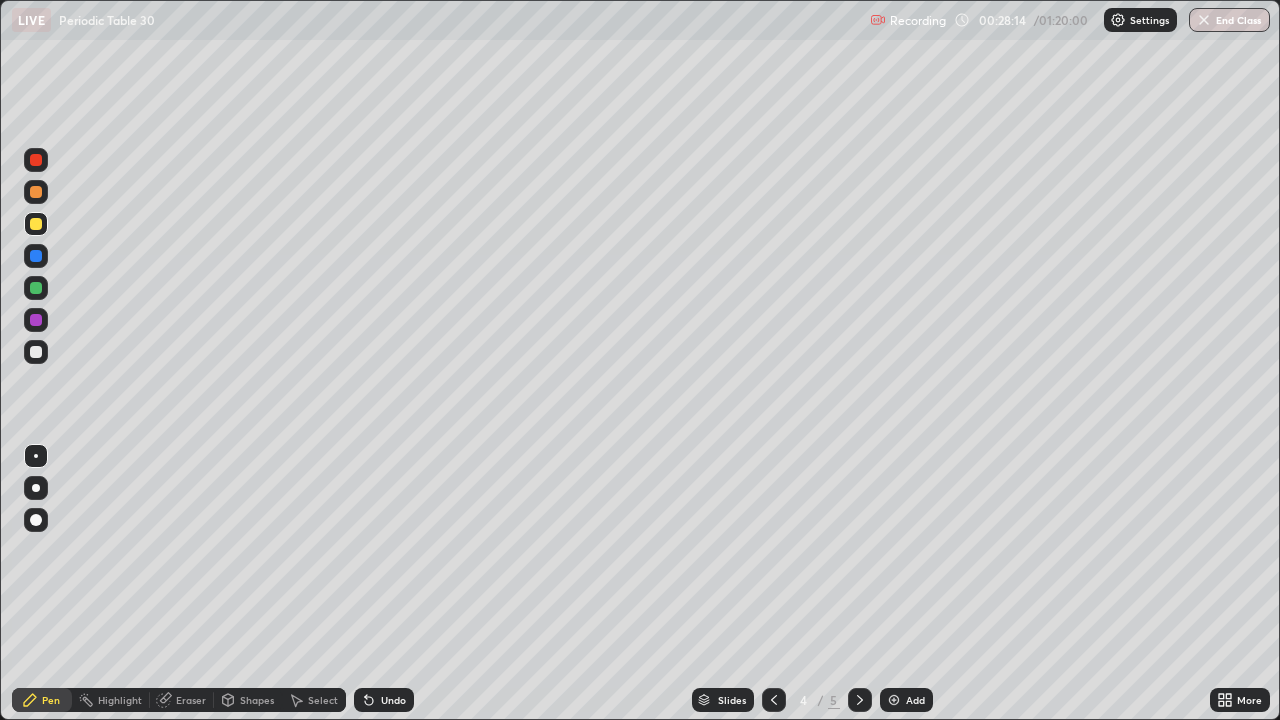 click 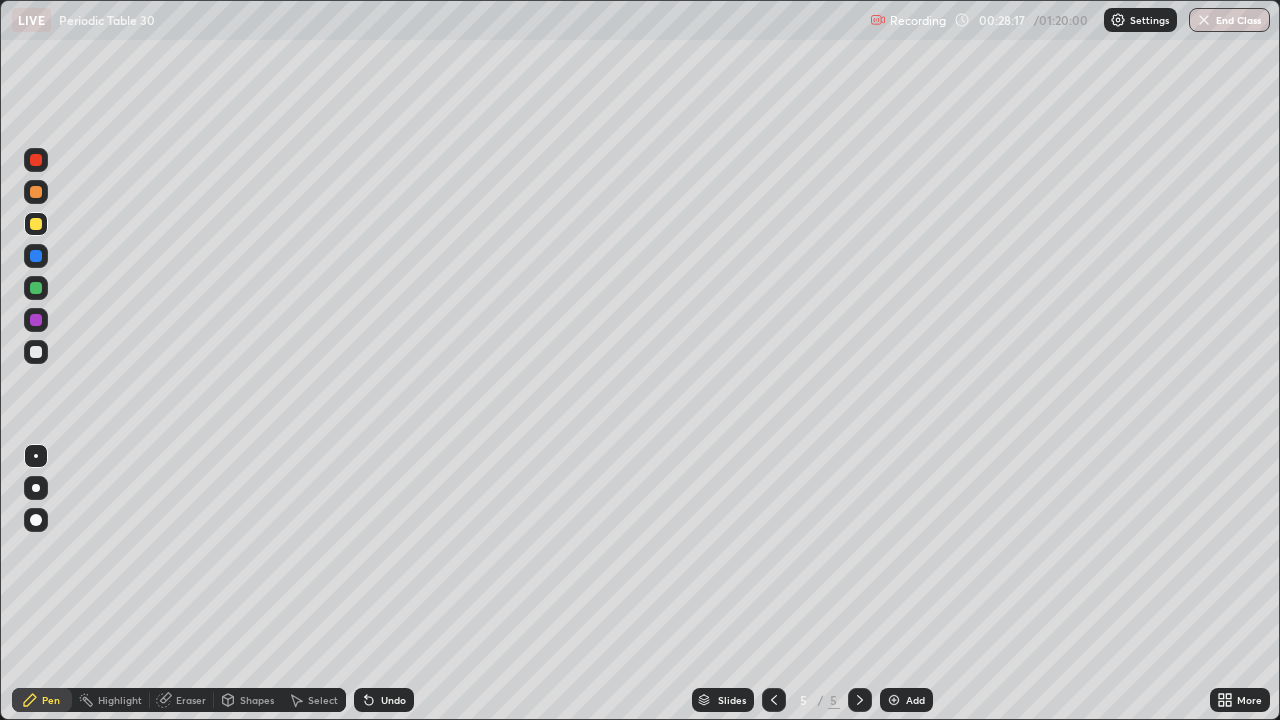 click 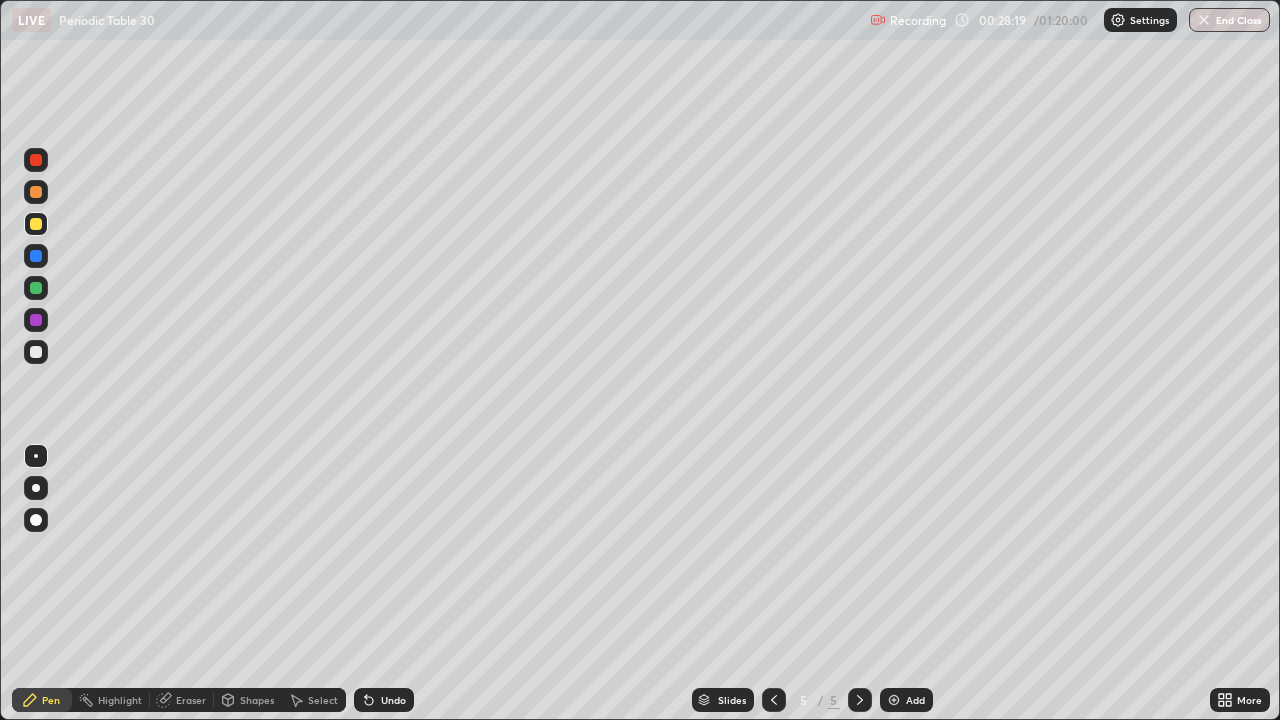 click 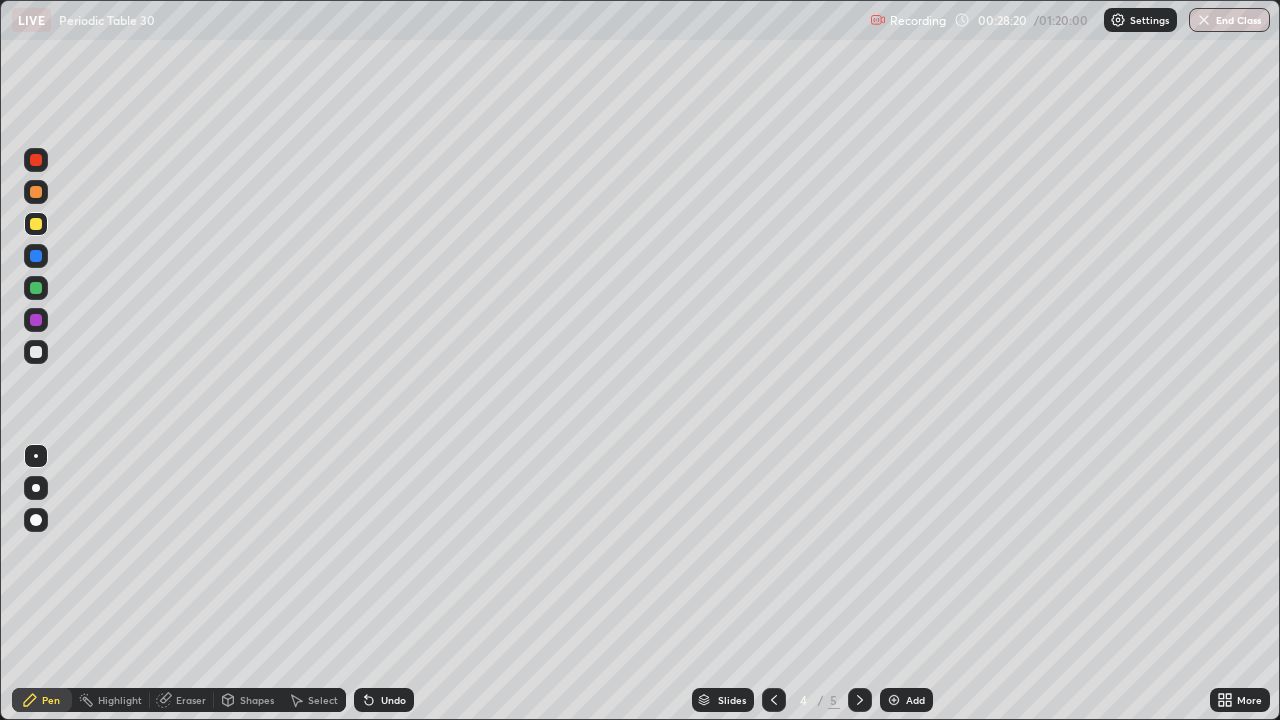 click 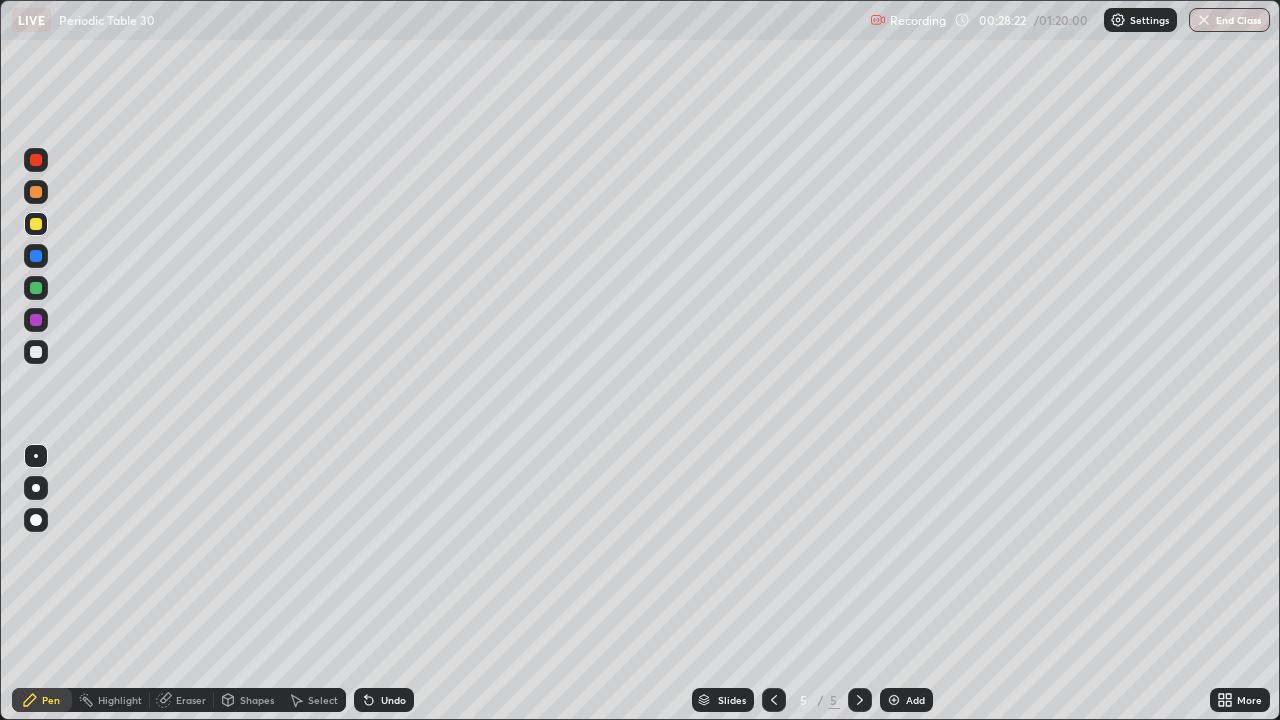 click at bounding box center [894, 700] 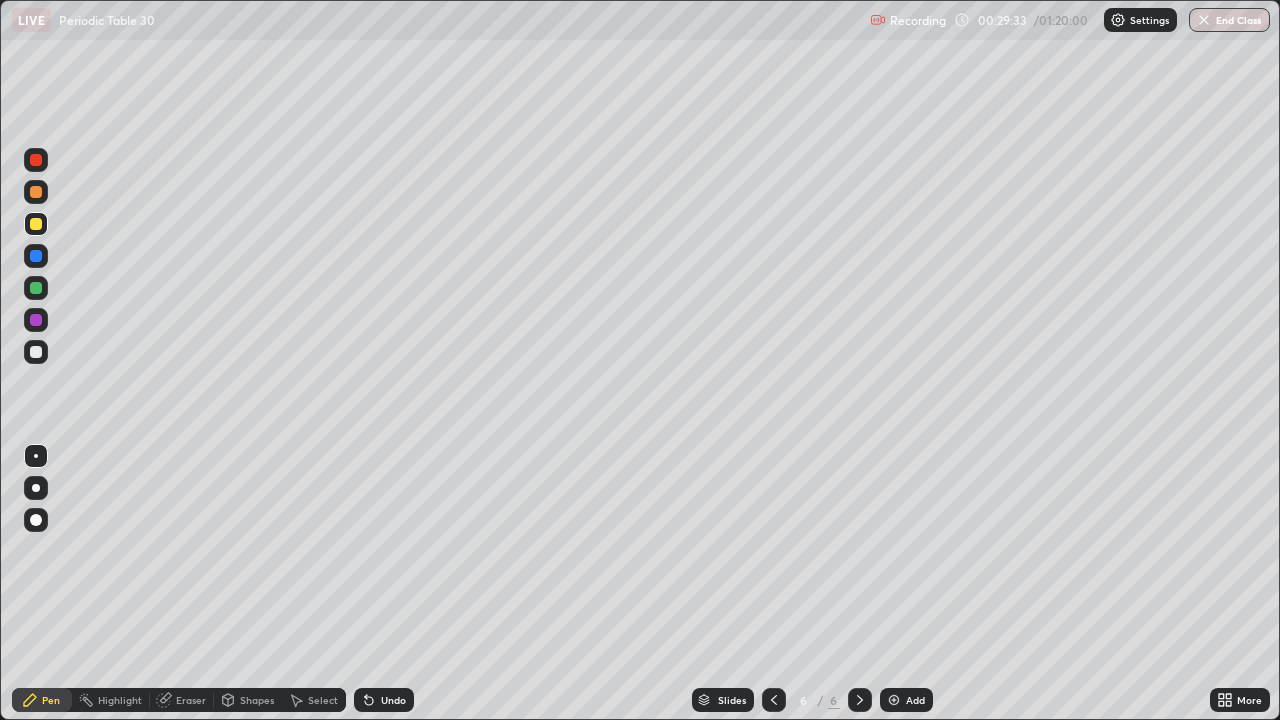 click 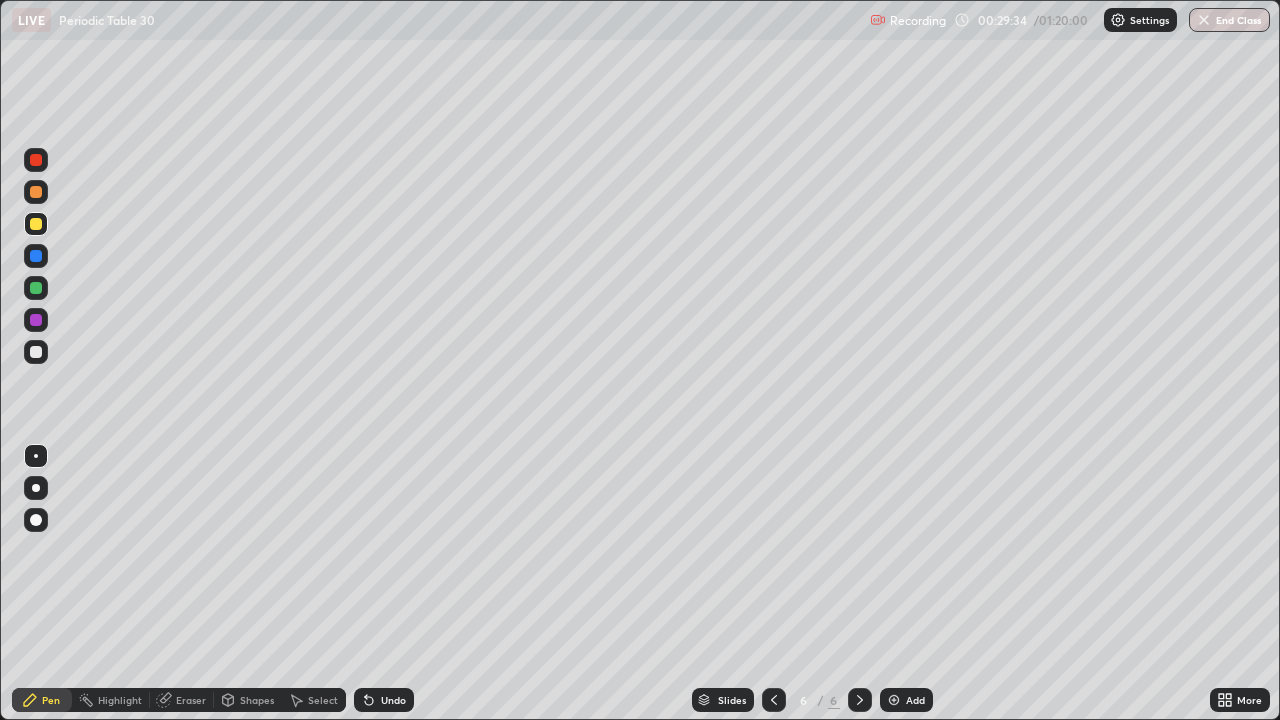 click 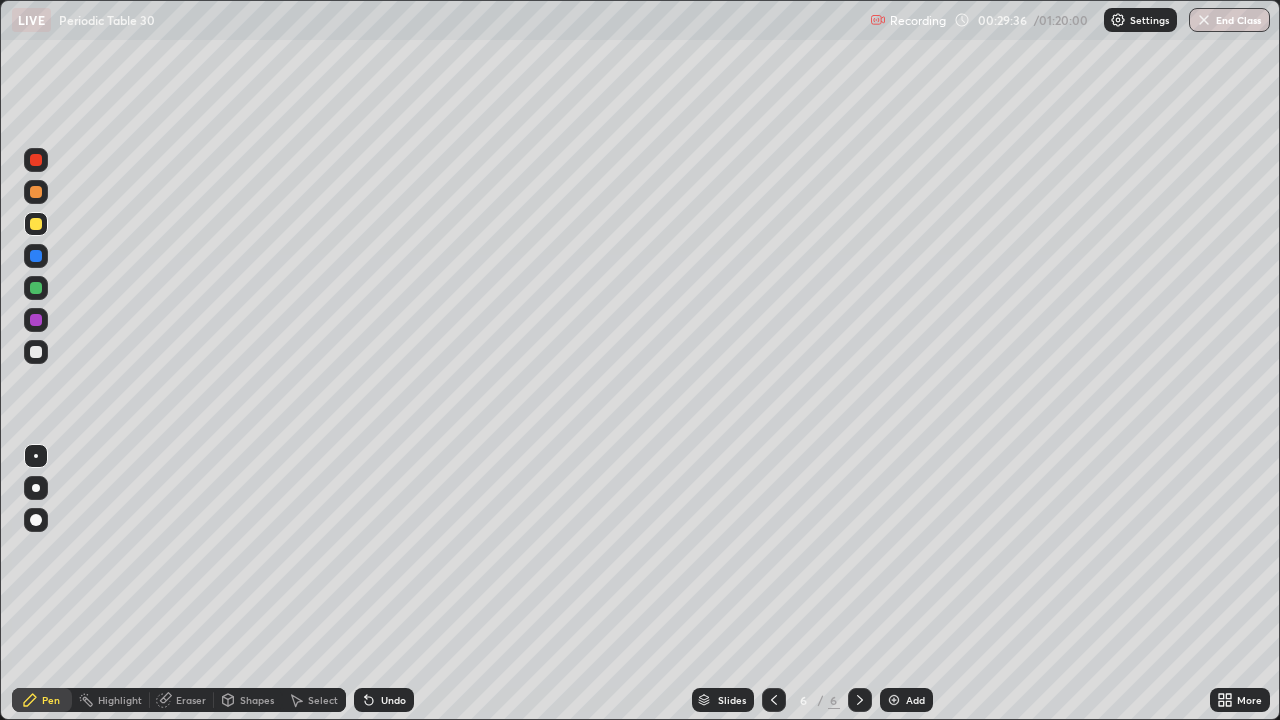 click 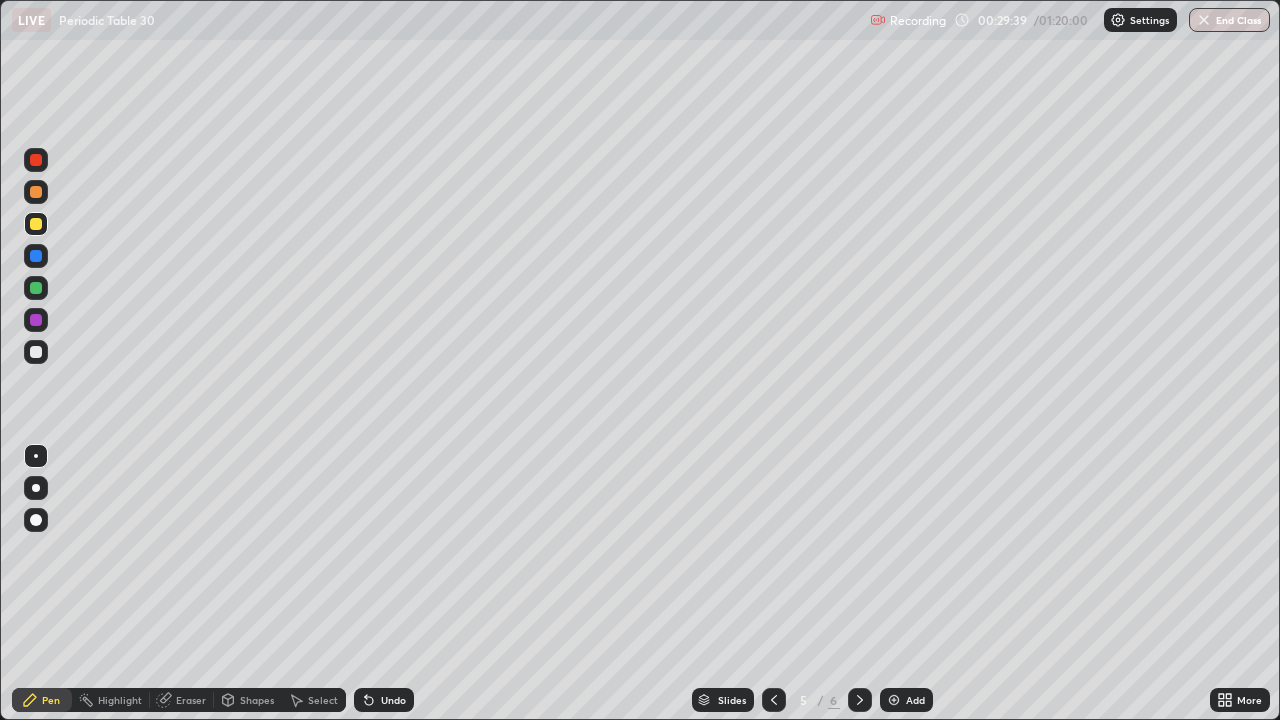 click at bounding box center (36, 192) 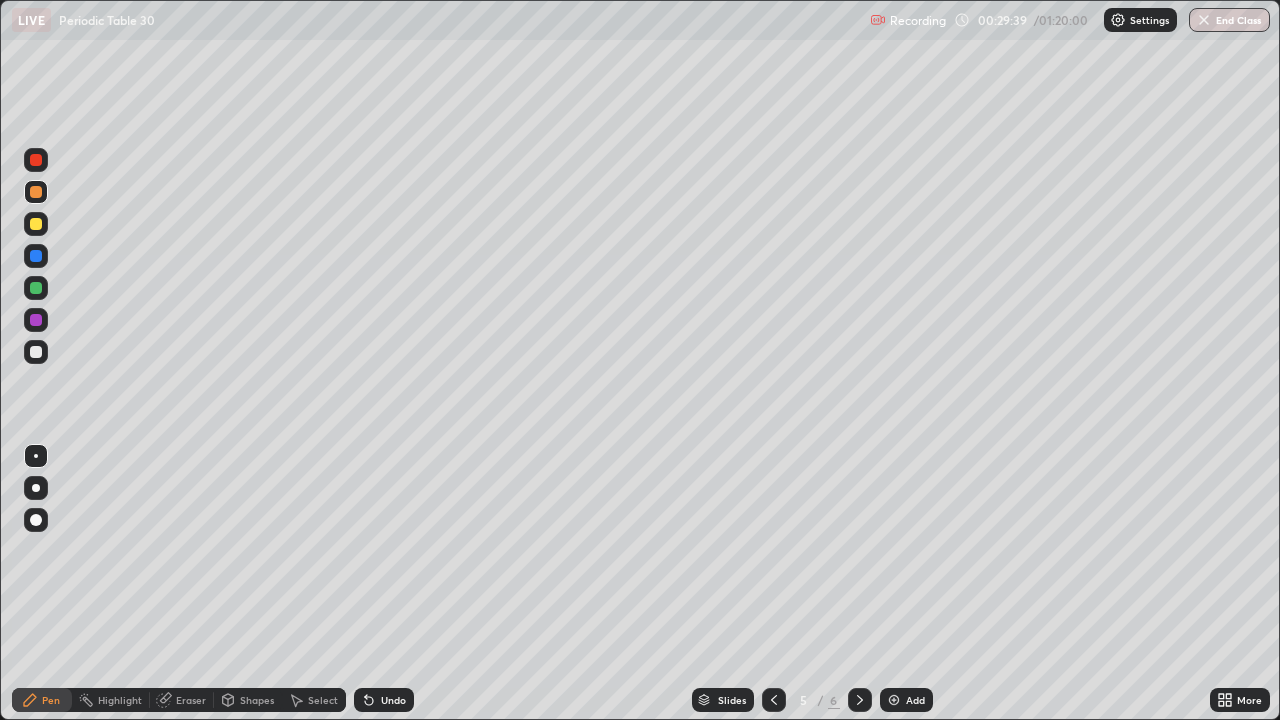 click at bounding box center [36, 192] 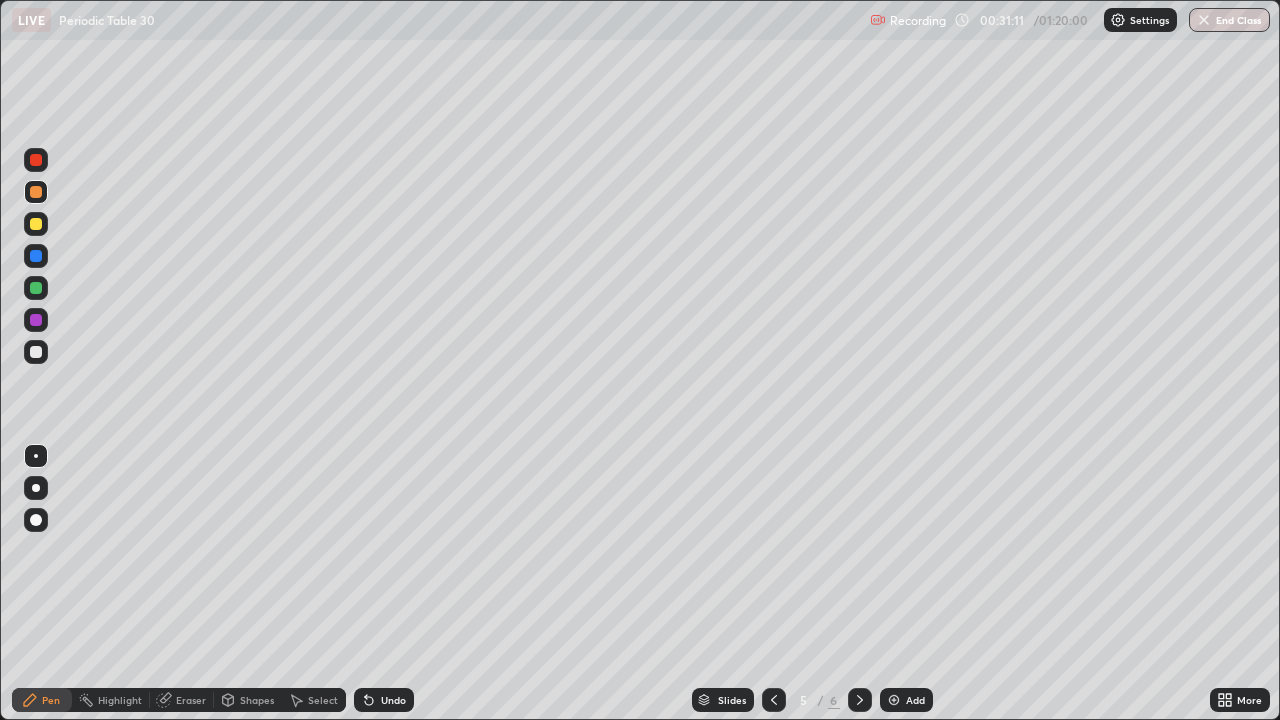 click at bounding box center (36, 288) 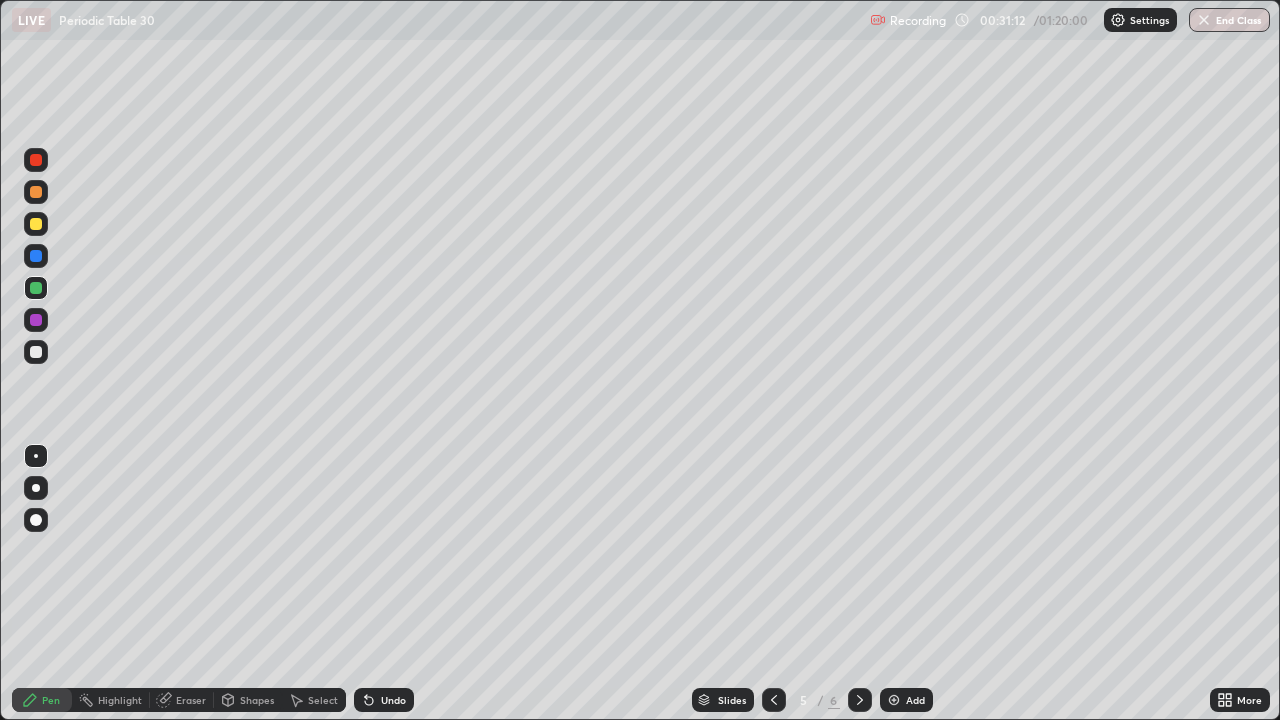 click at bounding box center (36, 288) 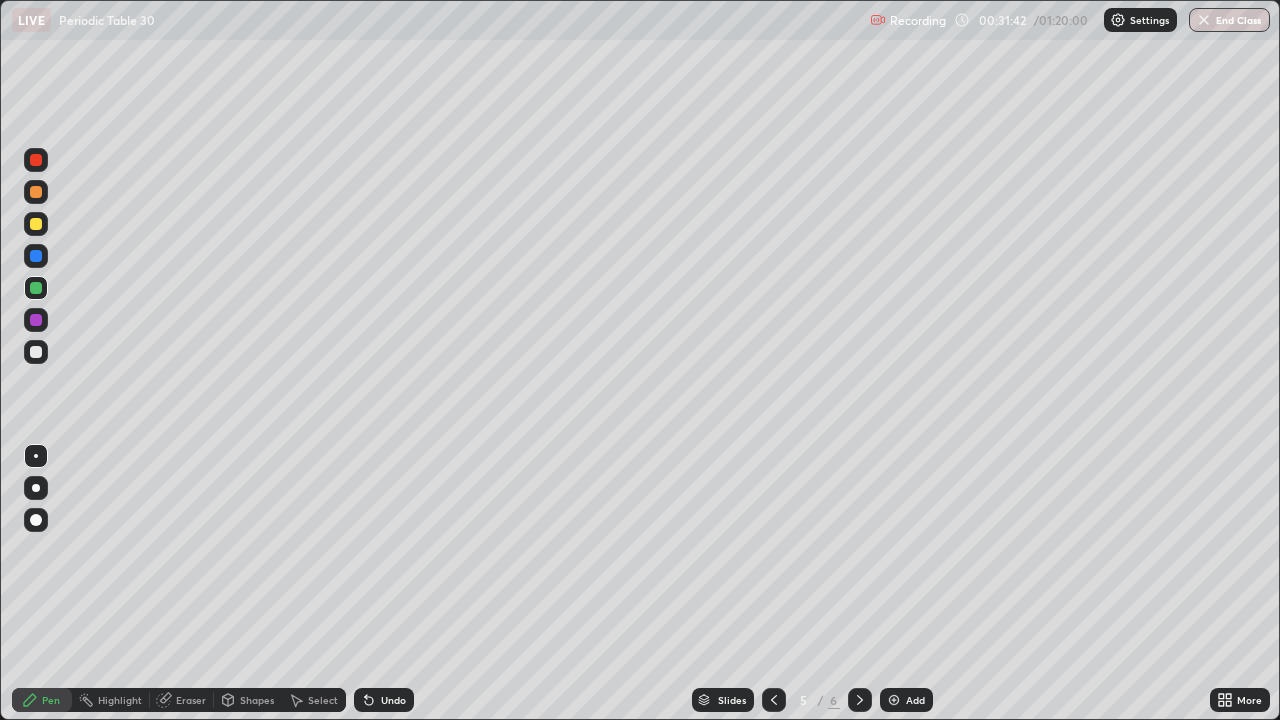 click at bounding box center [36, 224] 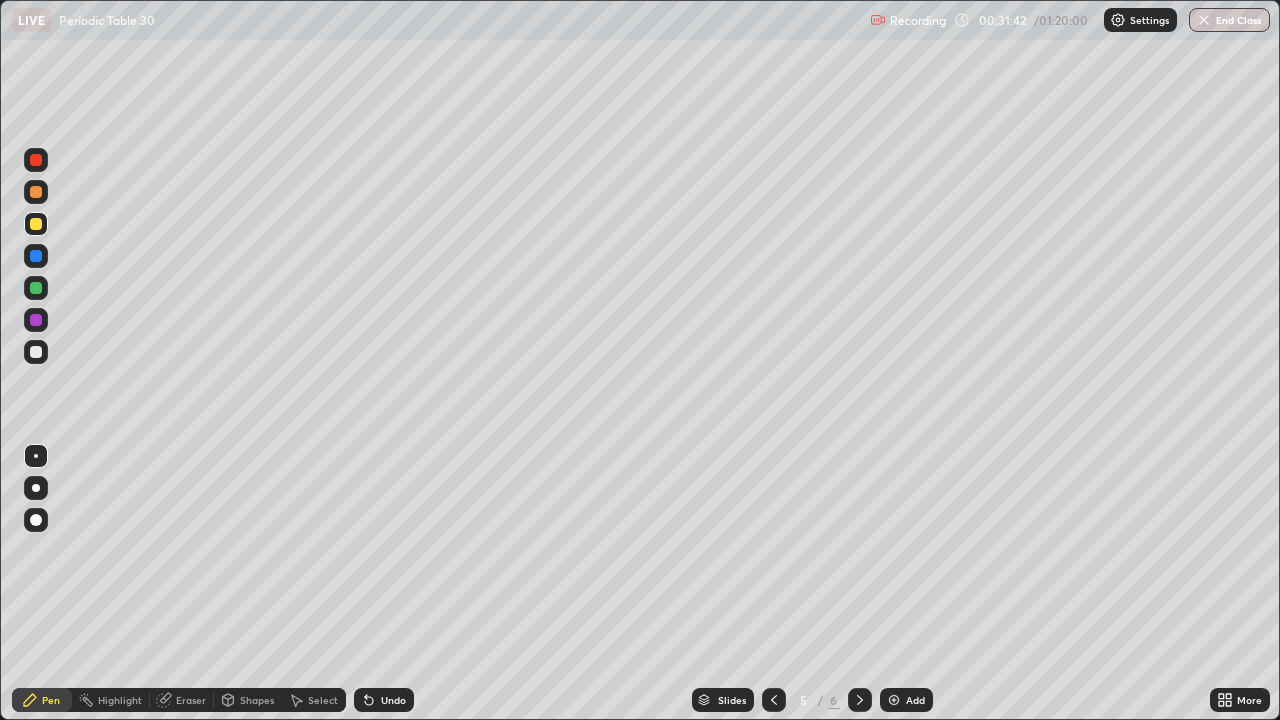 click at bounding box center [36, 224] 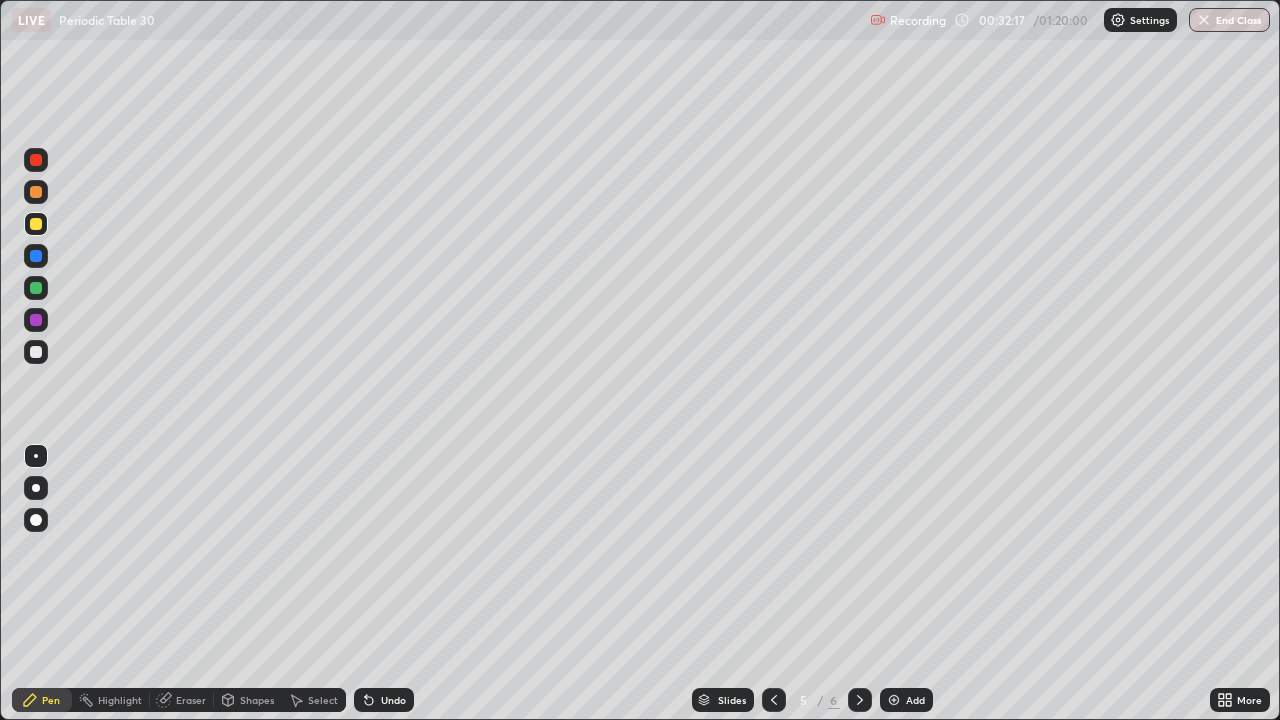 click at bounding box center [36, 192] 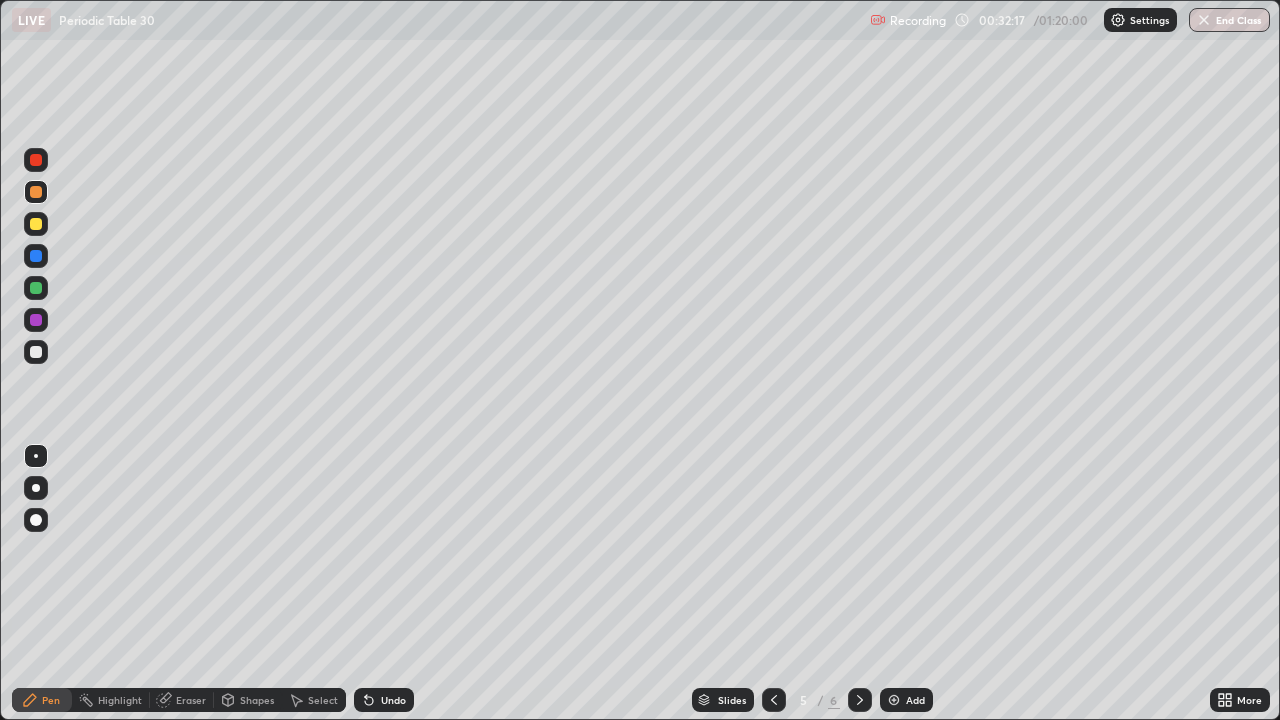 click at bounding box center (36, 192) 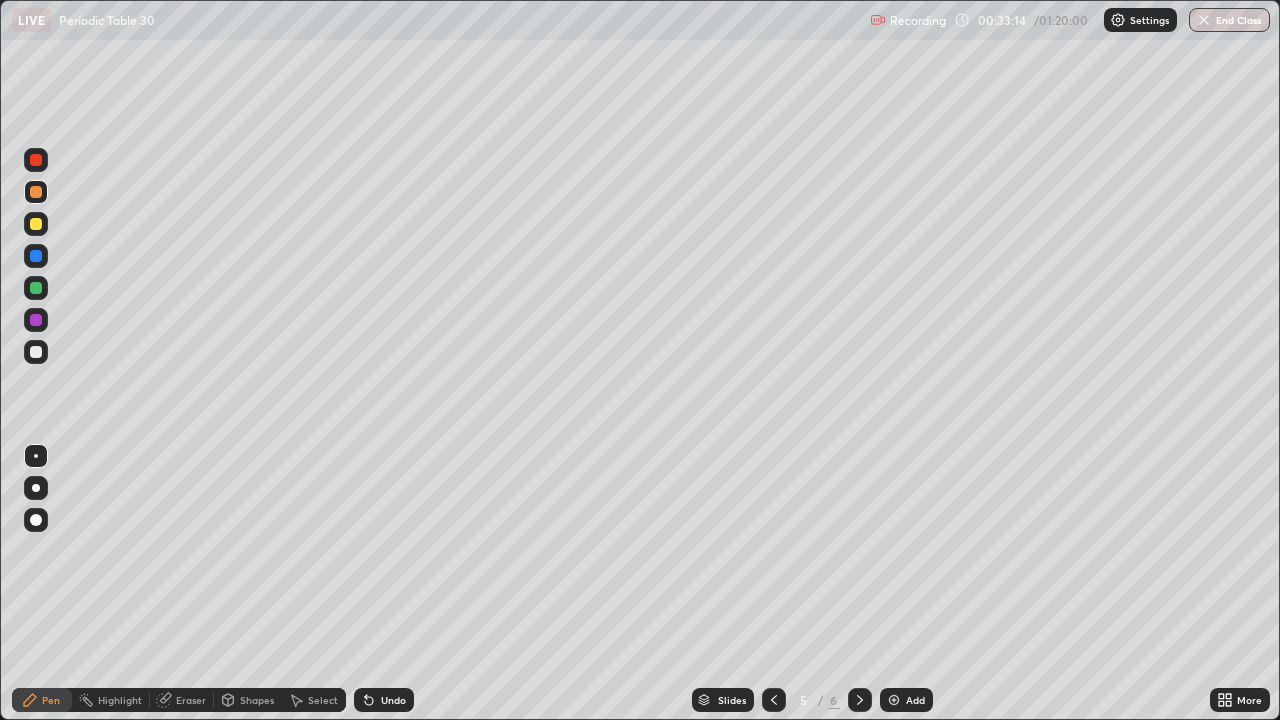 click on "Eraser" at bounding box center (191, 700) 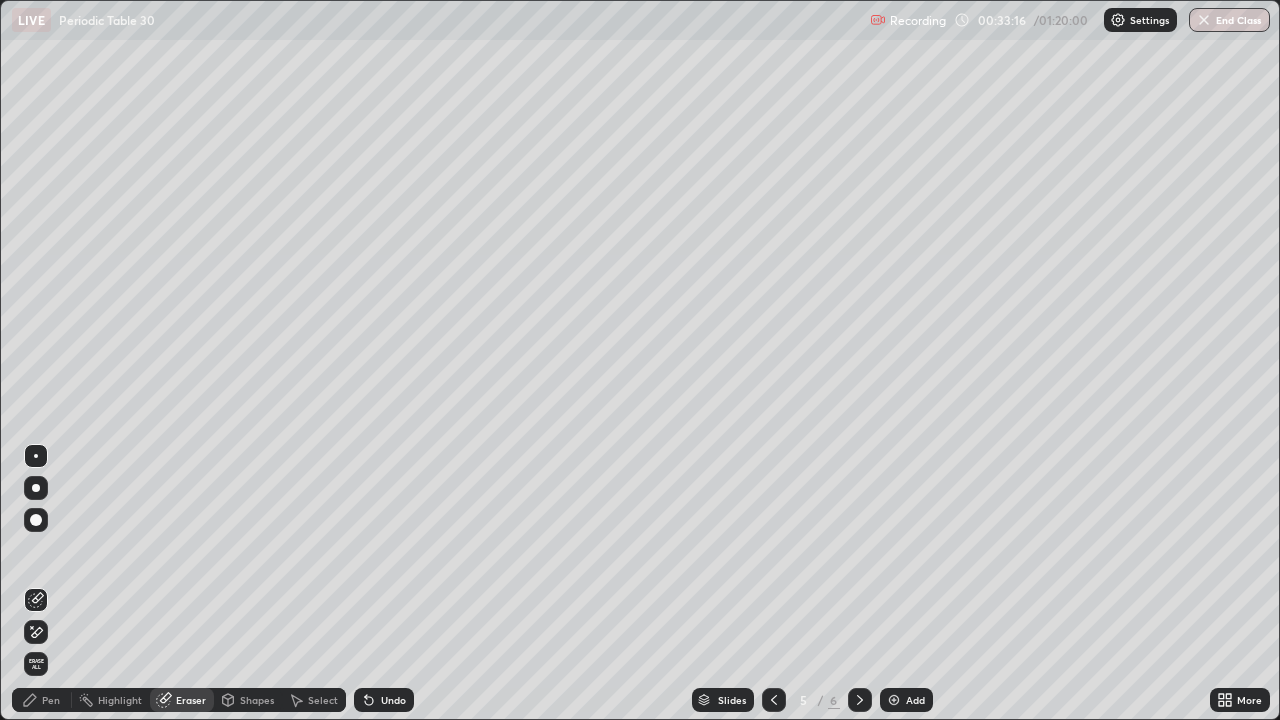 click on "Pen" at bounding box center (51, 700) 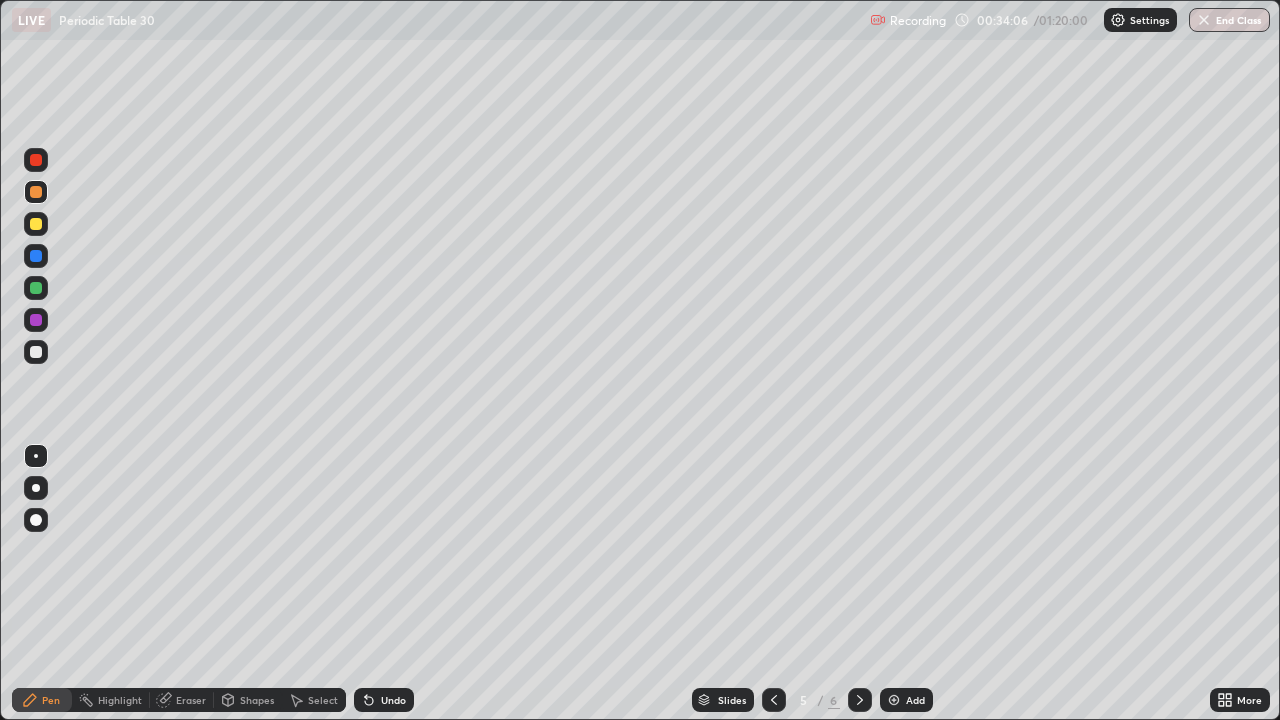 click at bounding box center (36, 224) 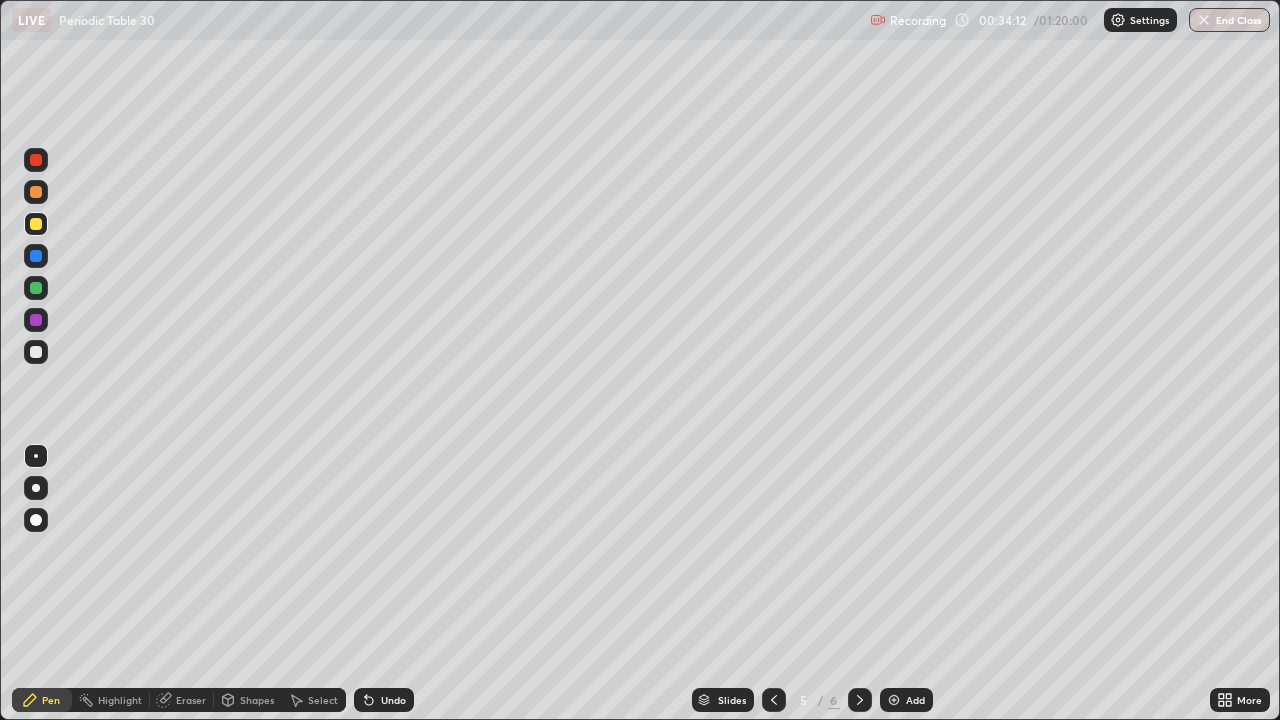 click at bounding box center (36, 192) 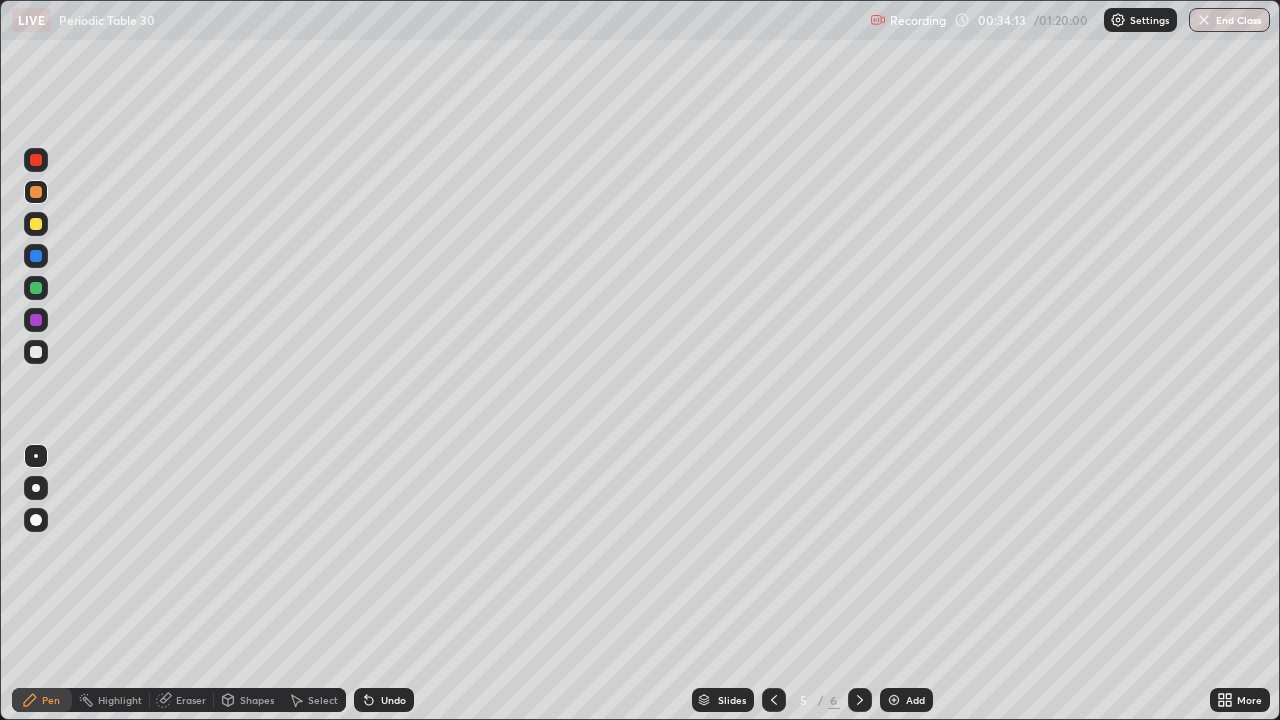 click at bounding box center (36, 192) 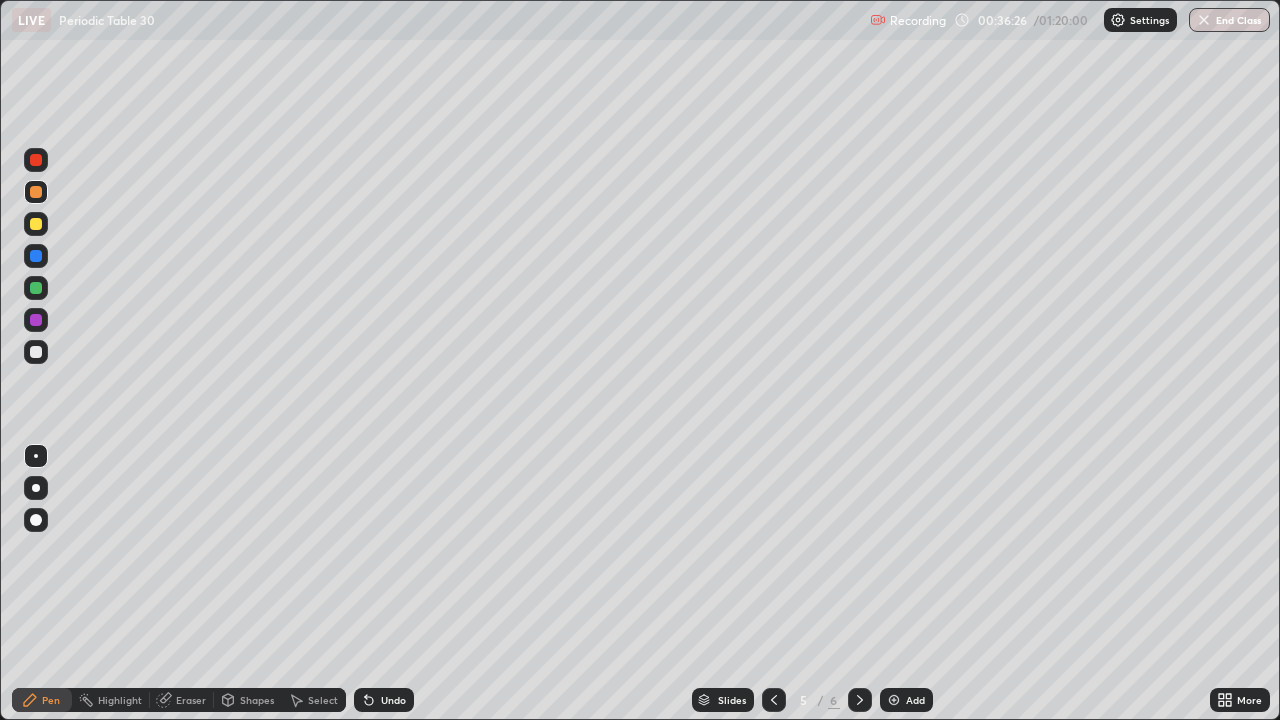 click at bounding box center [36, 352] 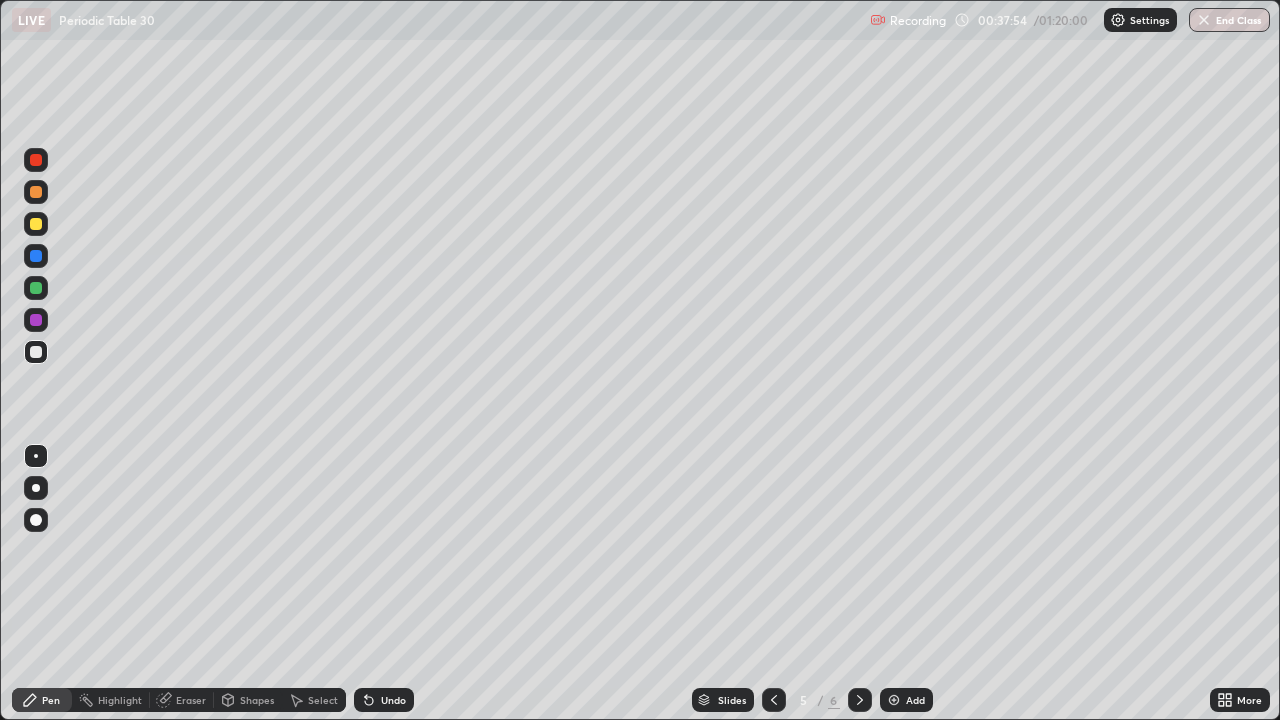 click on "Eraser" at bounding box center (191, 700) 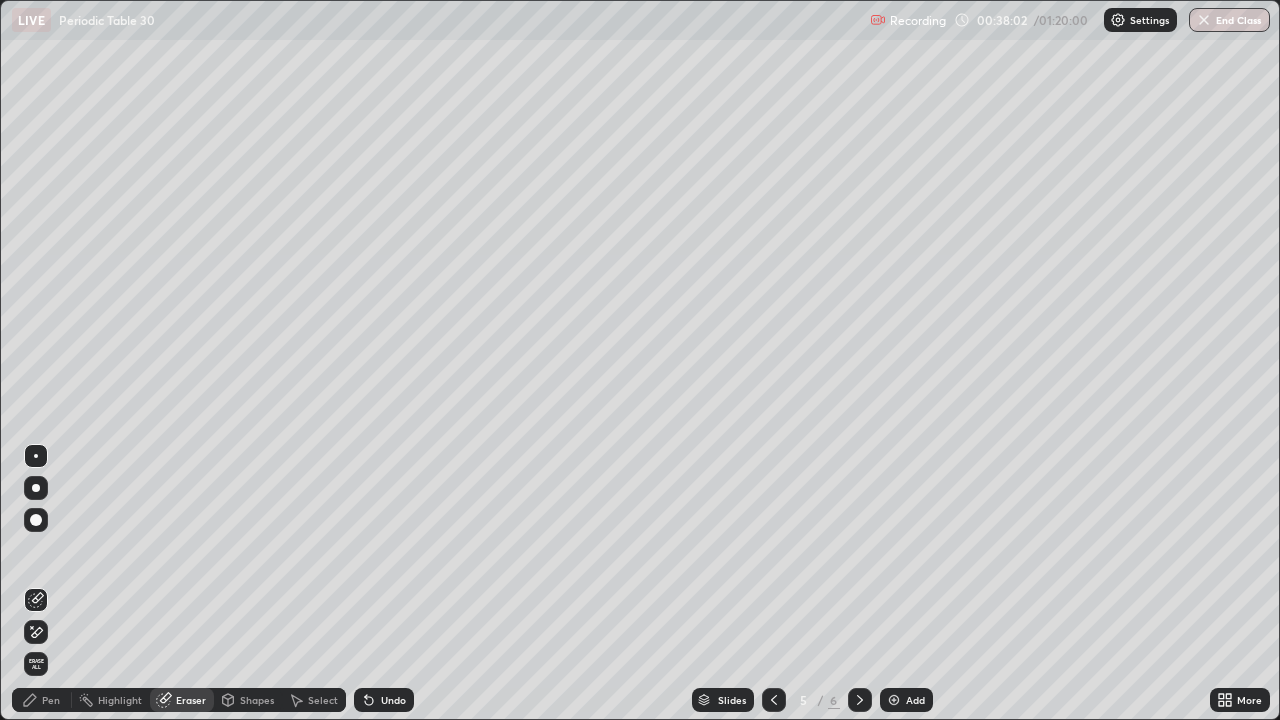 click on "Pen" at bounding box center [51, 700] 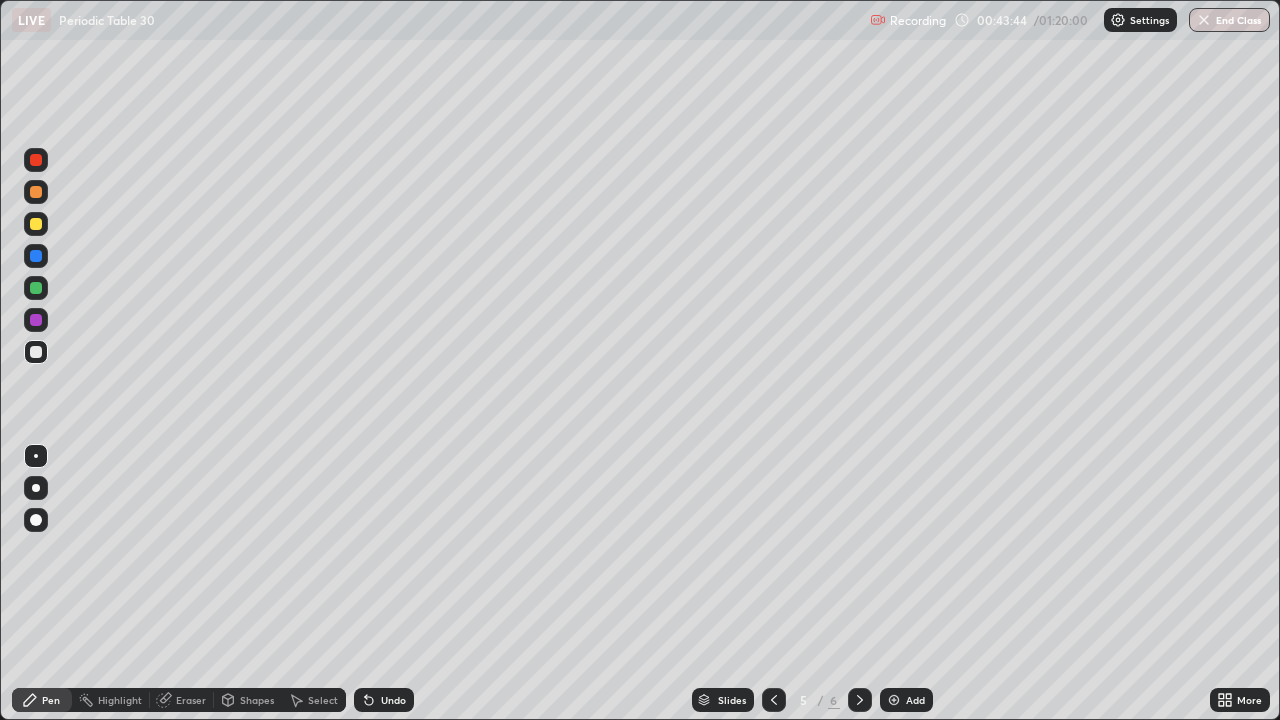 click on "Eraser" at bounding box center (191, 700) 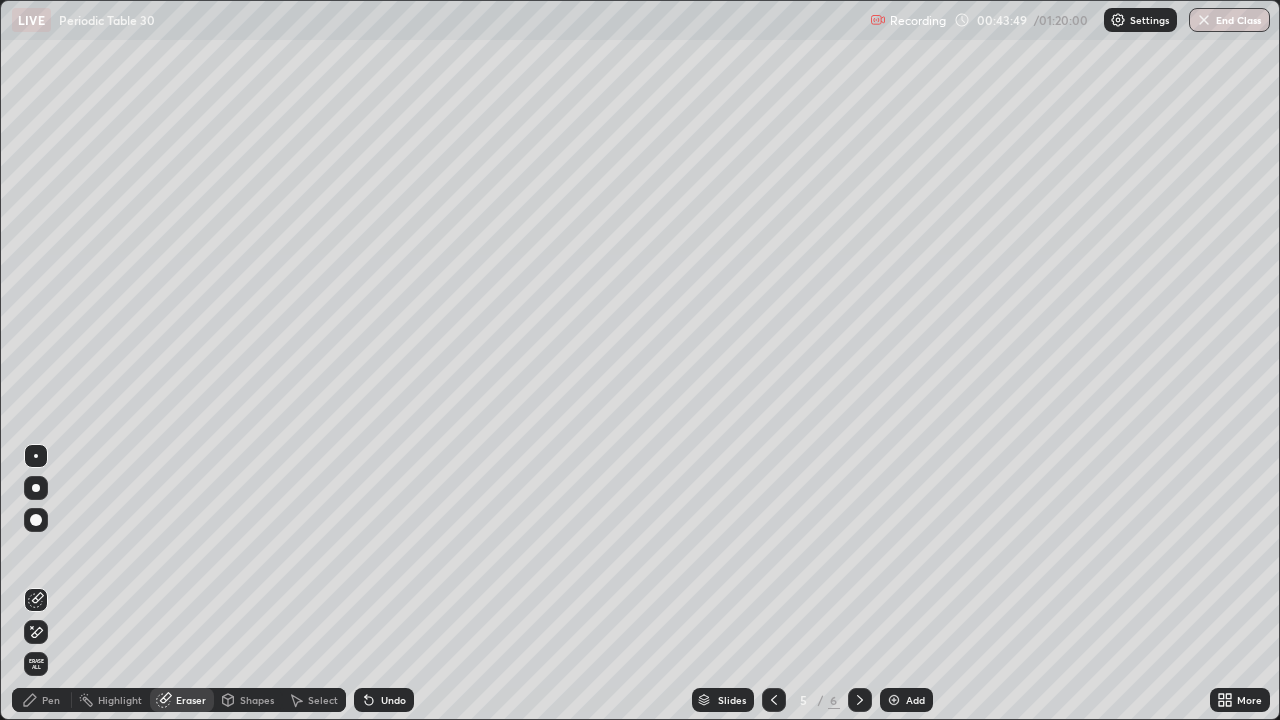 click on "Pen" at bounding box center (51, 700) 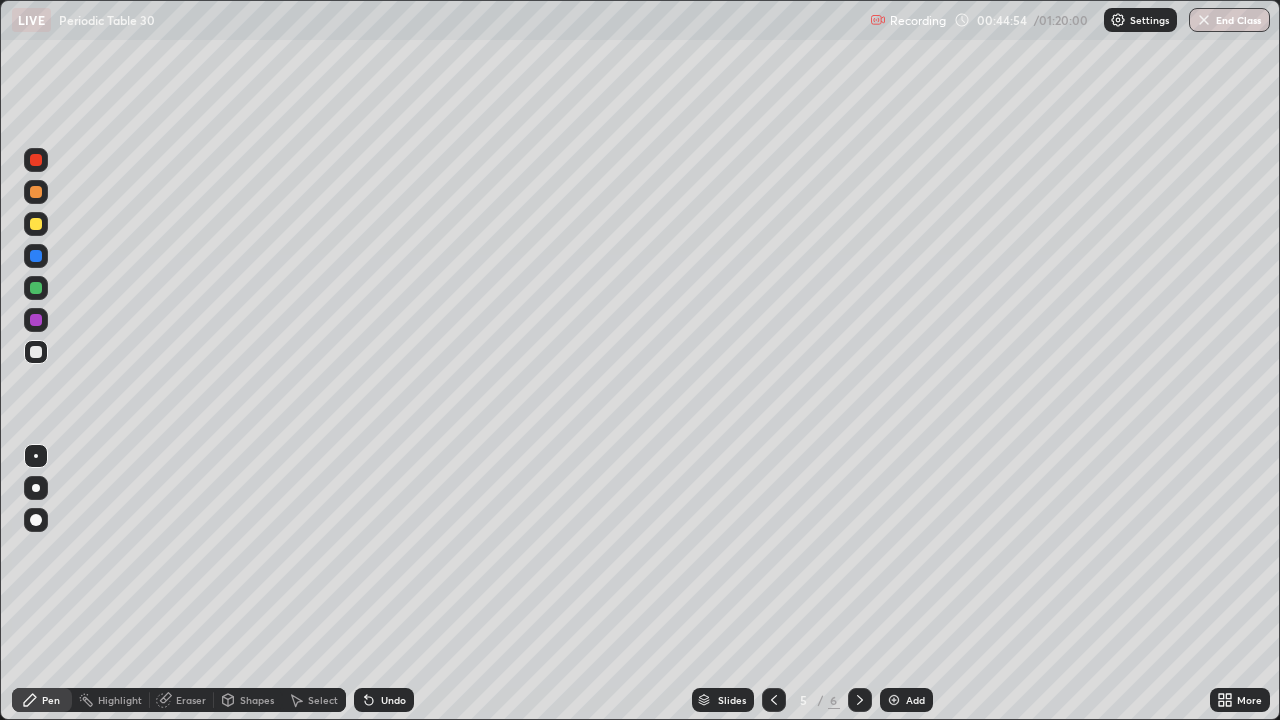 click at bounding box center [894, 700] 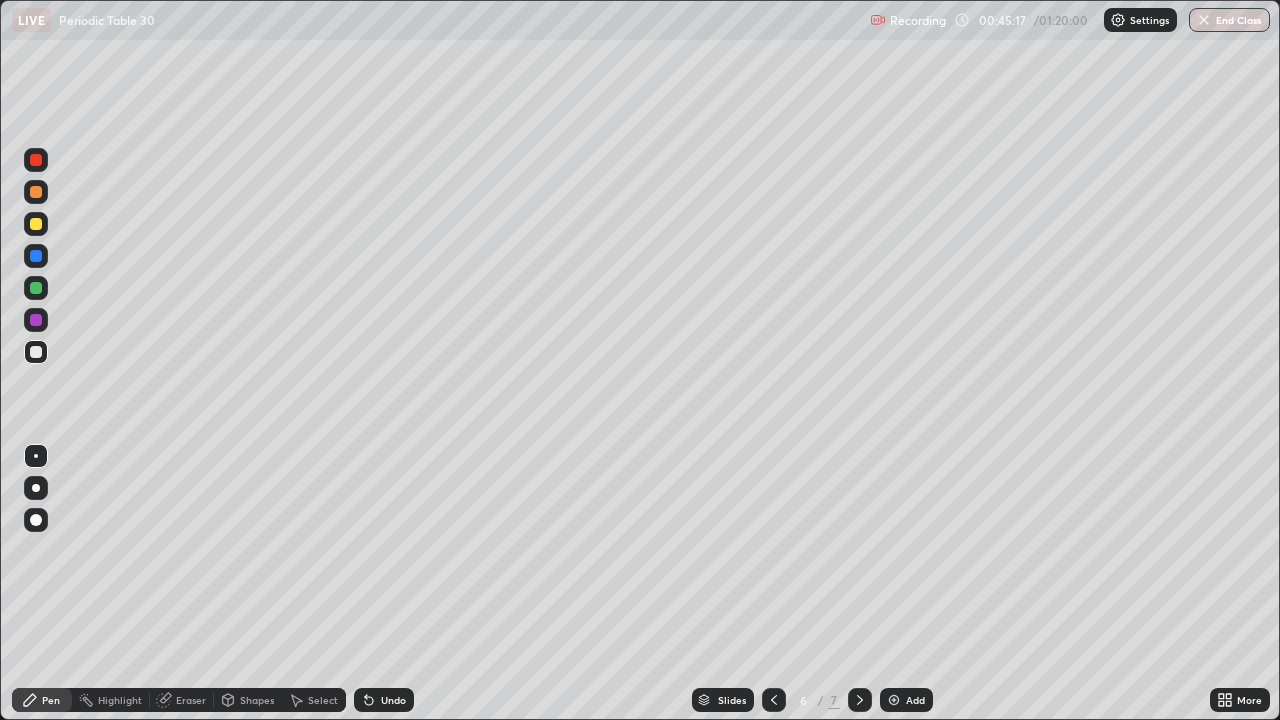click at bounding box center [36, 192] 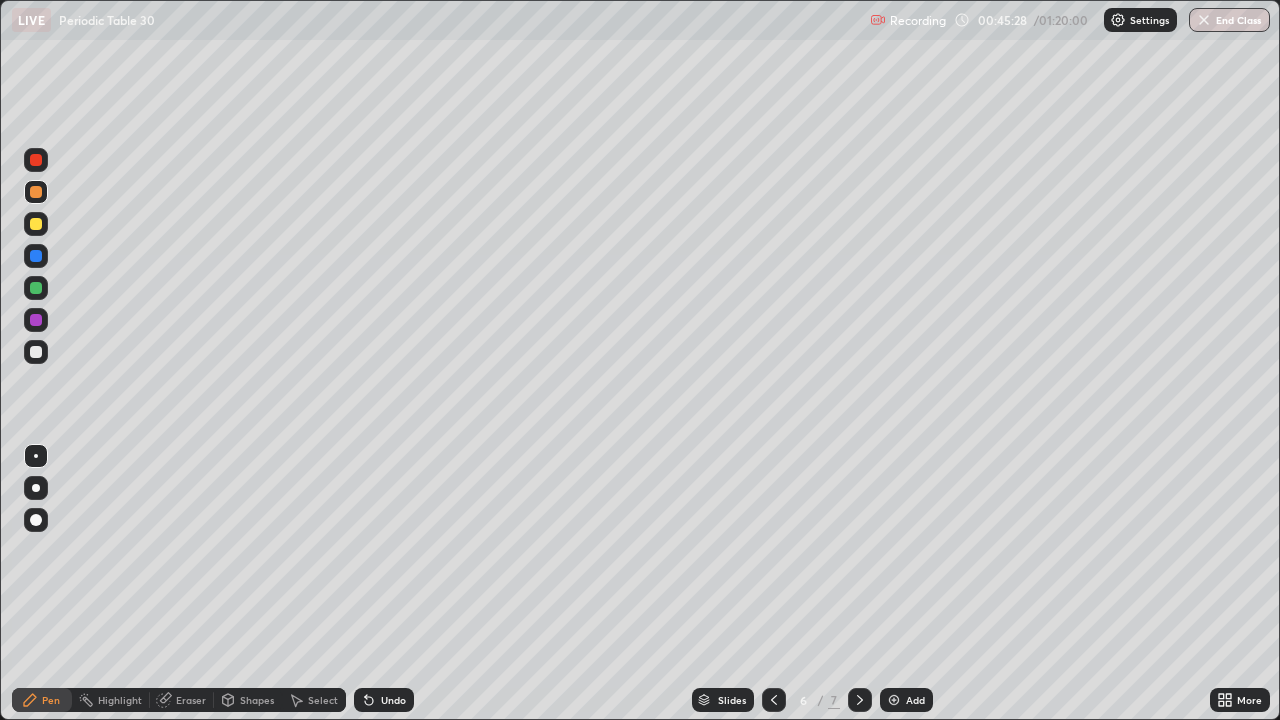 click at bounding box center [36, 224] 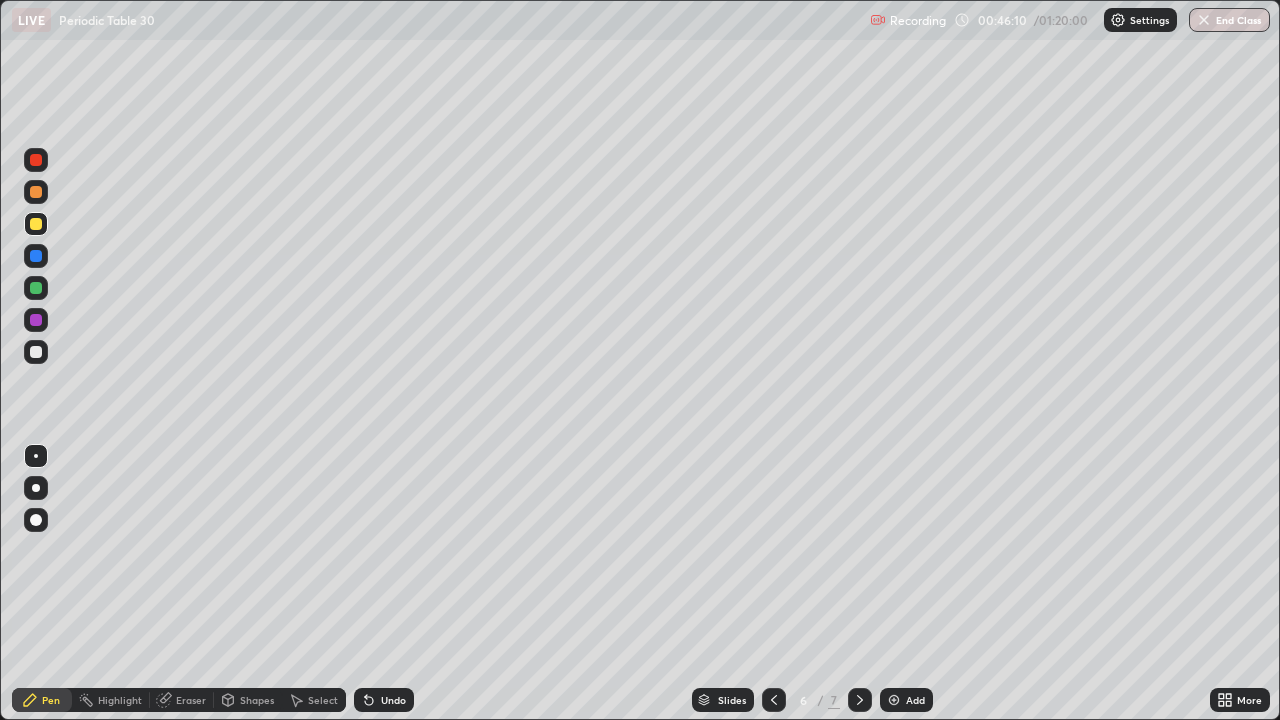 click at bounding box center (36, 192) 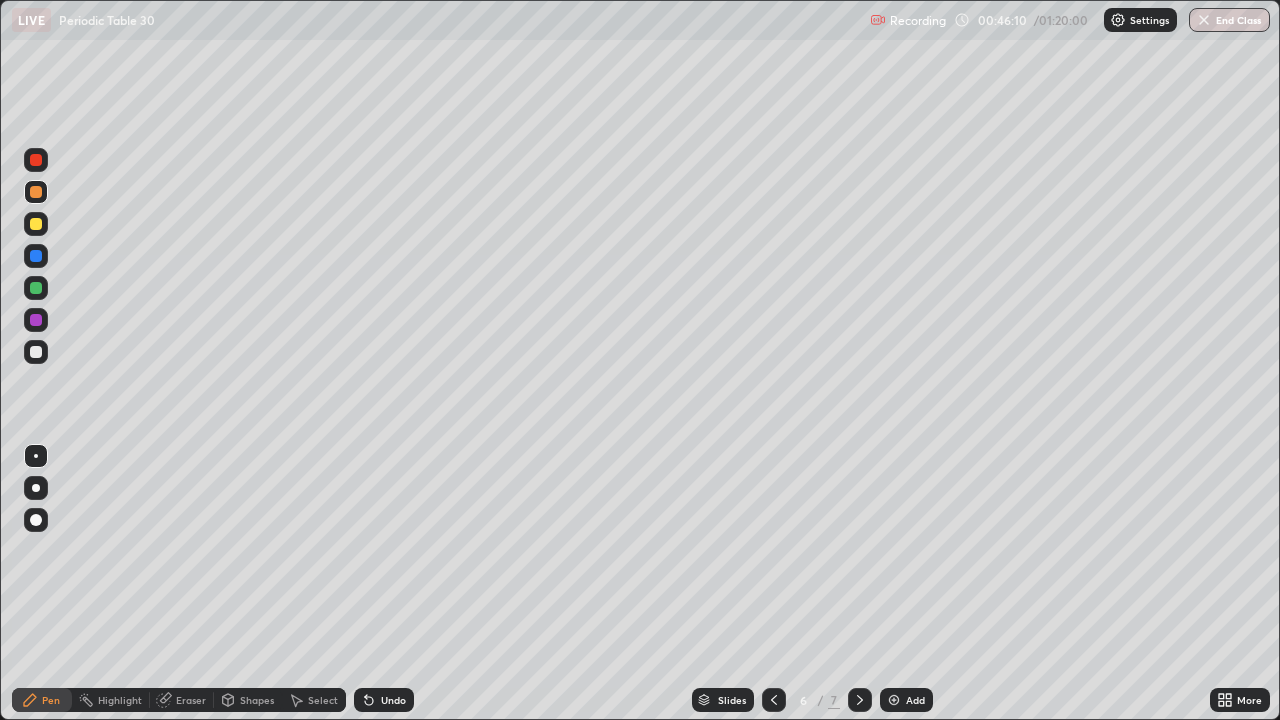 click at bounding box center [36, 192] 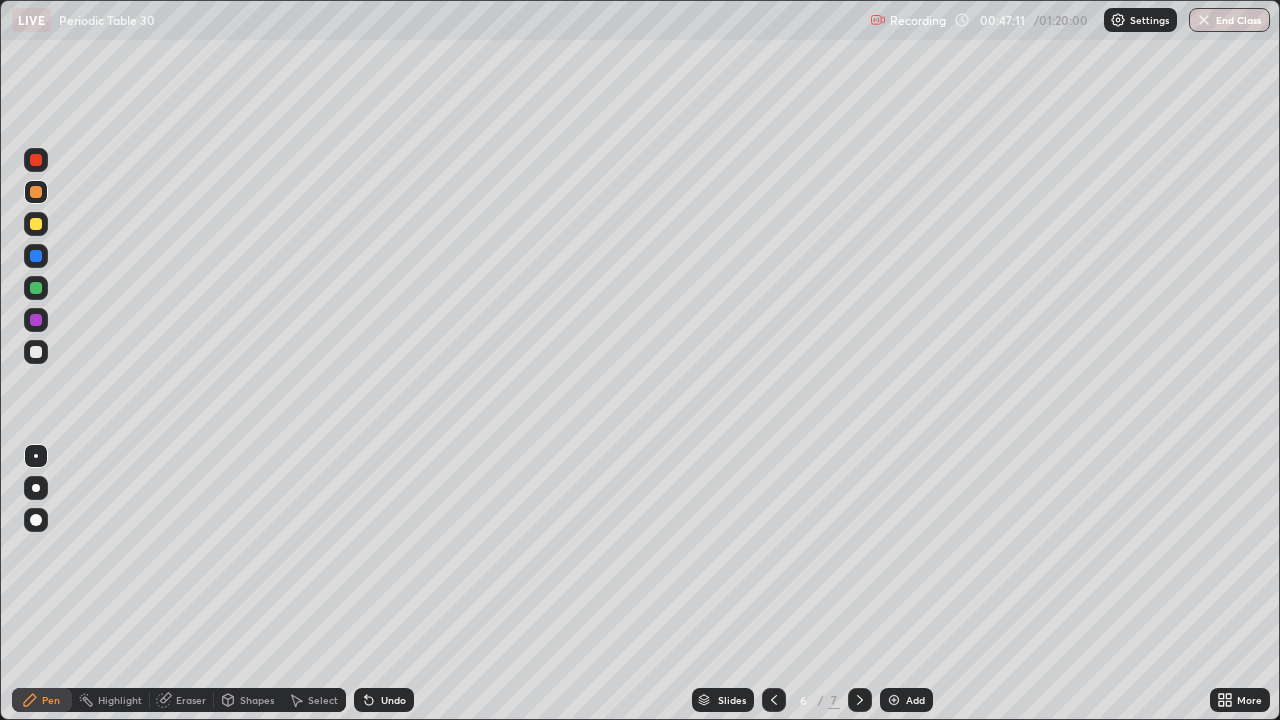 click at bounding box center [36, 224] 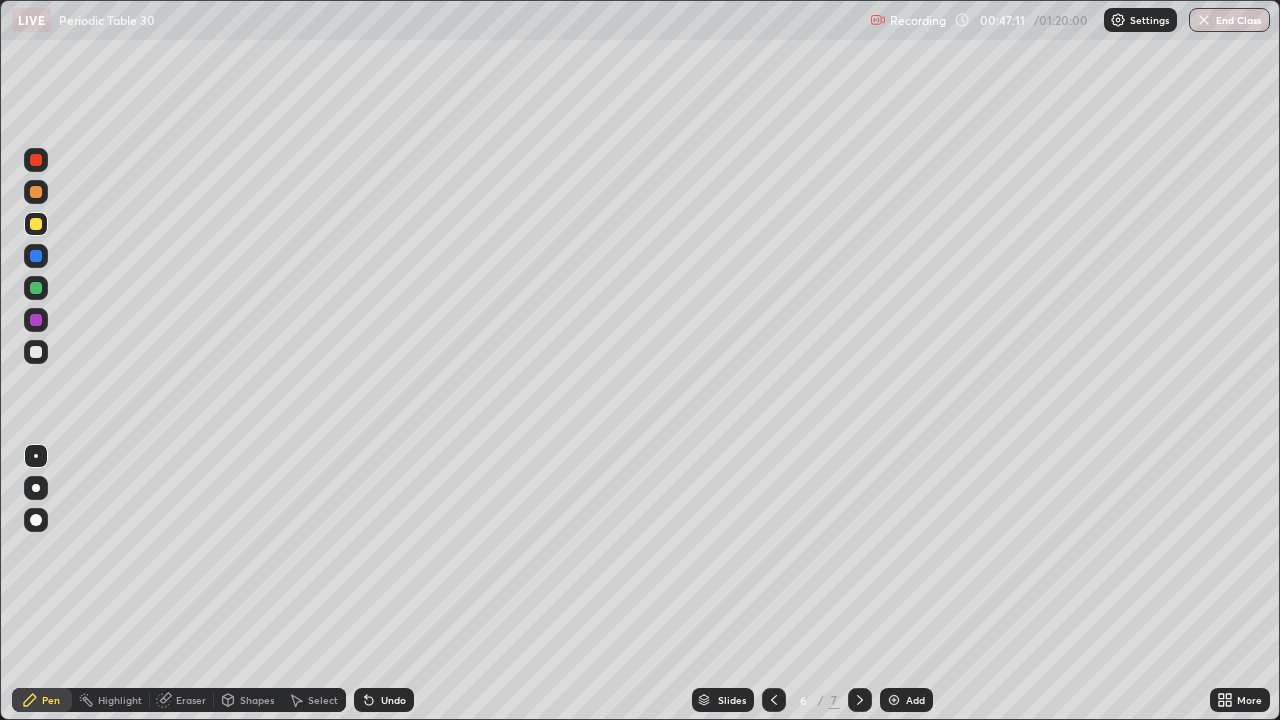click at bounding box center [36, 224] 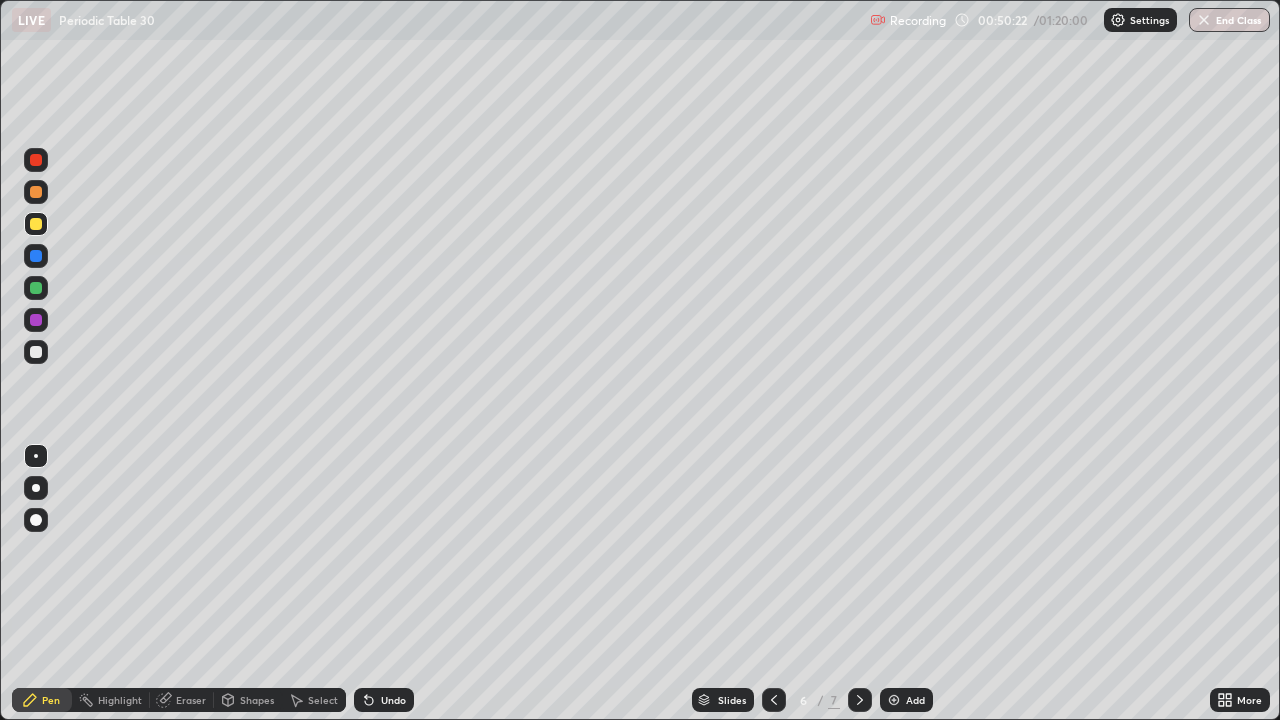 click at bounding box center [894, 700] 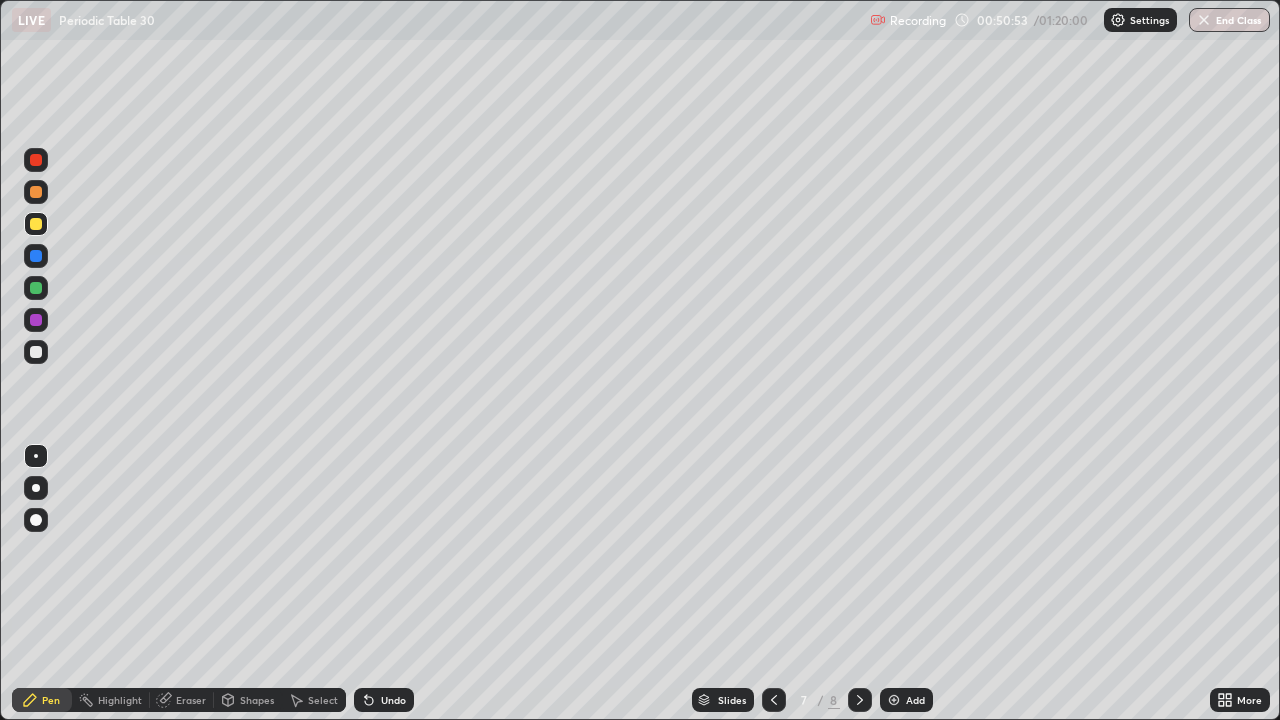 click on "Eraser" at bounding box center (191, 700) 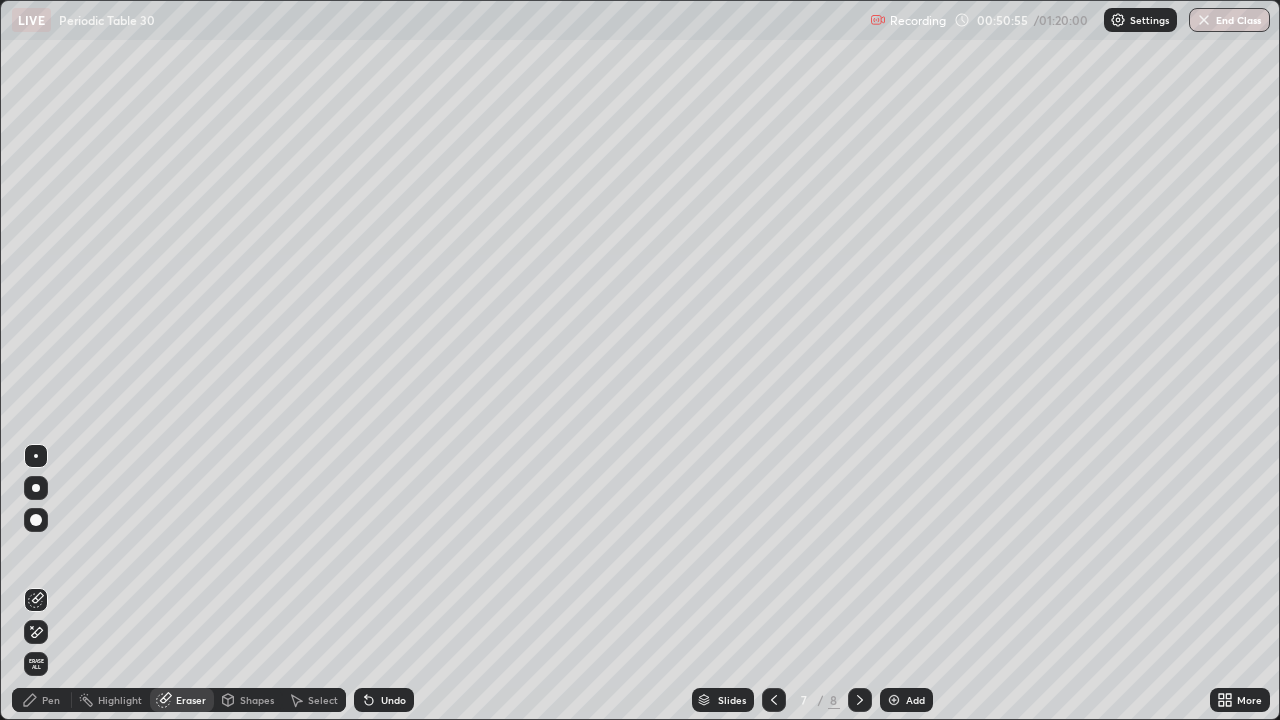 click on "Pen" at bounding box center (51, 700) 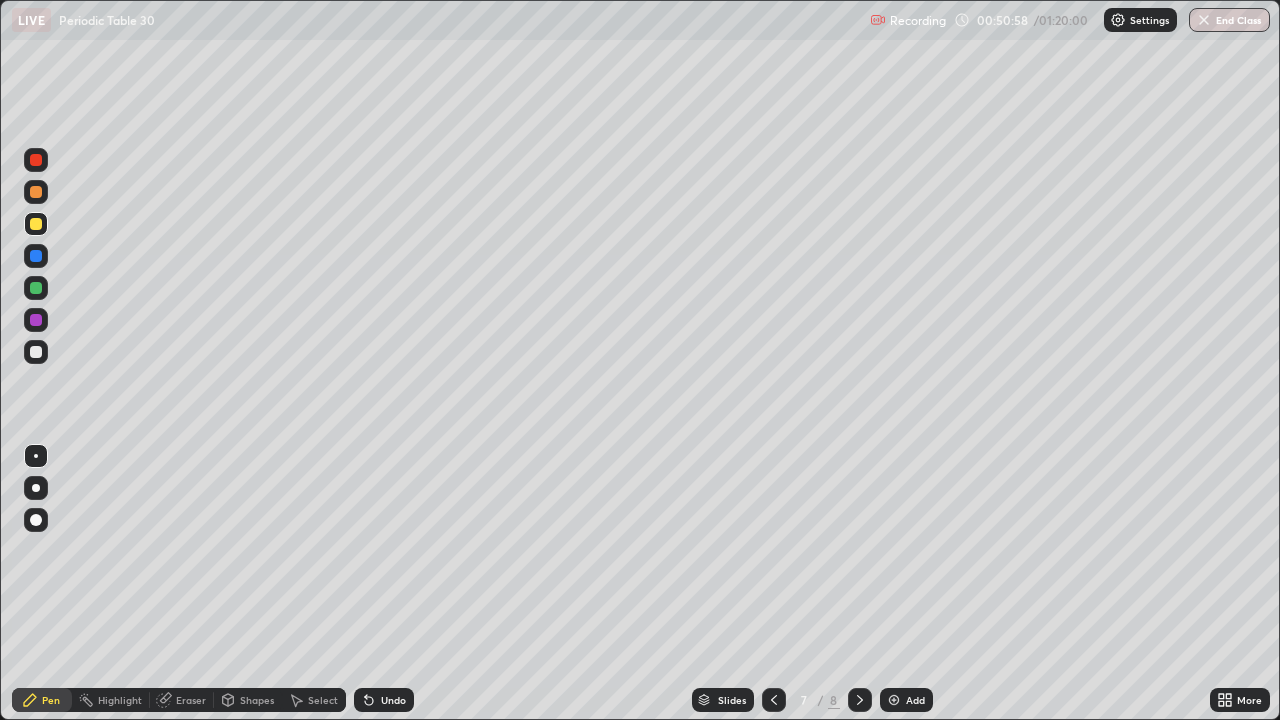 click at bounding box center (36, 192) 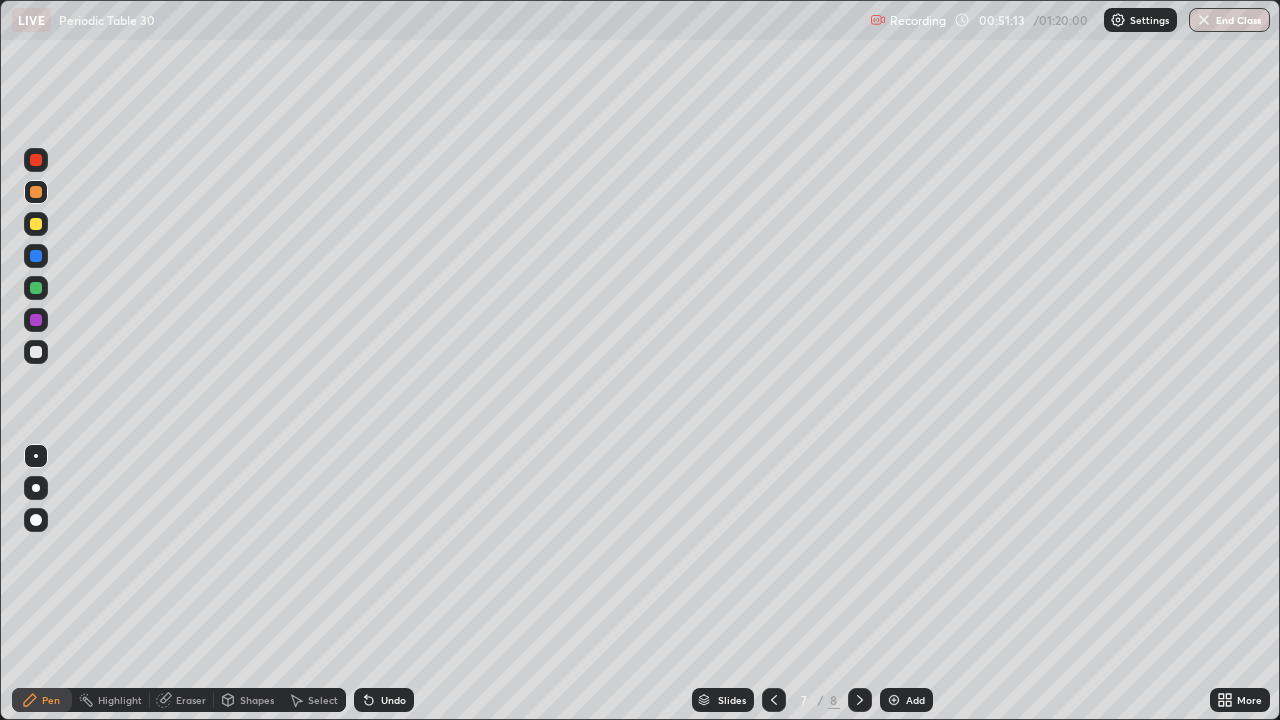 click at bounding box center (36, 288) 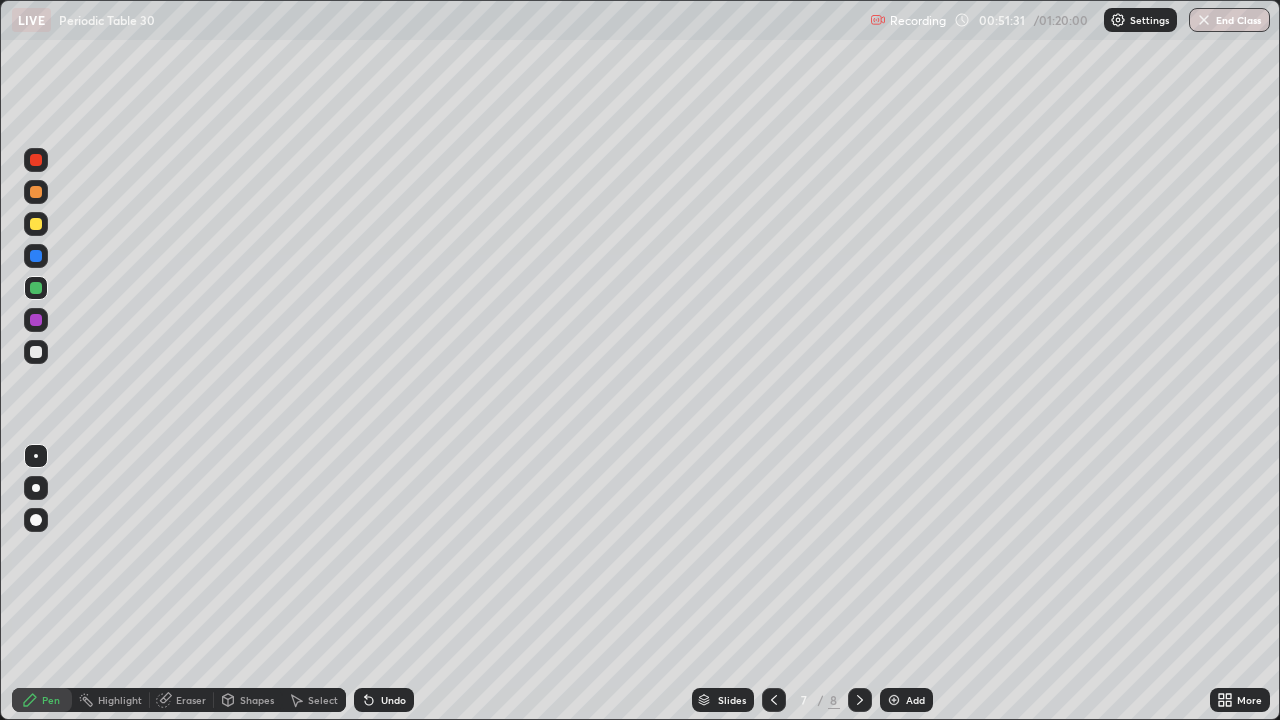 click at bounding box center (36, 224) 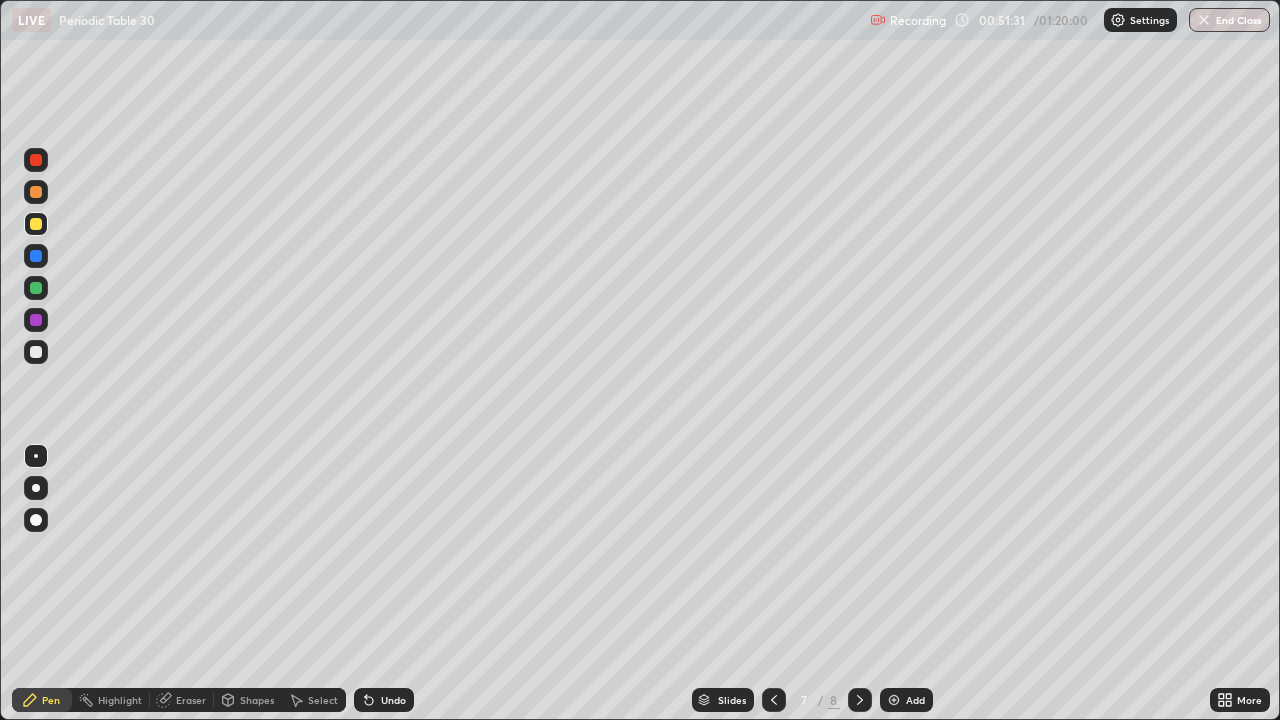 click at bounding box center (36, 224) 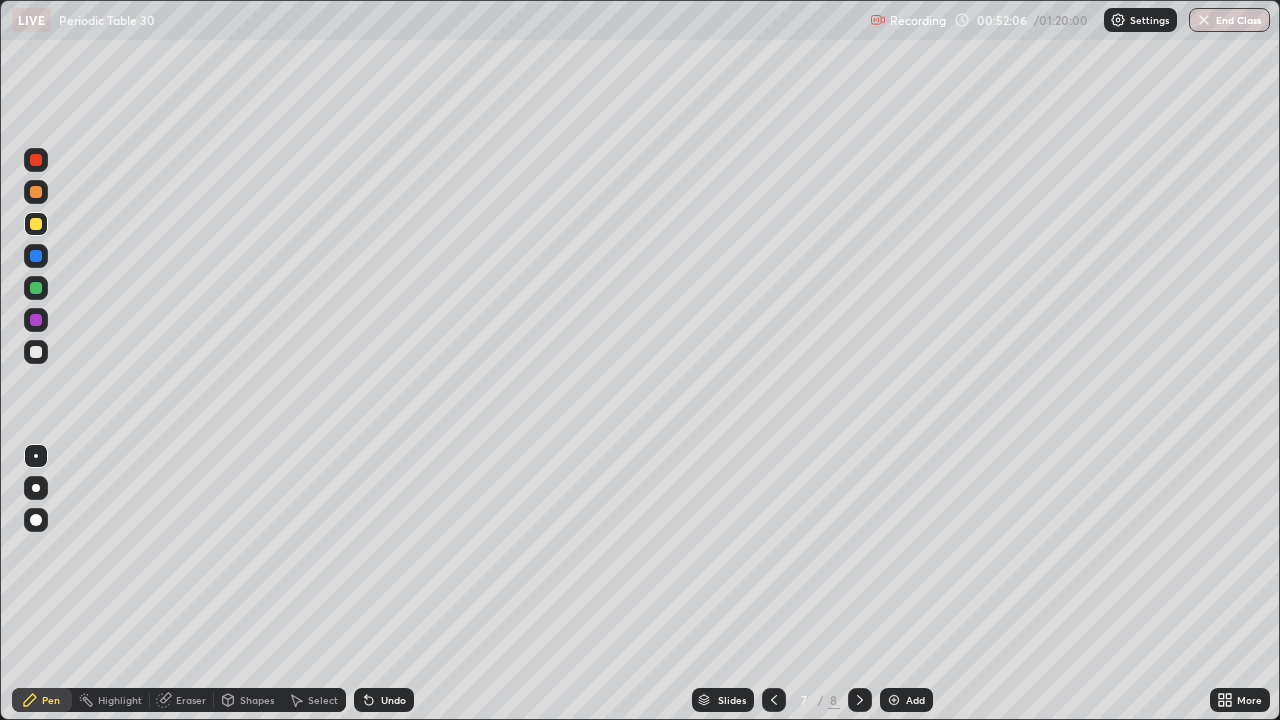 click on "Eraser" at bounding box center (191, 700) 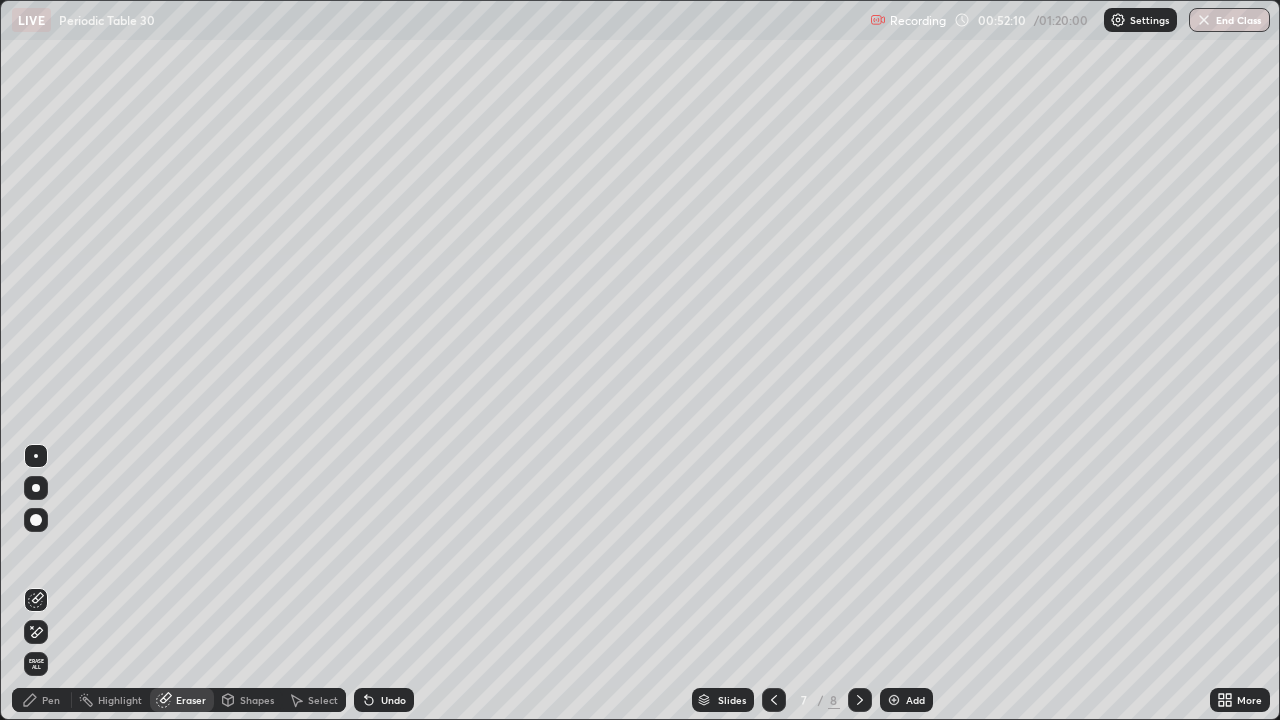 click on "Pen" at bounding box center [51, 700] 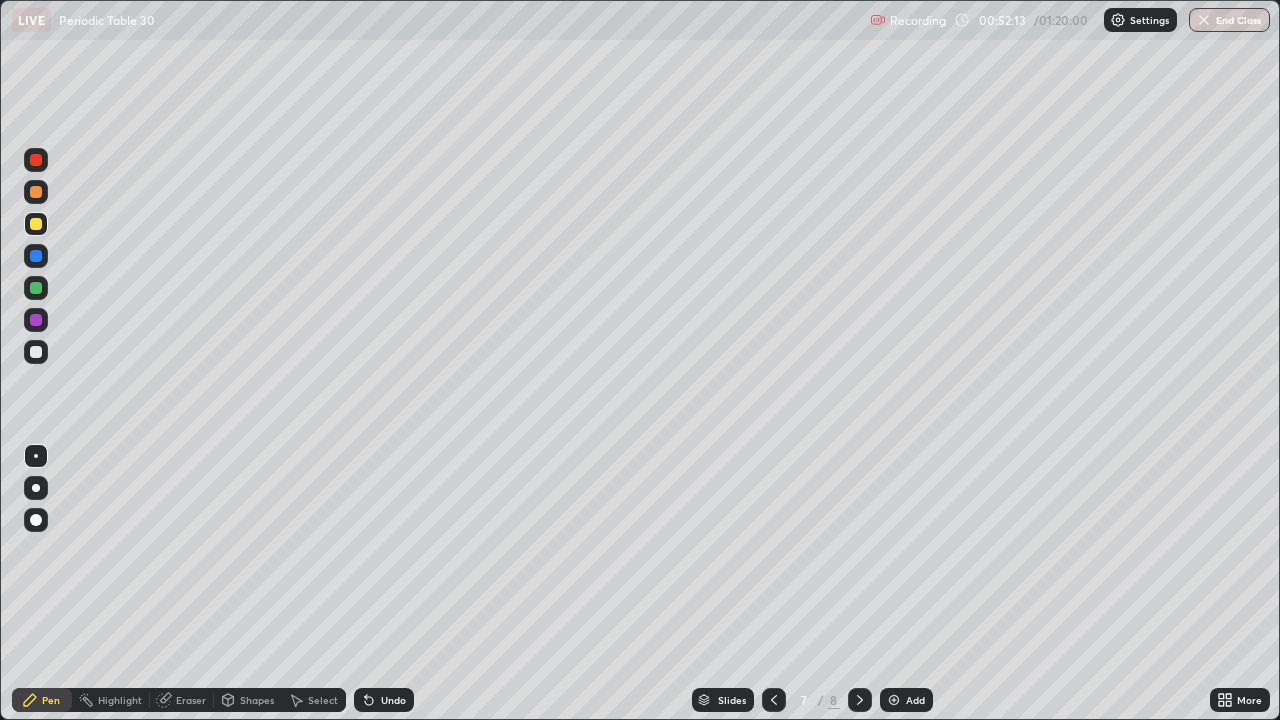 click at bounding box center (36, 192) 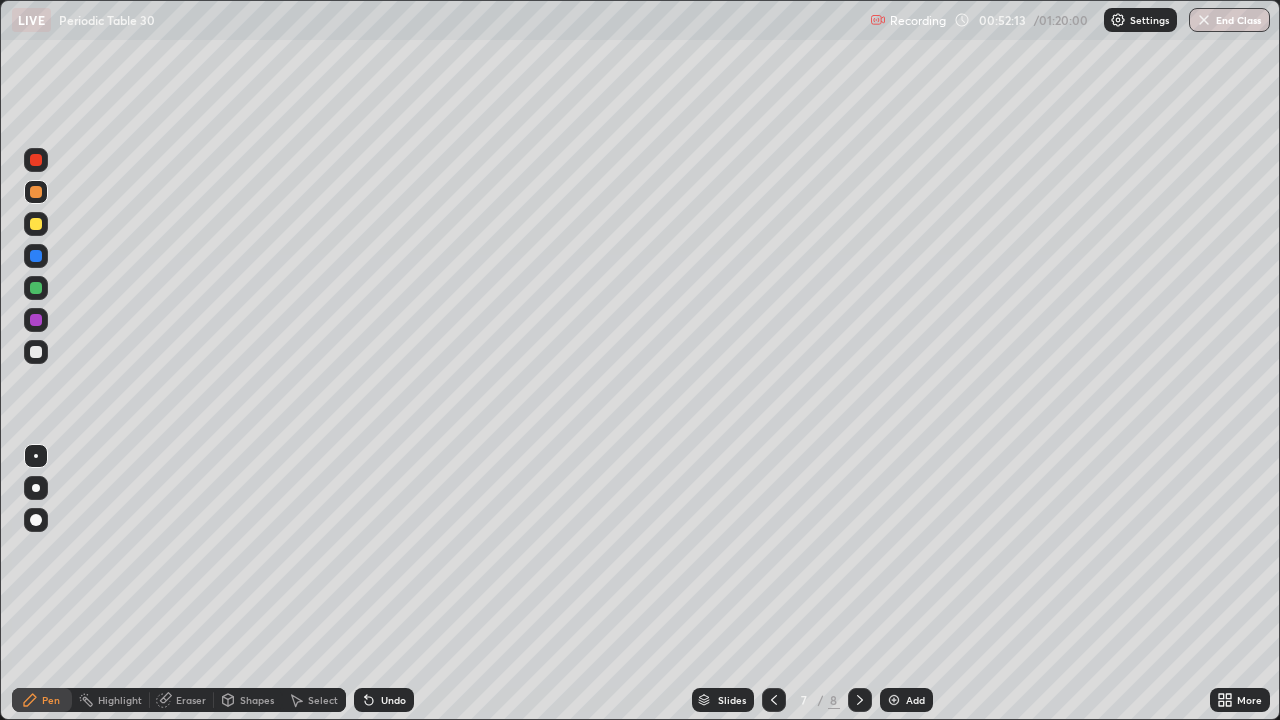 click at bounding box center (36, 192) 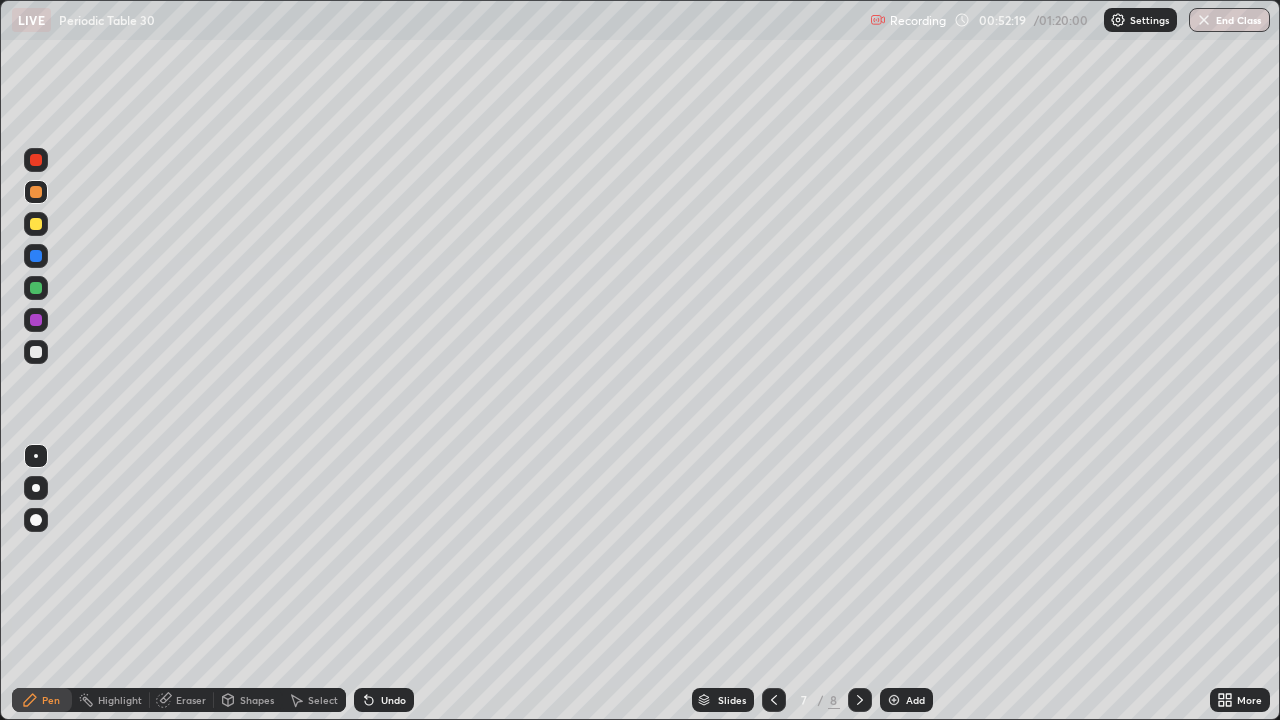 click on "Eraser" at bounding box center (191, 700) 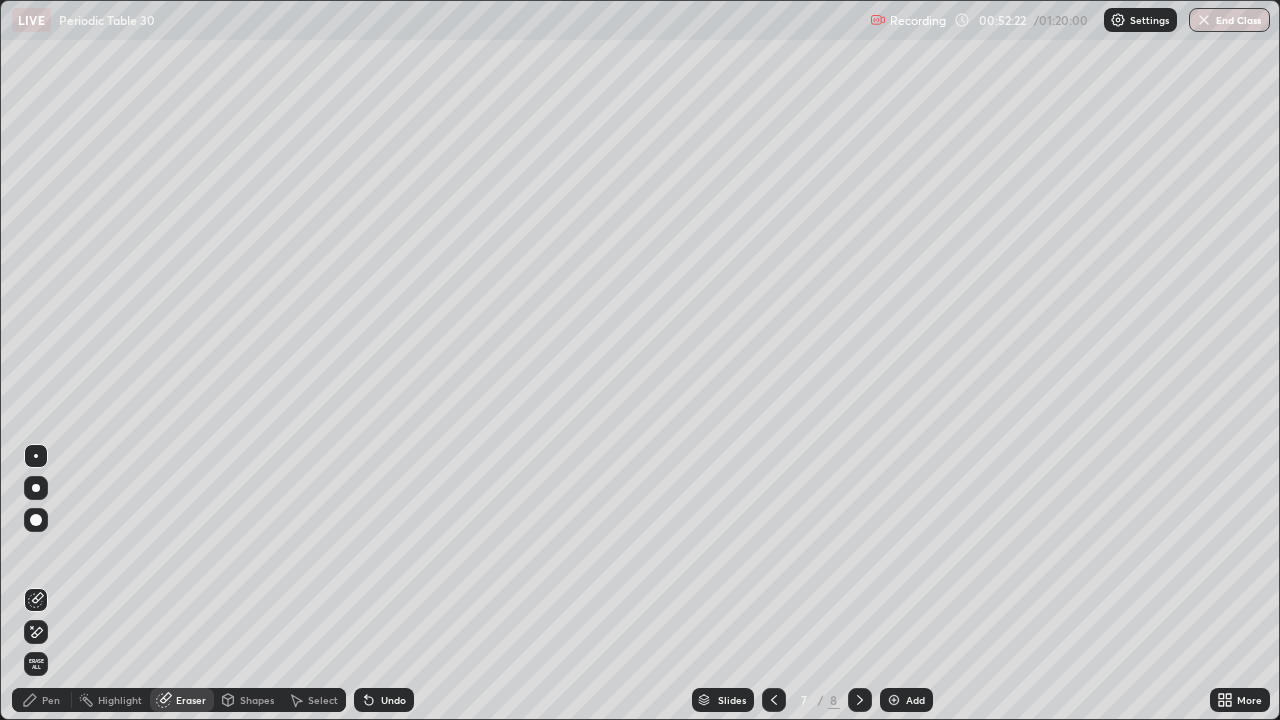 click on "Pen" at bounding box center (51, 700) 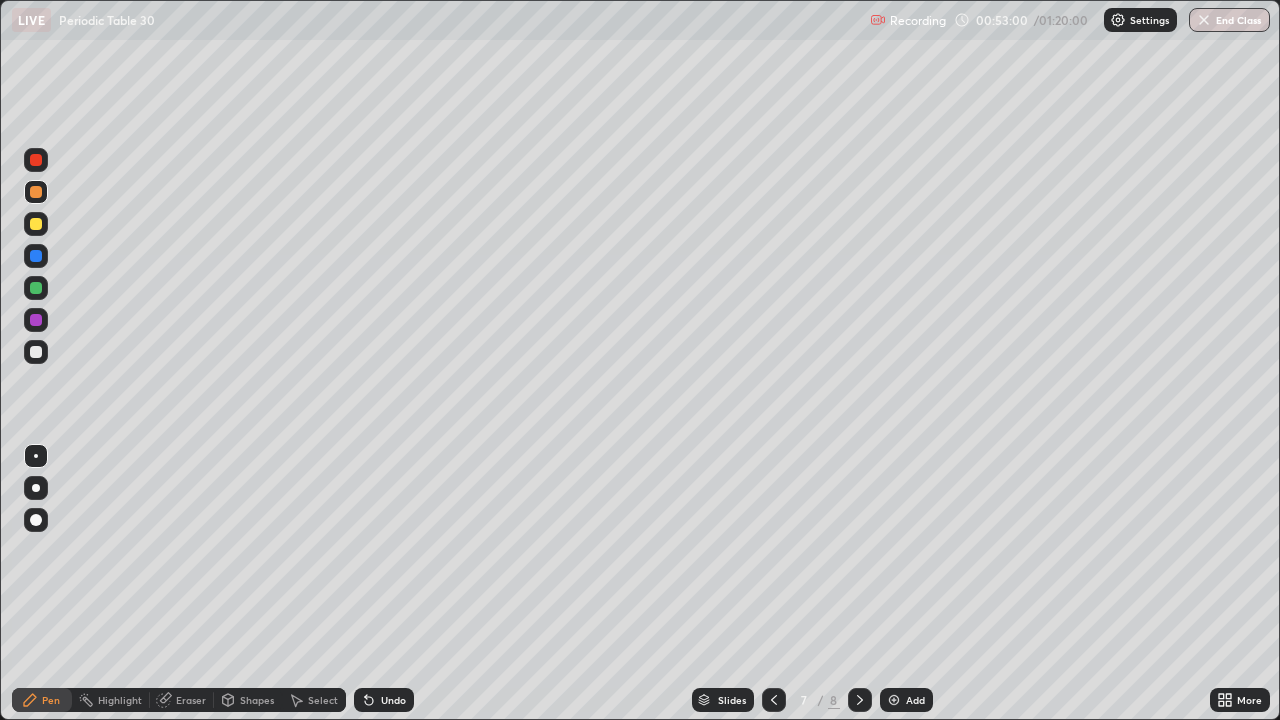 click at bounding box center (36, 224) 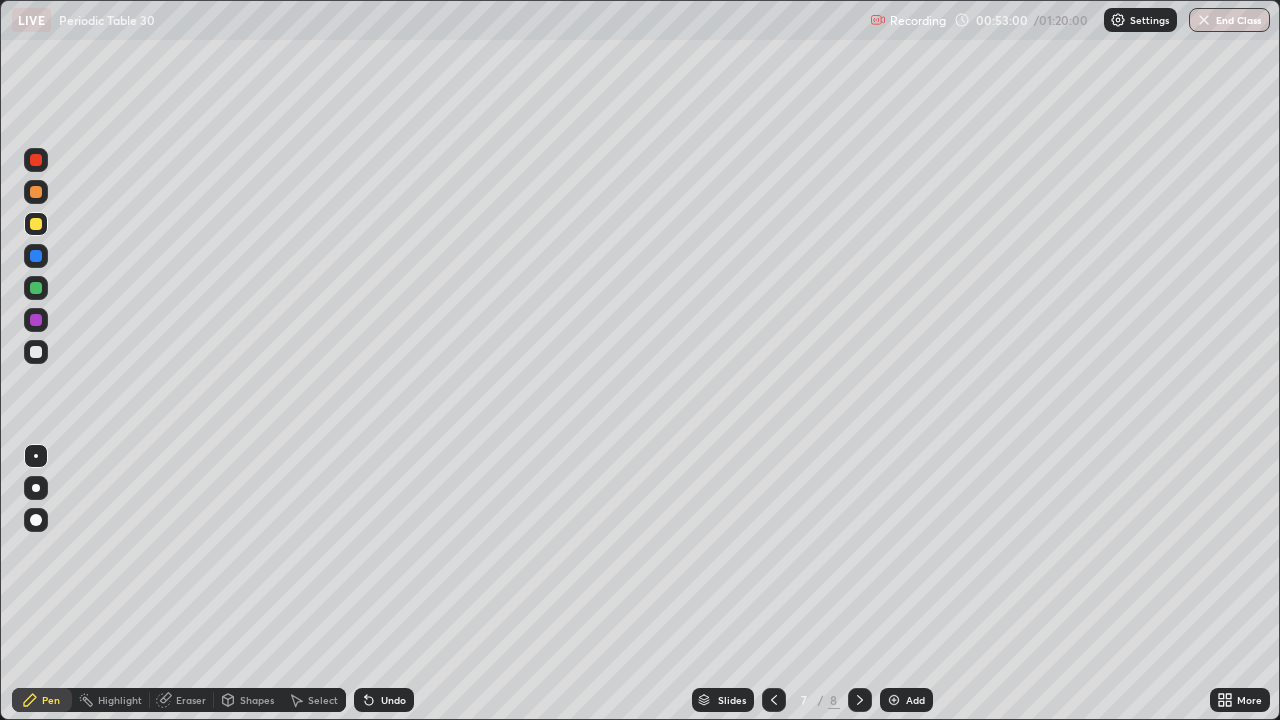 click at bounding box center [36, 224] 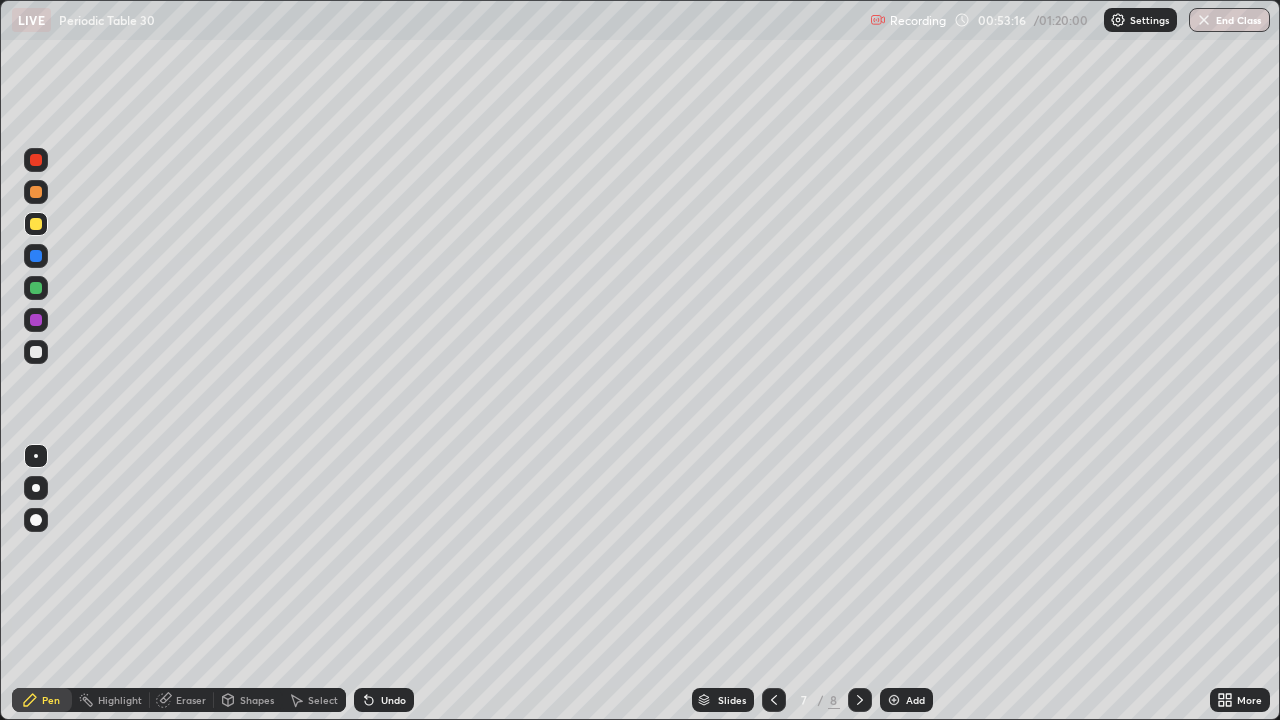 click at bounding box center [36, 288] 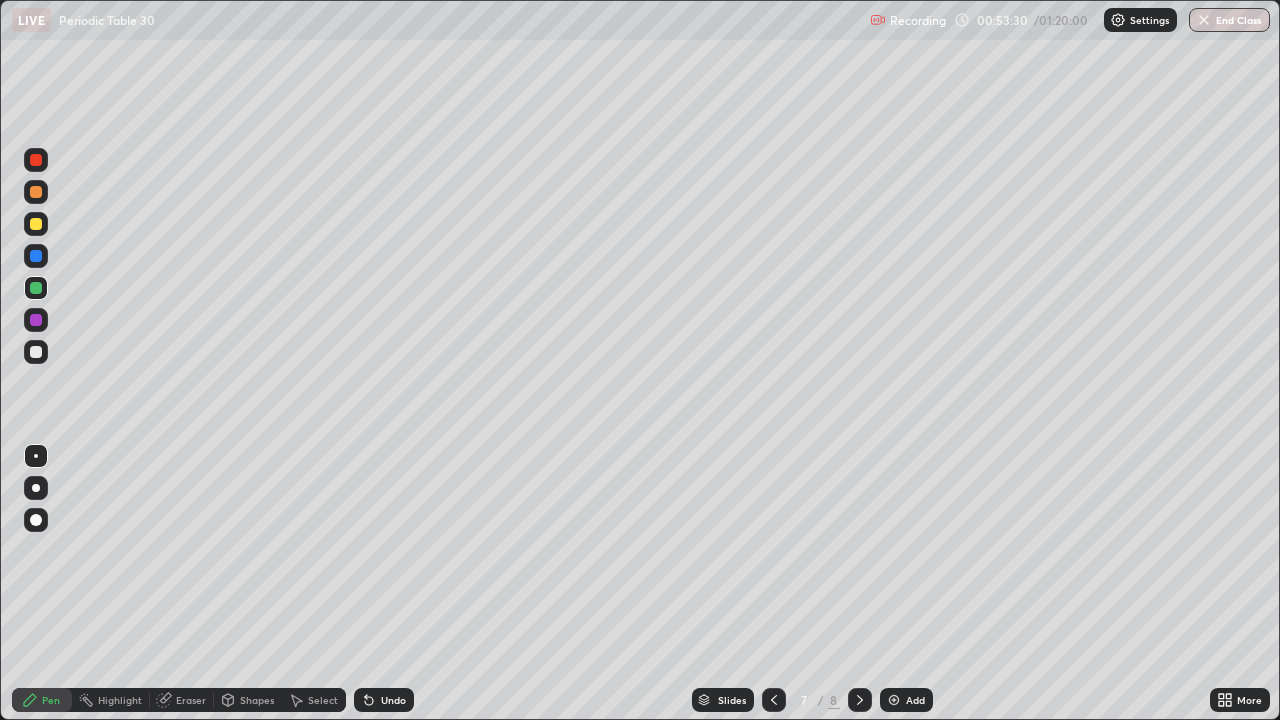 click at bounding box center [36, 352] 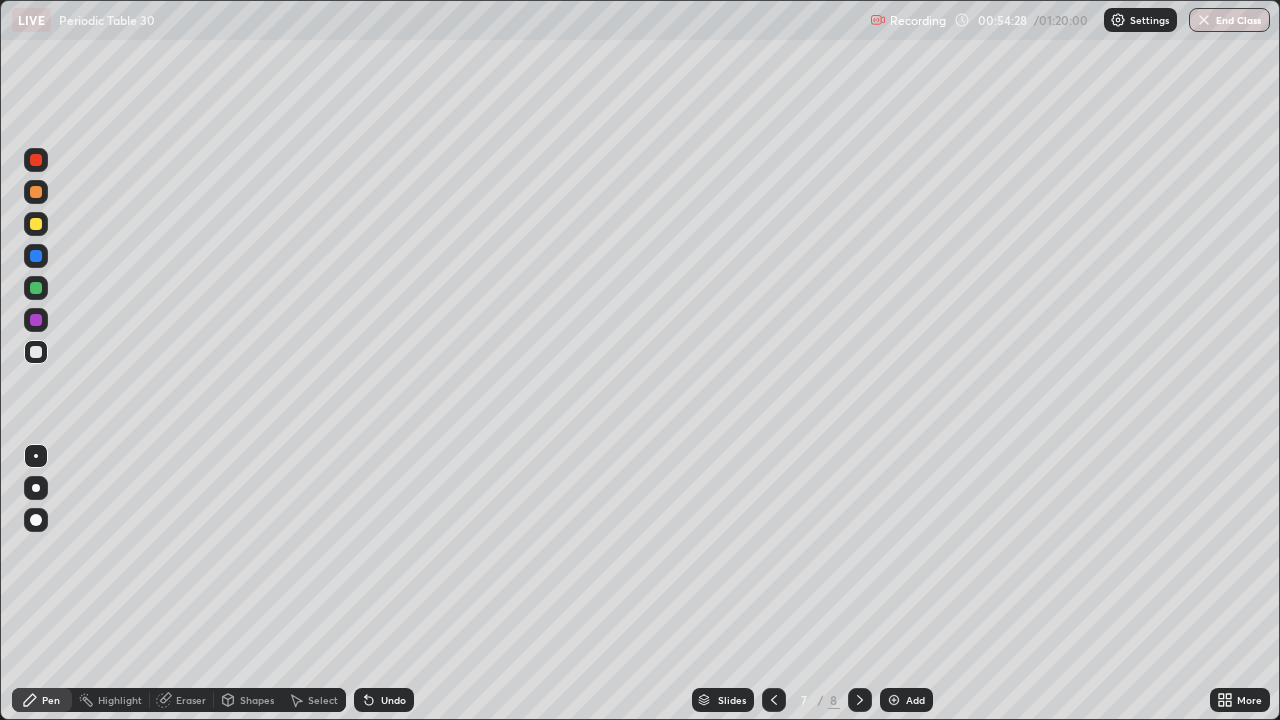 click at bounding box center (36, 288) 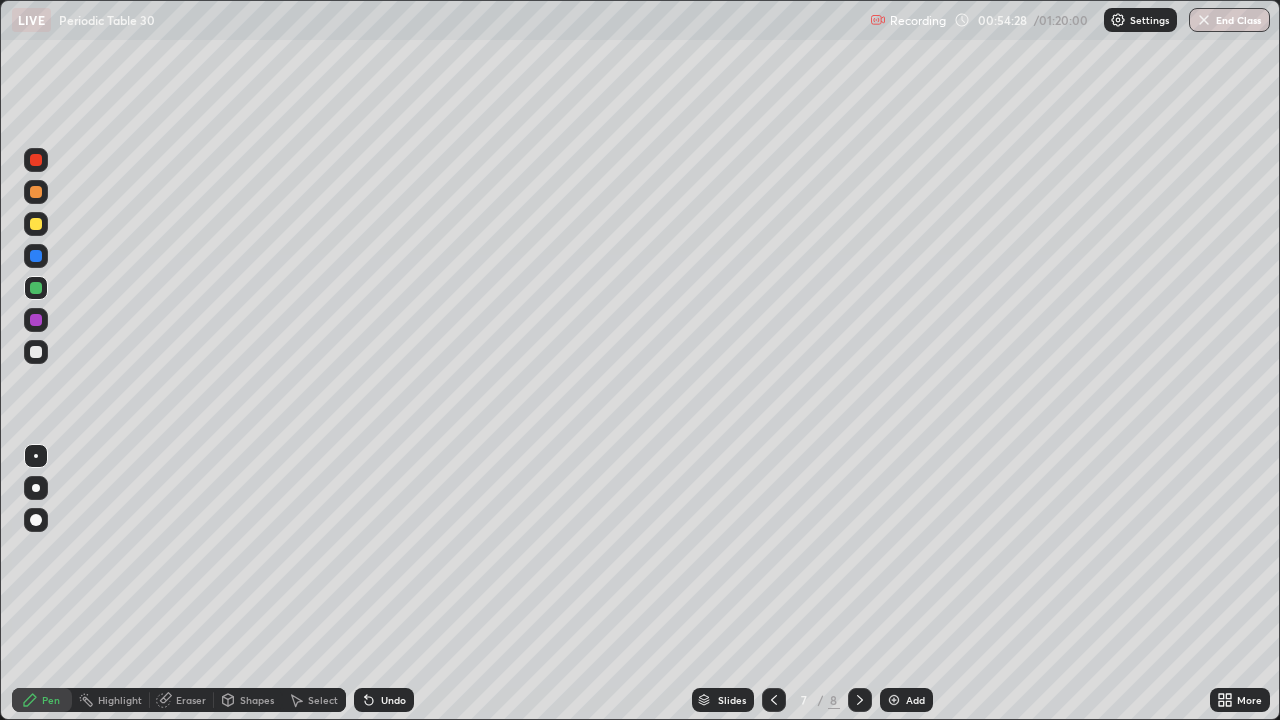 click at bounding box center (36, 288) 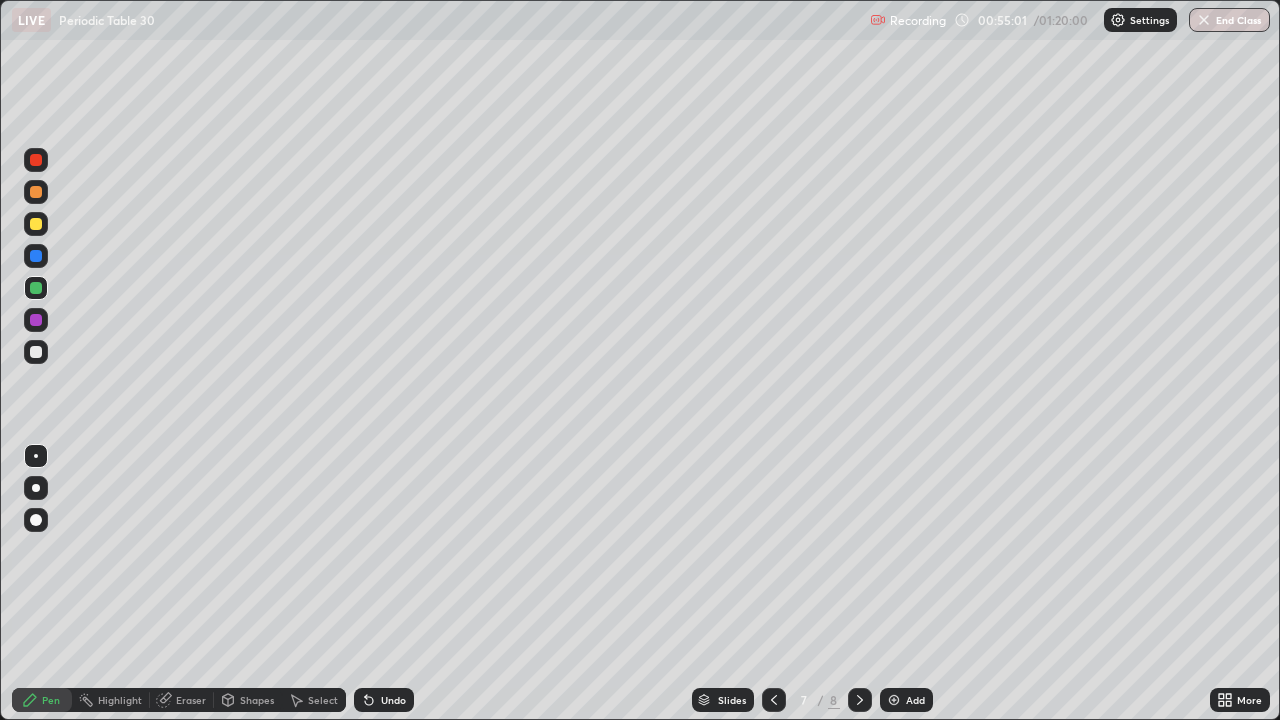 click at bounding box center (36, 192) 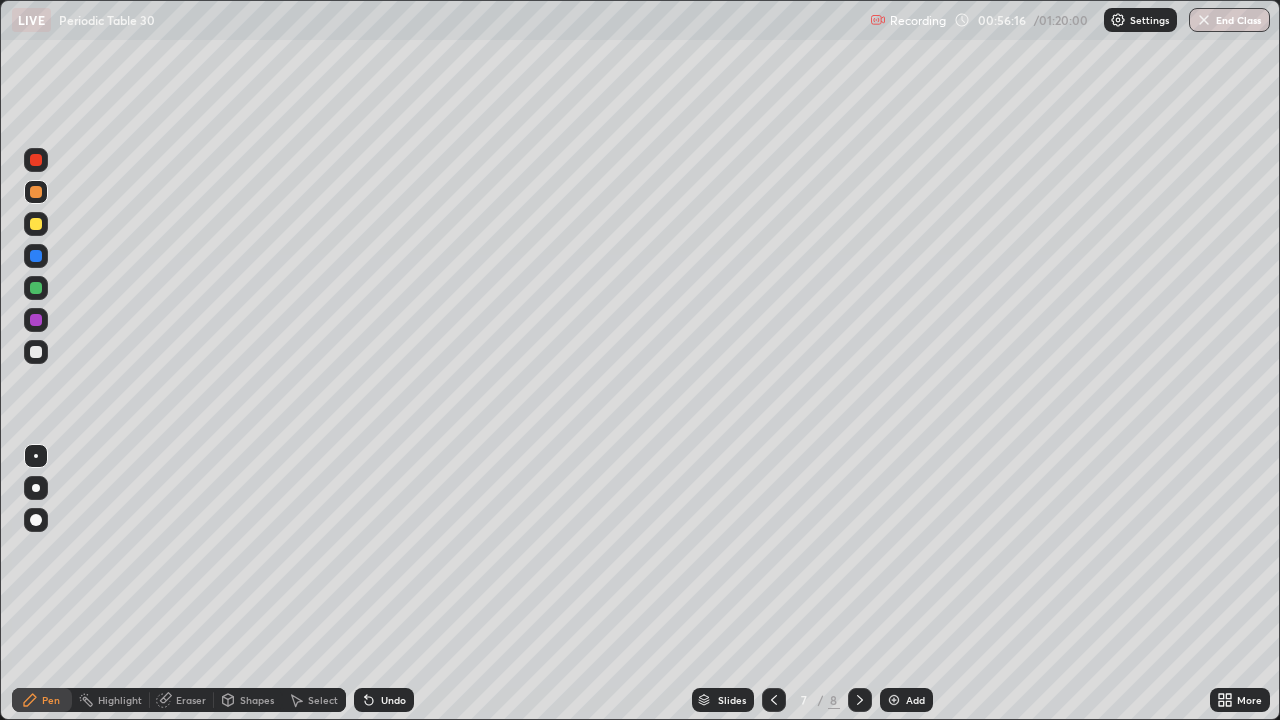 click at bounding box center [36, 224] 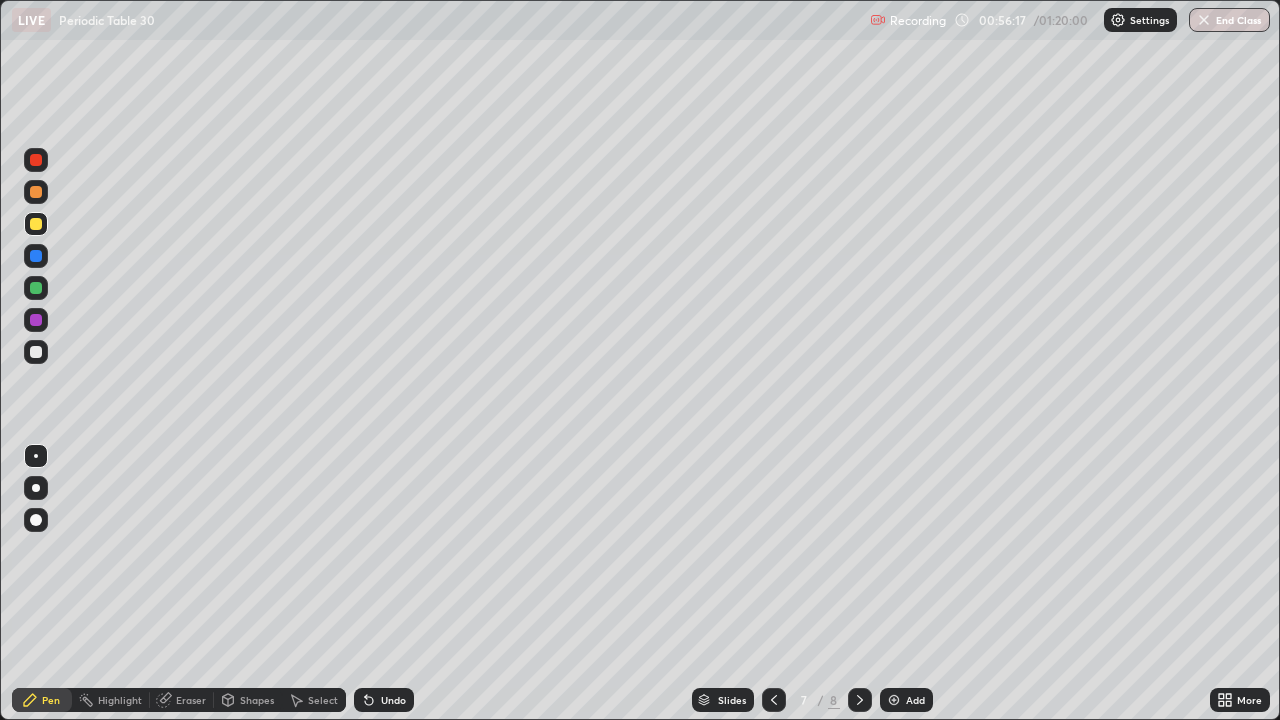 click at bounding box center [36, 224] 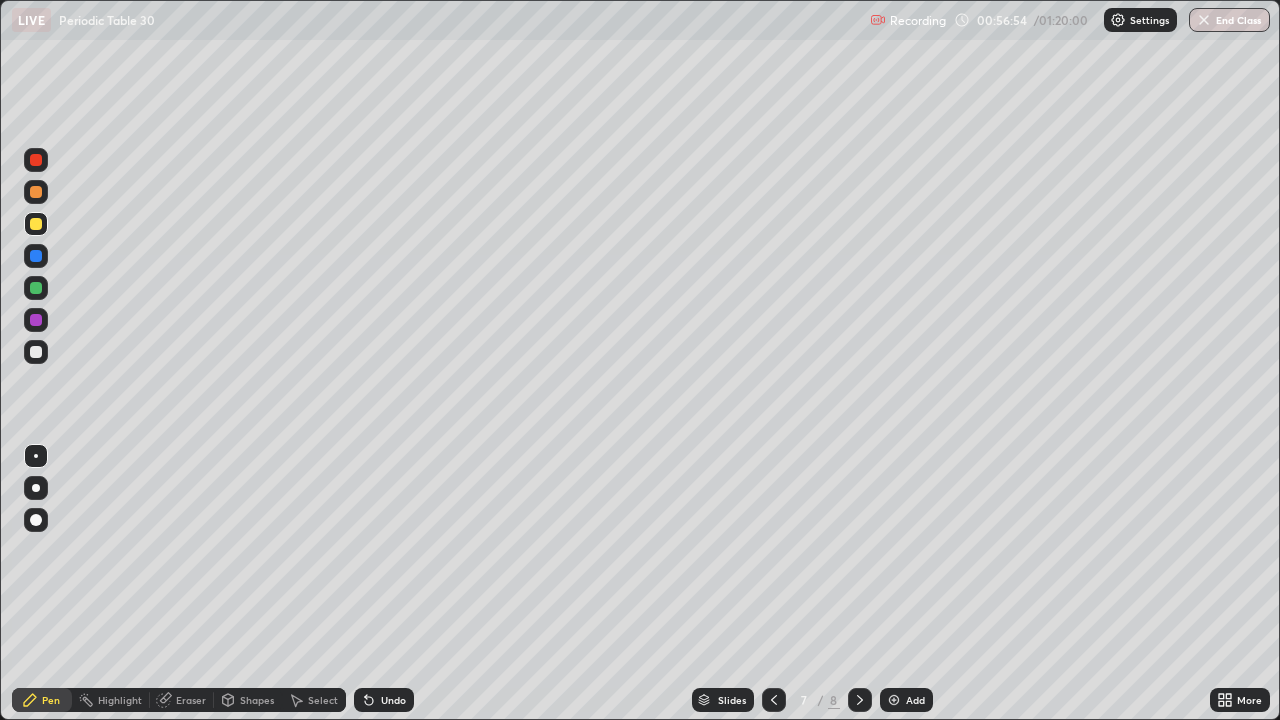 click at bounding box center [36, 288] 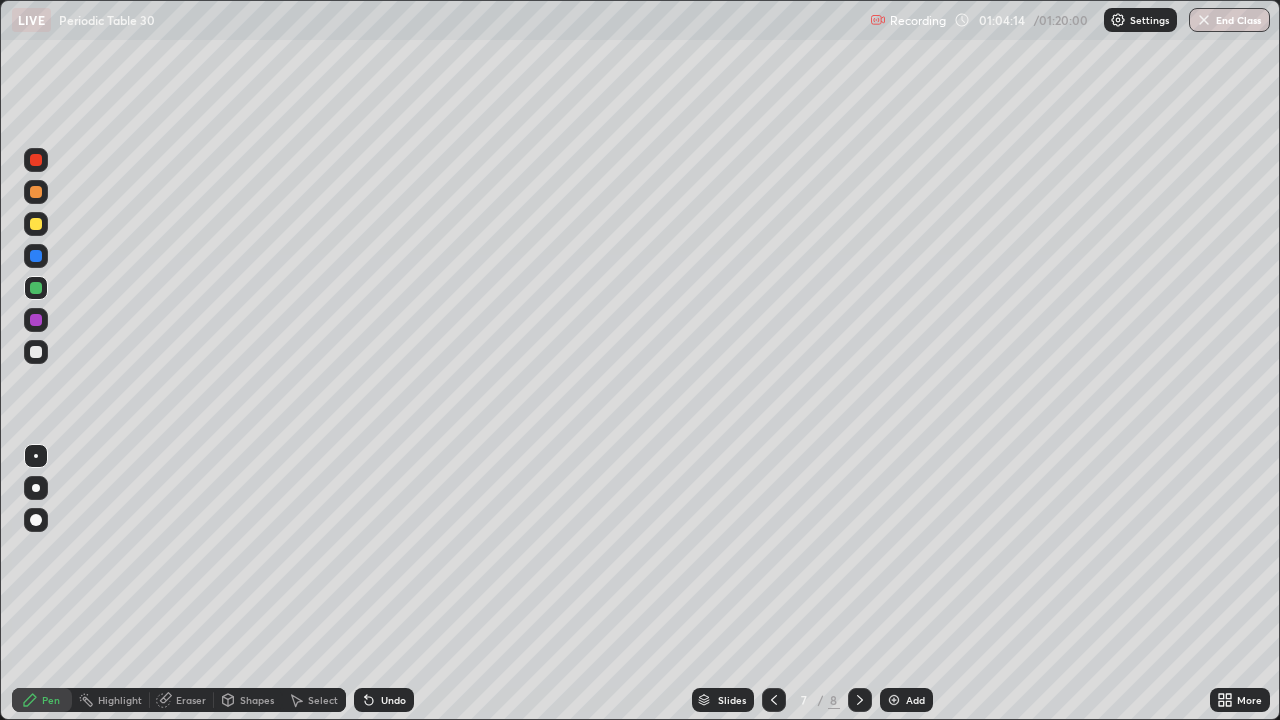 click at bounding box center (36, 352) 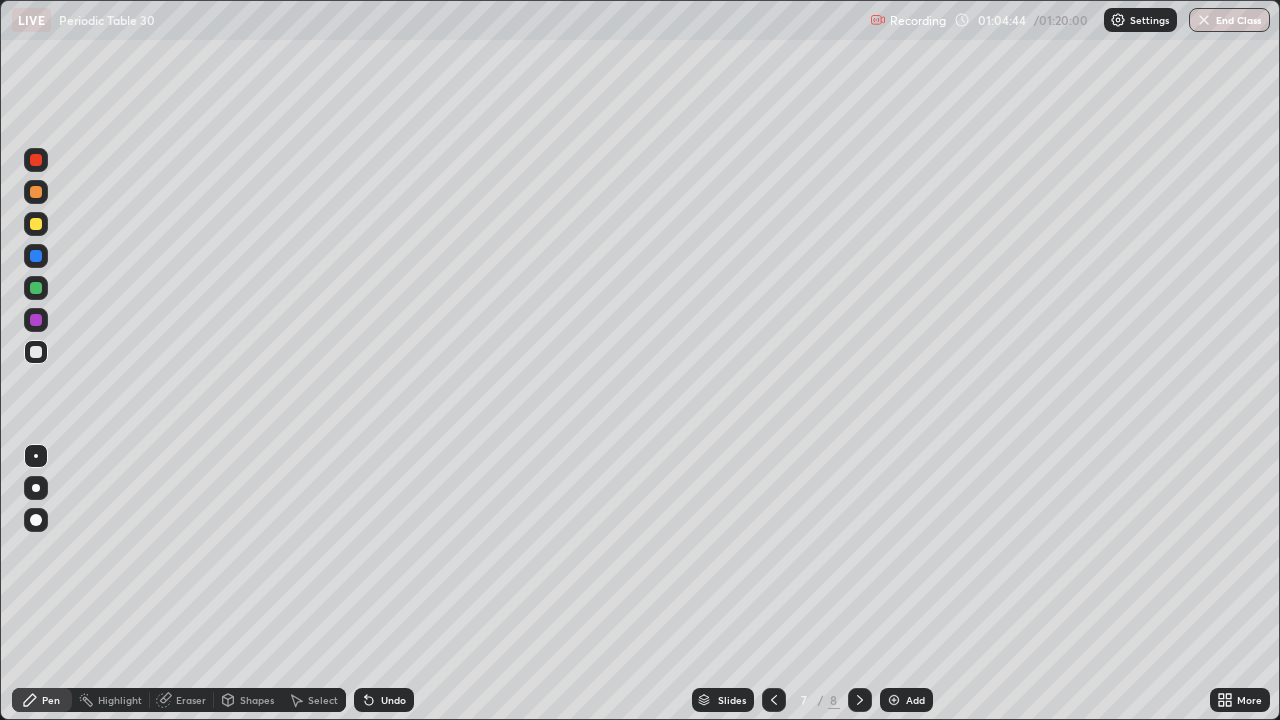 click at bounding box center [894, 700] 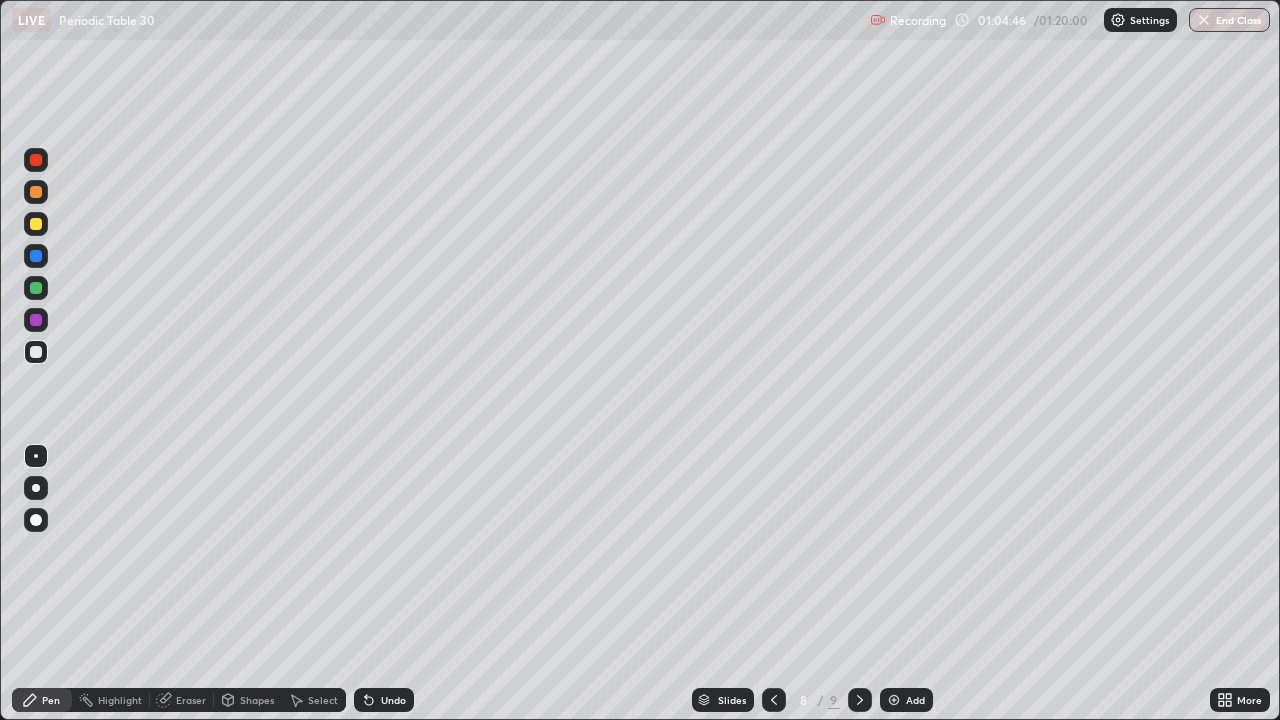 click at bounding box center [36, 192] 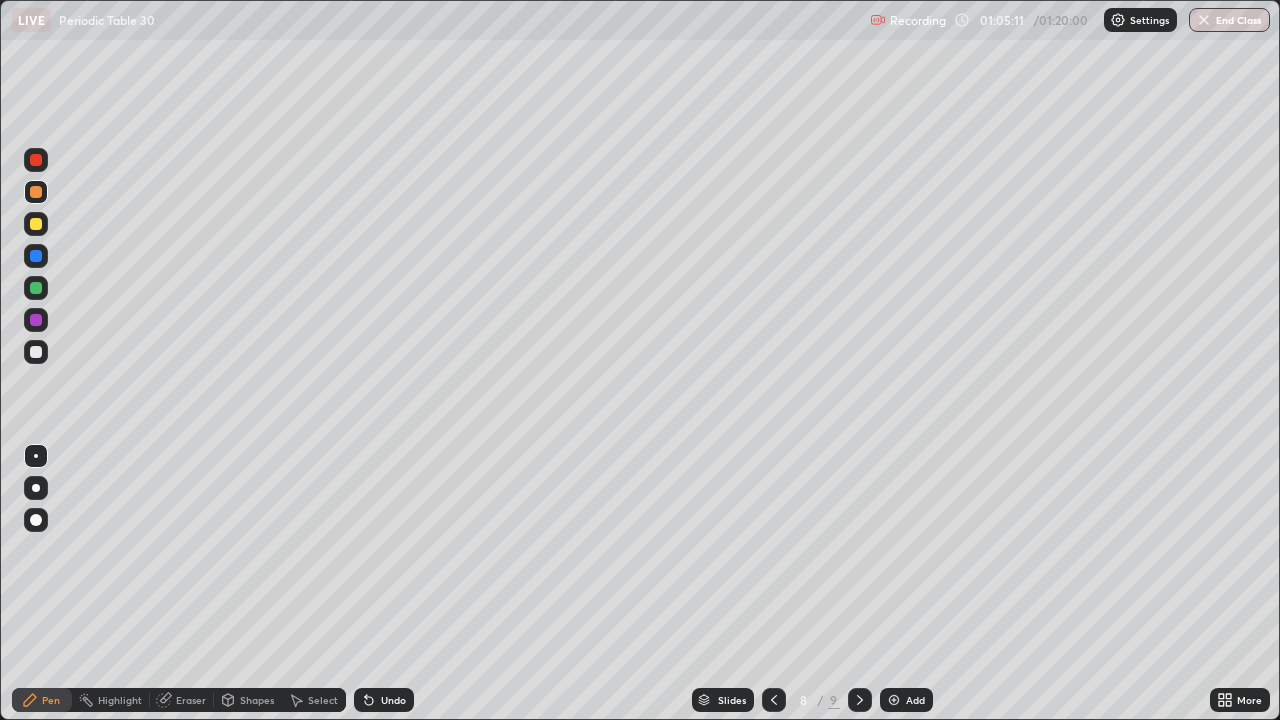 click on "Eraser" at bounding box center [191, 700] 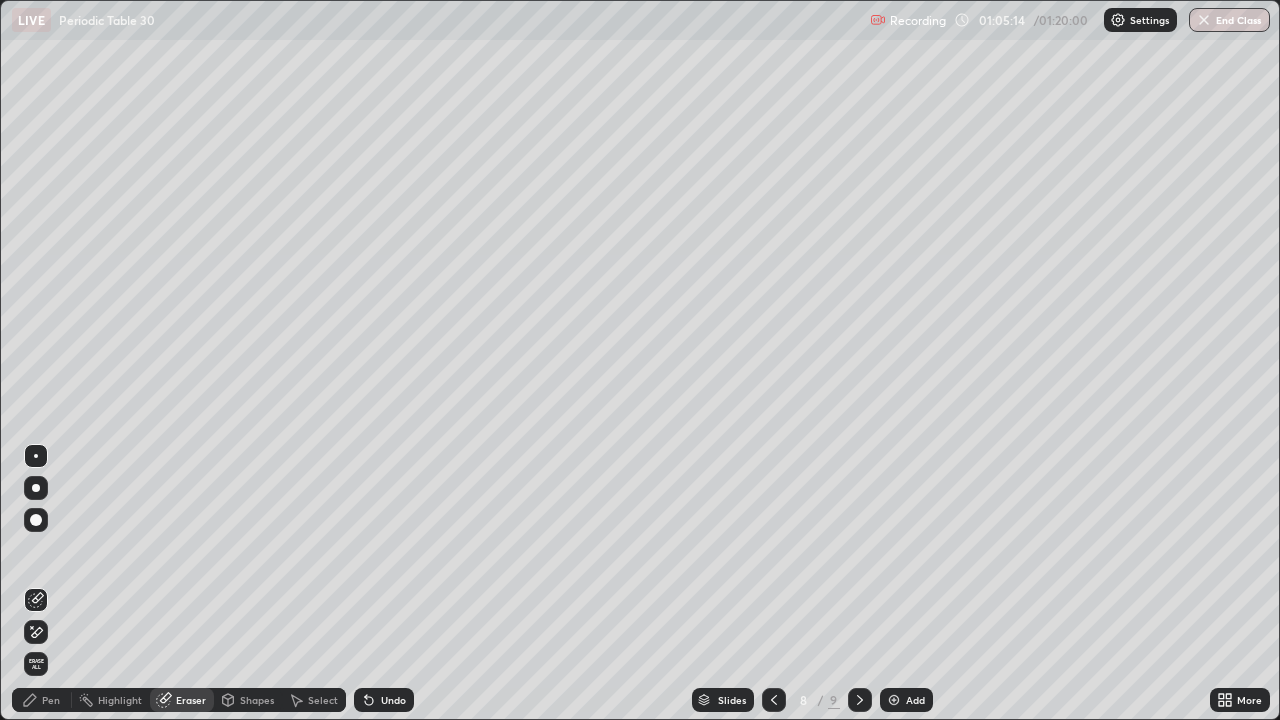 click on "Pen" at bounding box center (51, 700) 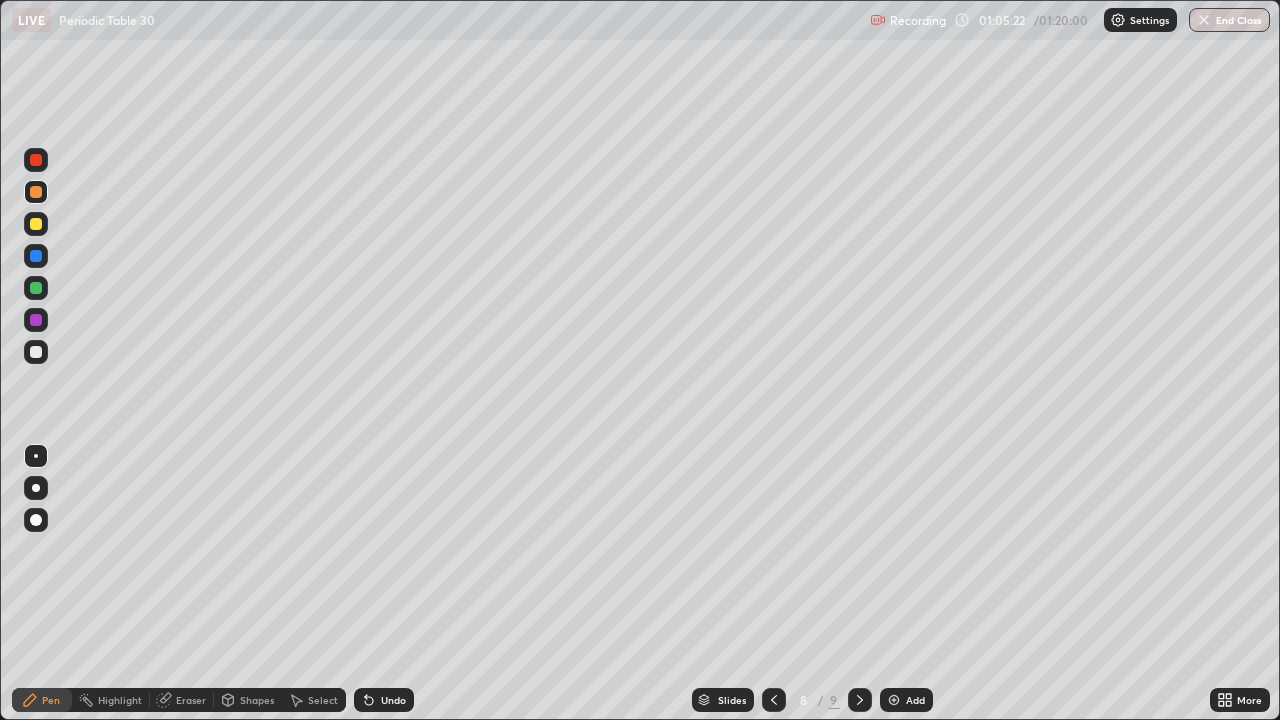 click at bounding box center [36, 224] 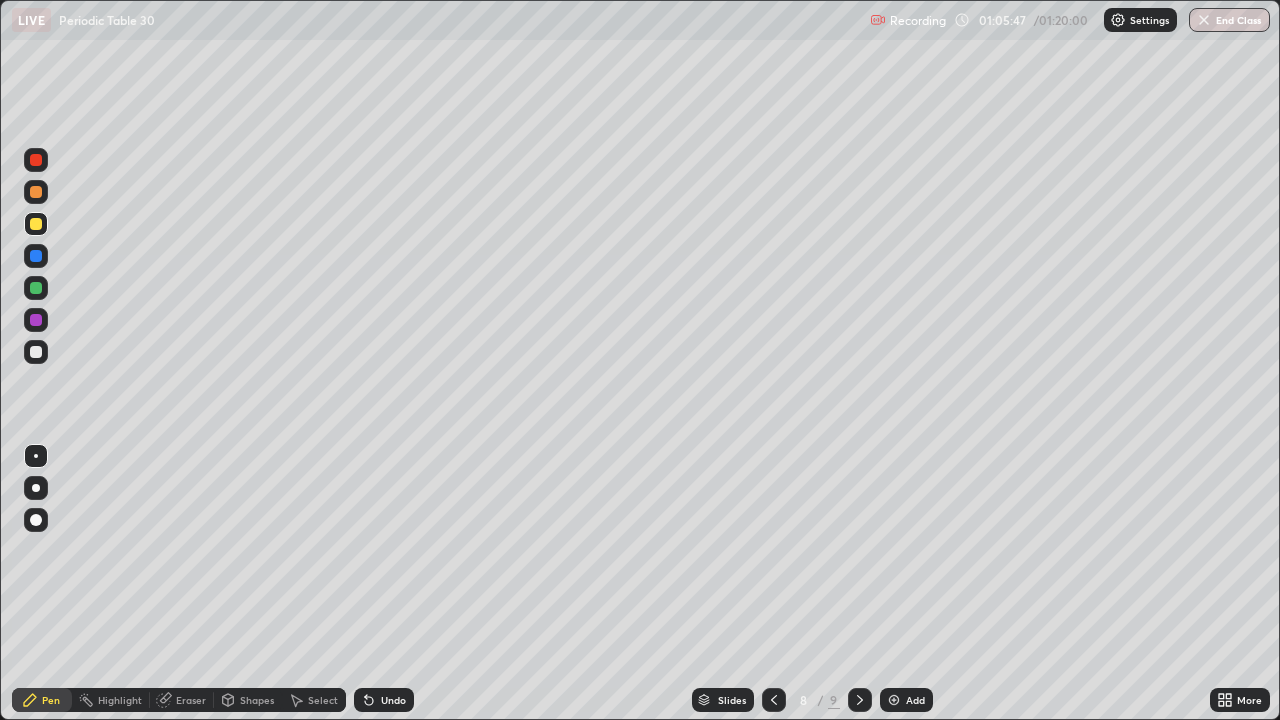 click at bounding box center [36, 192] 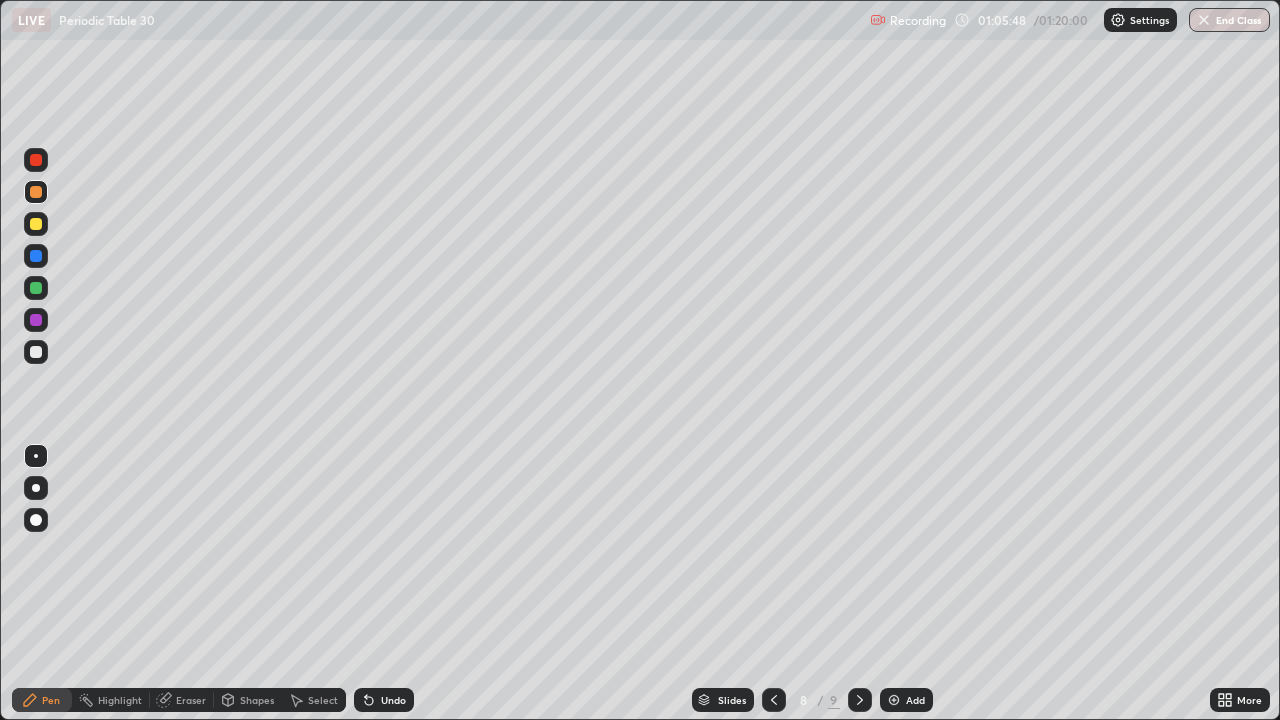 click at bounding box center [36, 192] 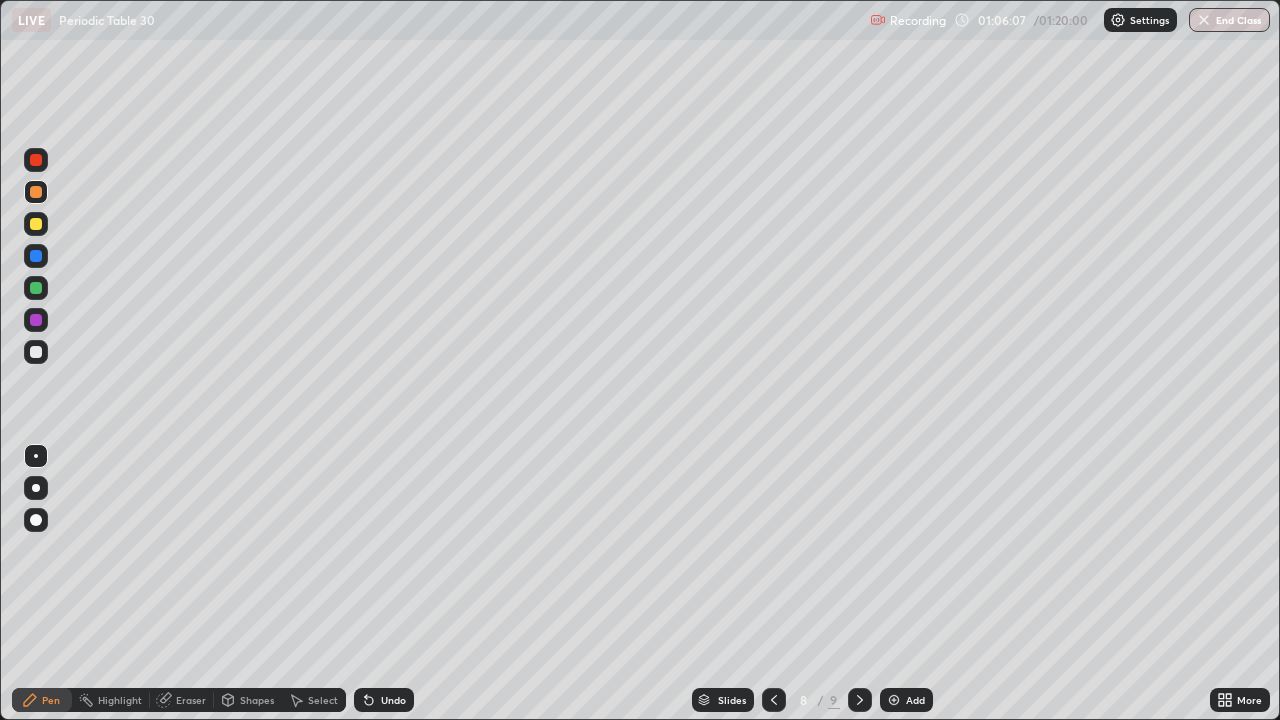 click at bounding box center [36, 224] 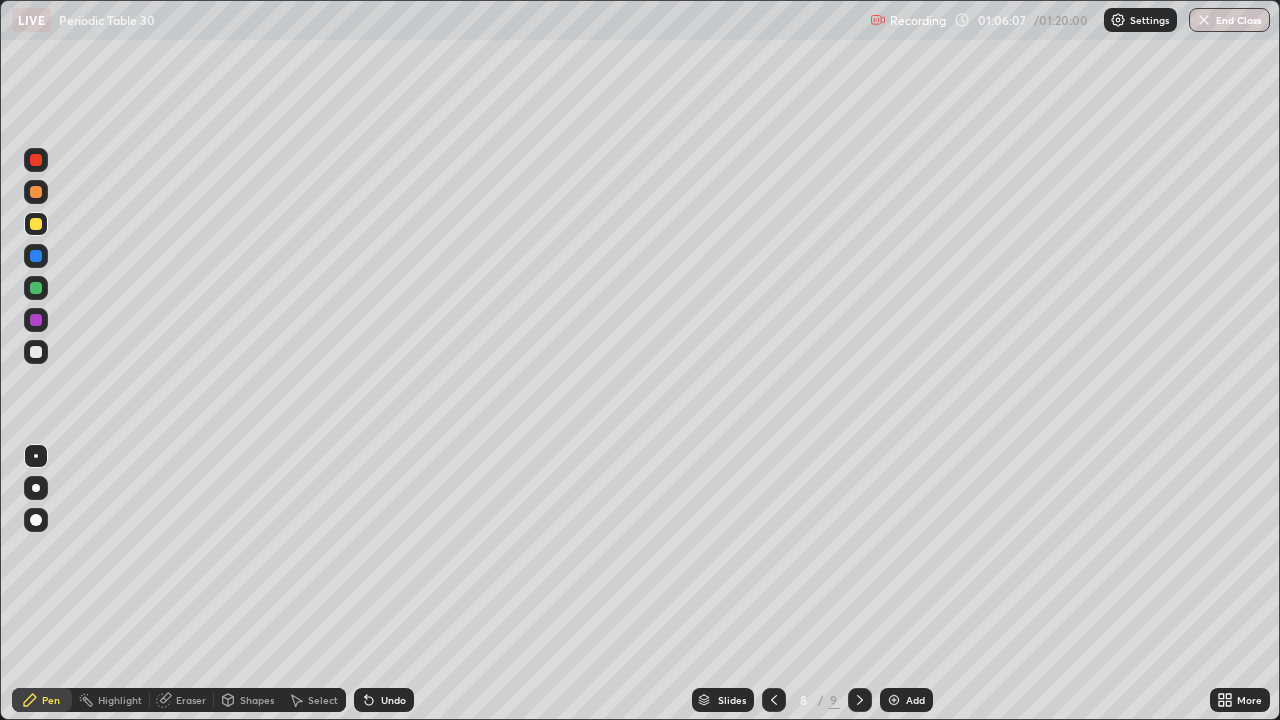 click at bounding box center [36, 224] 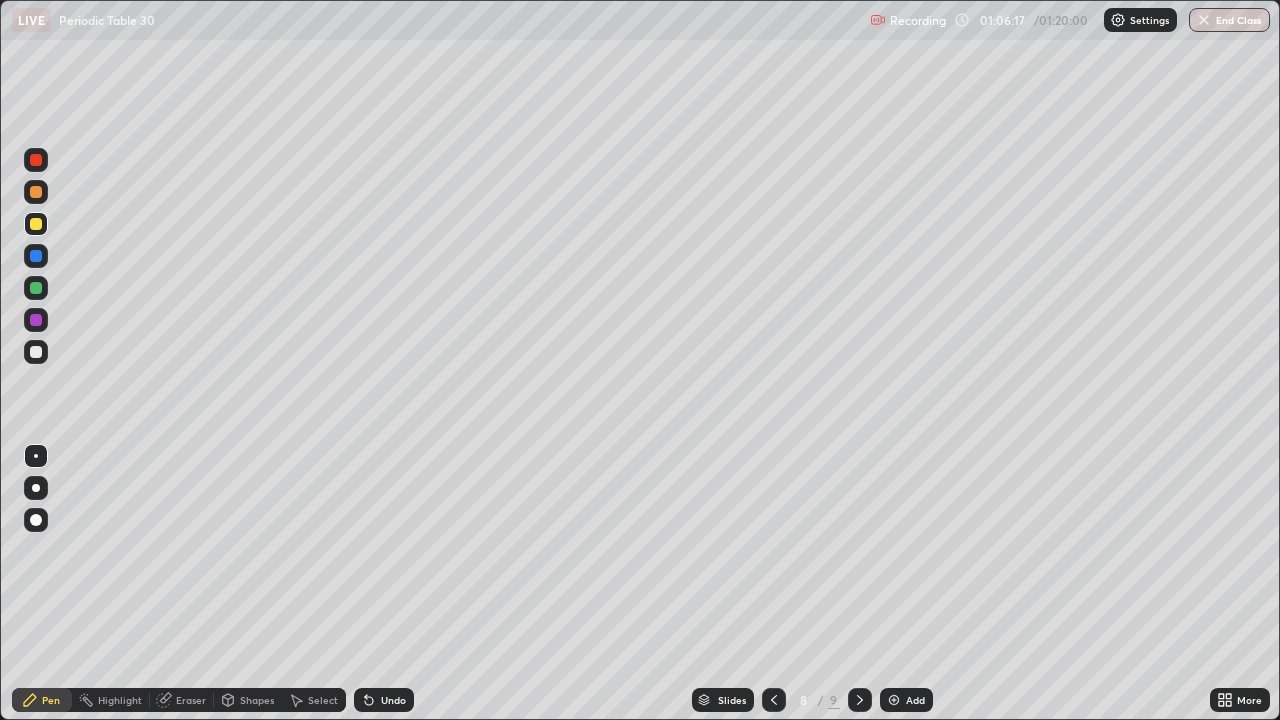 click at bounding box center [36, 288] 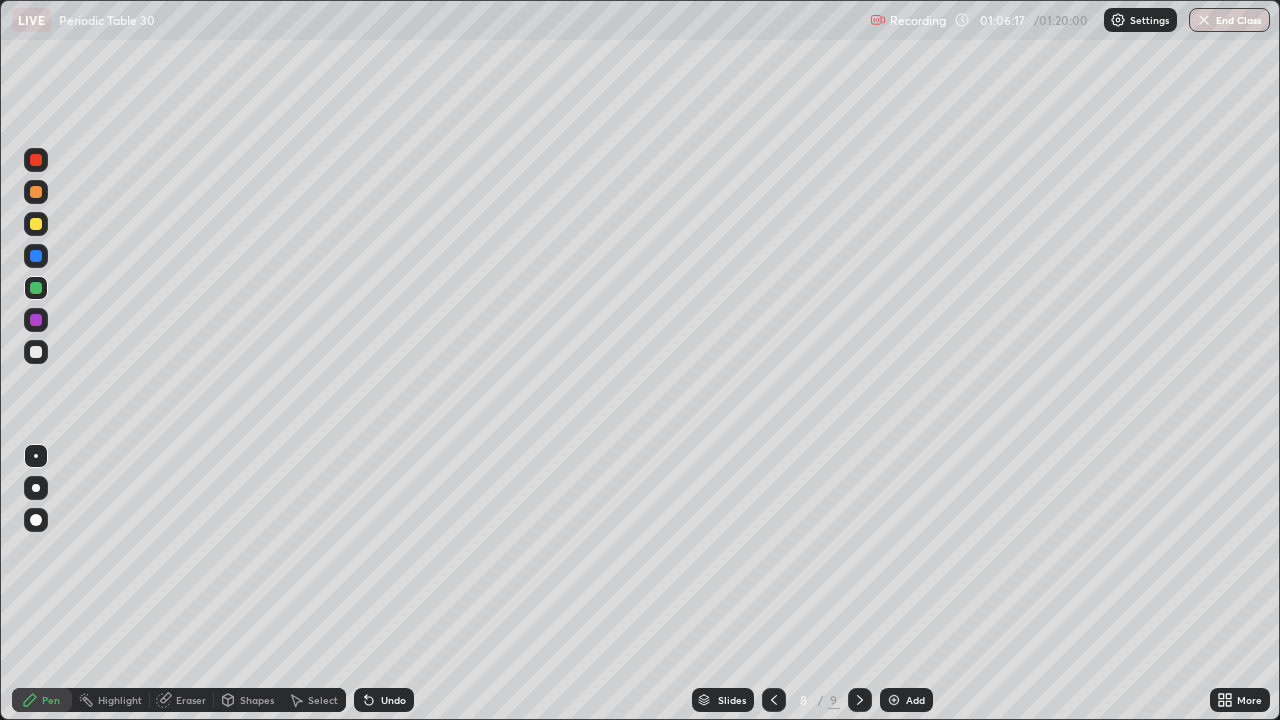 click at bounding box center (36, 288) 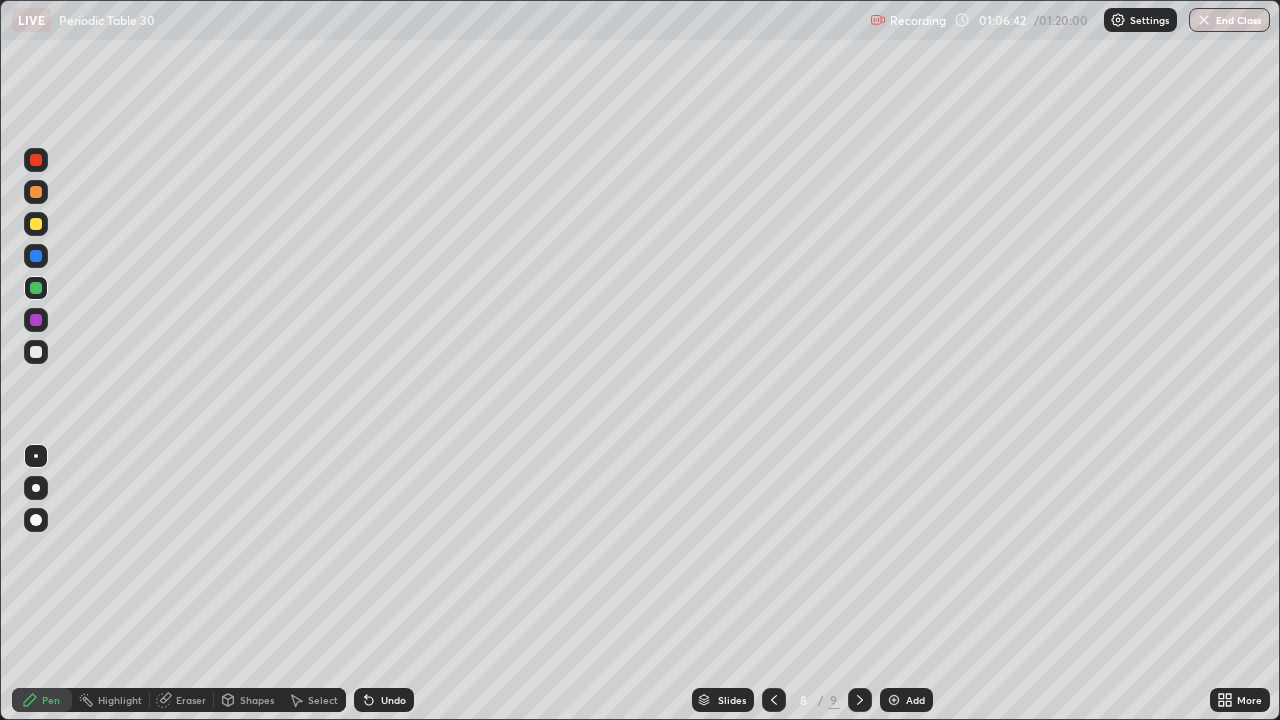 click on "Eraser" at bounding box center [182, 700] 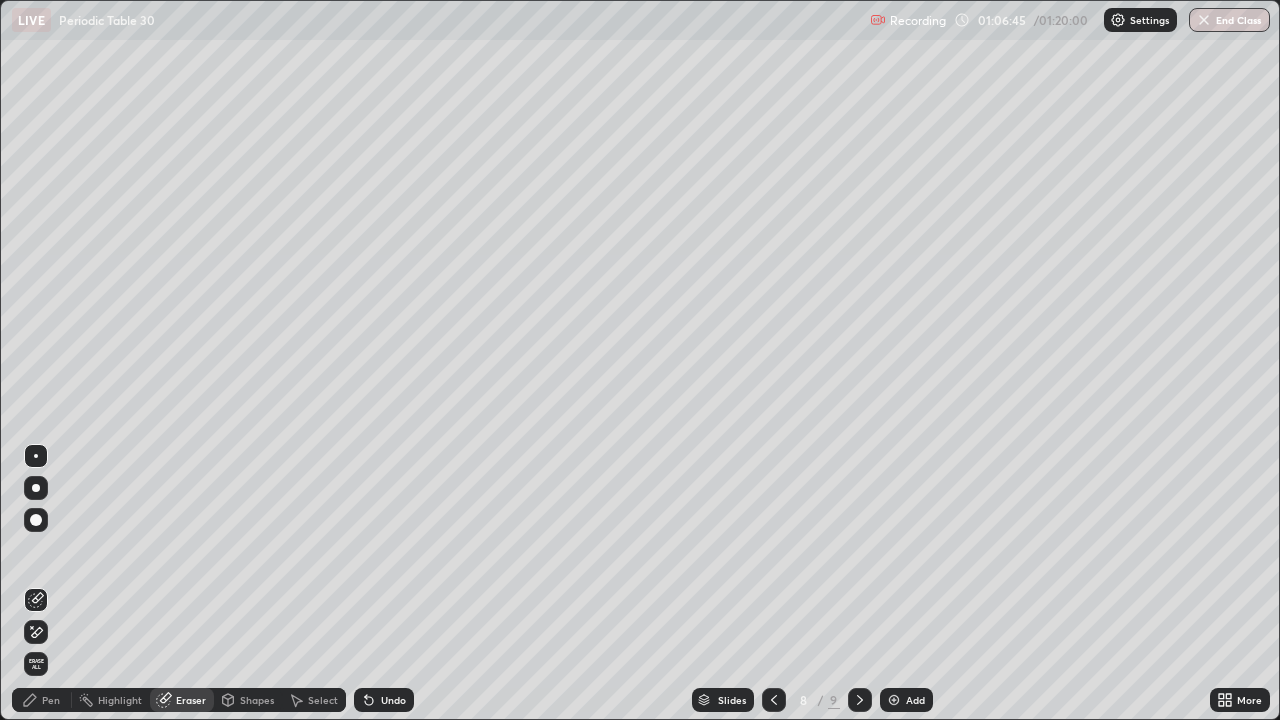 click on "Pen" at bounding box center [51, 700] 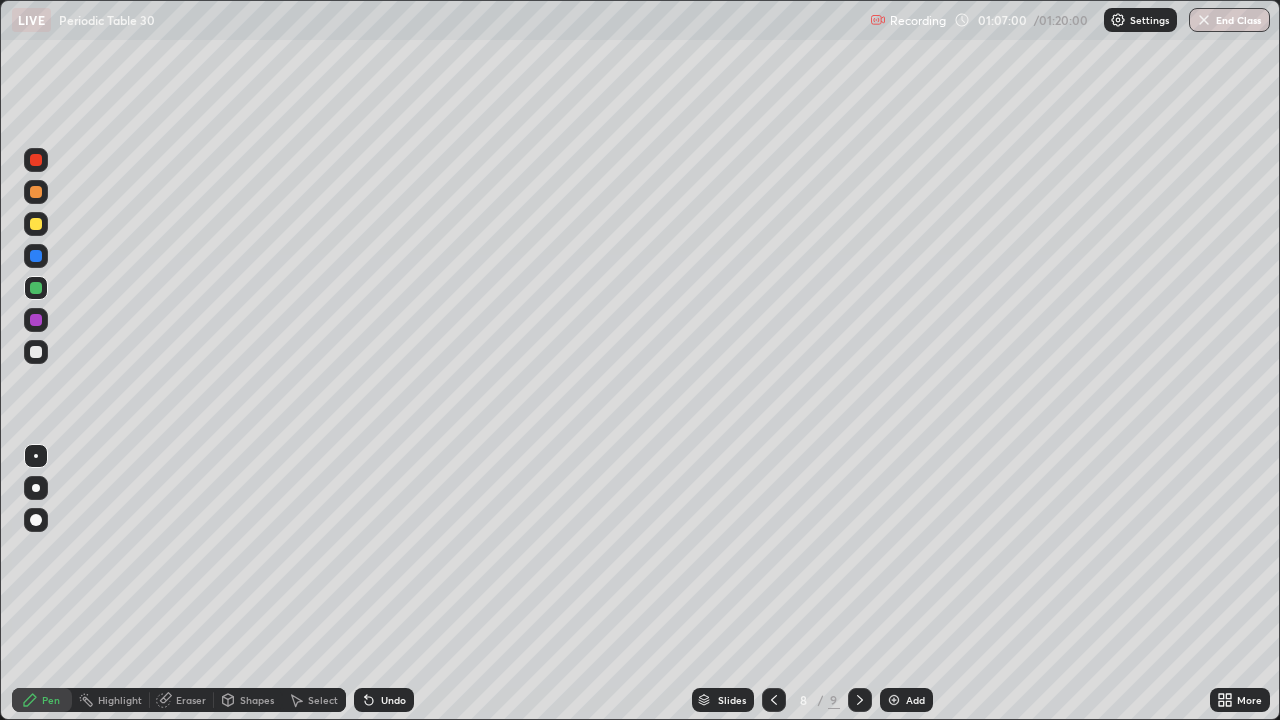 click at bounding box center [36, 352] 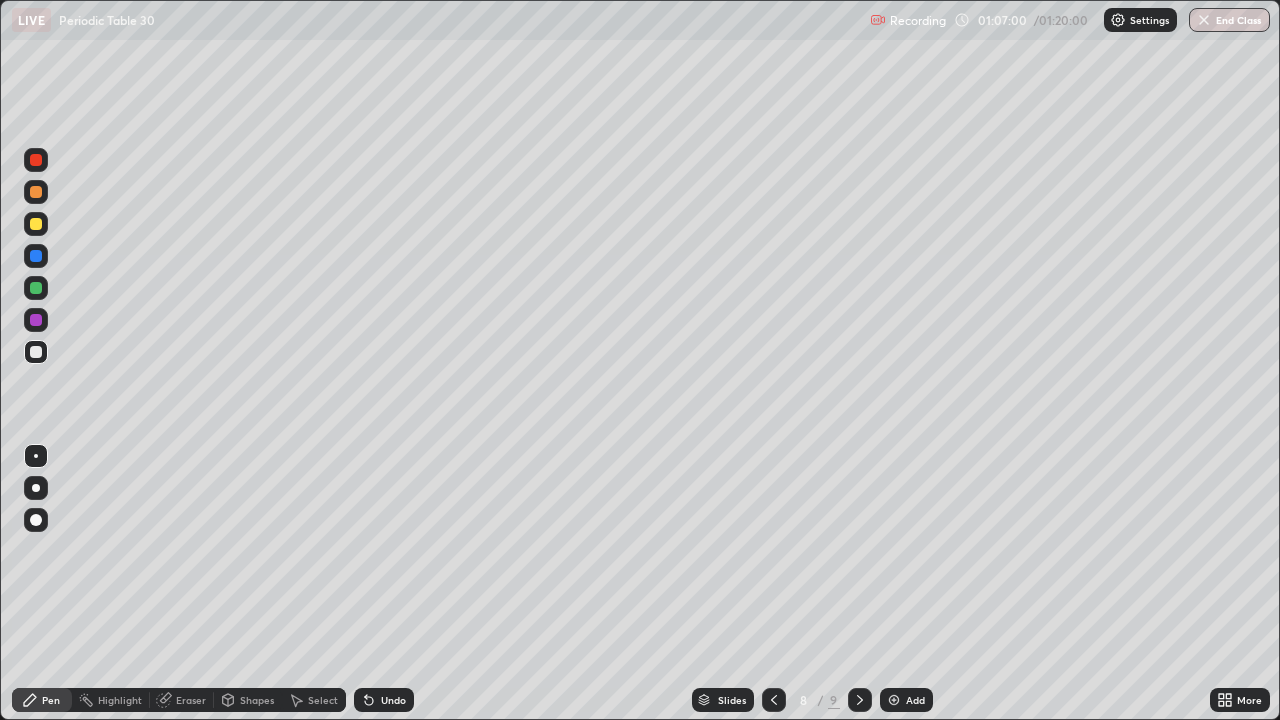 click at bounding box center [36, 352] 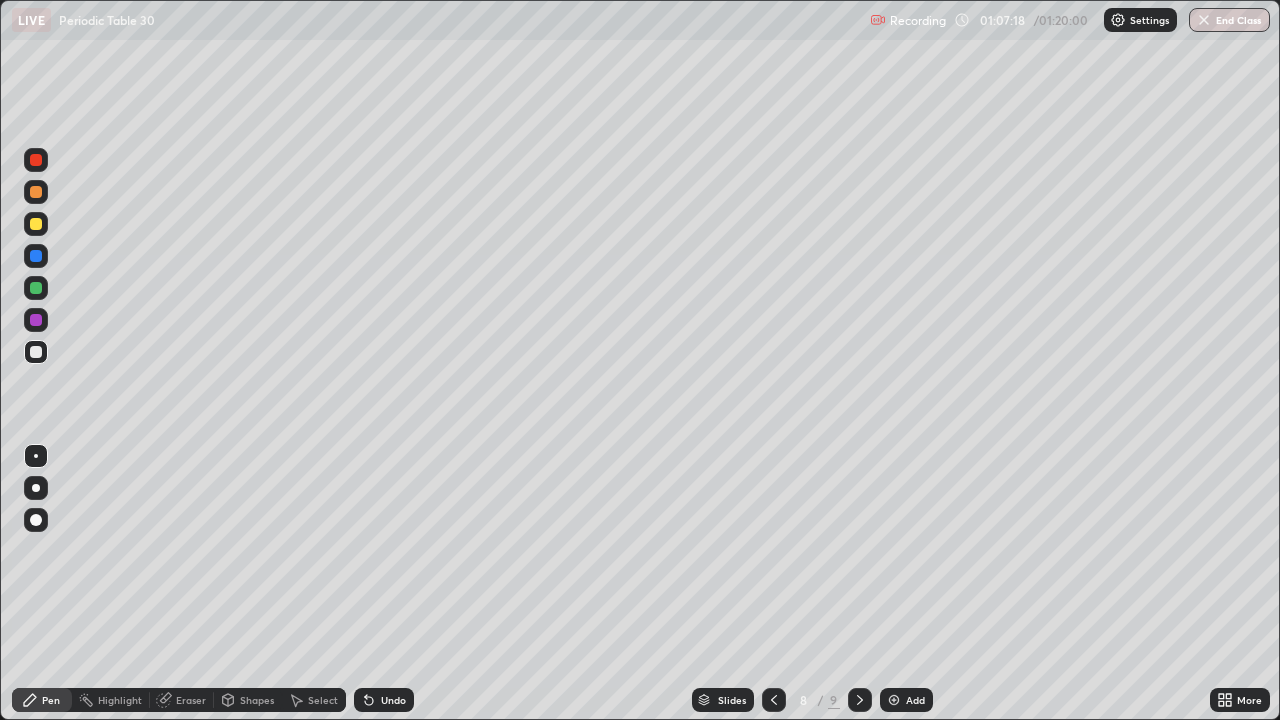click at bounding box center [36, 352] 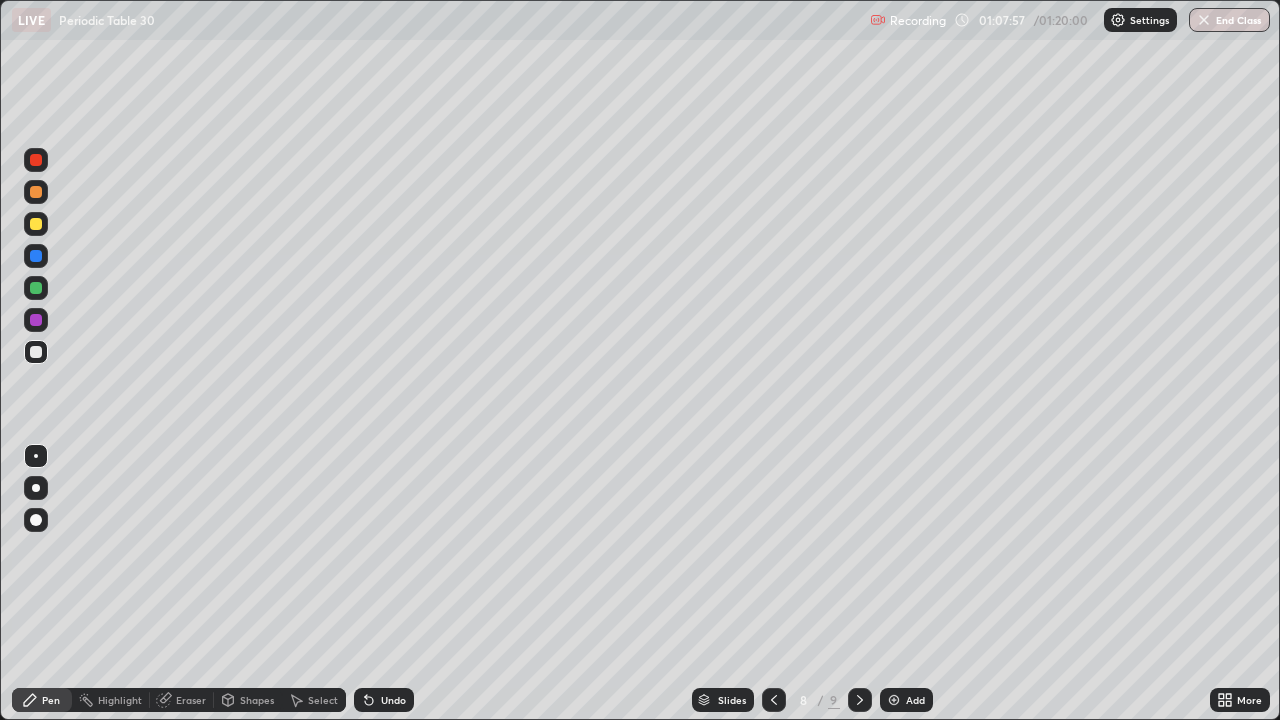 click at bounding box center (36, 224) 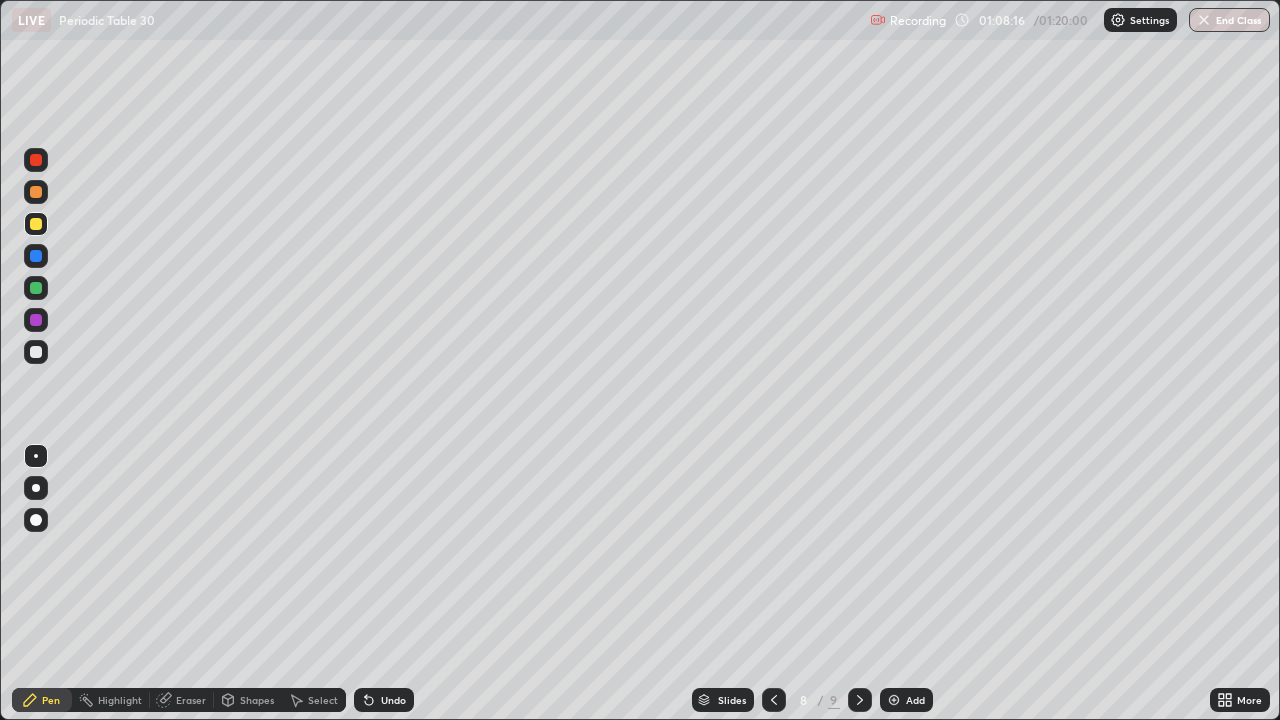 click at bounding box center (36, 192) 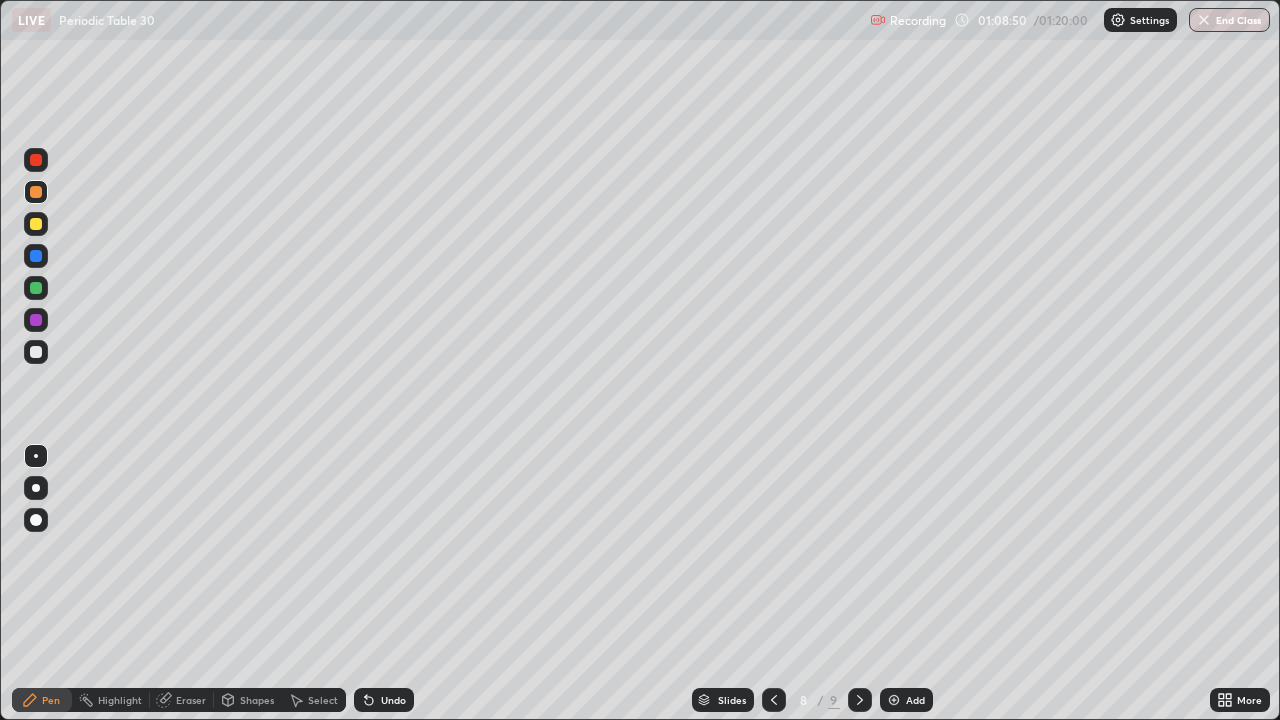 click at bounding box center [36, 224] 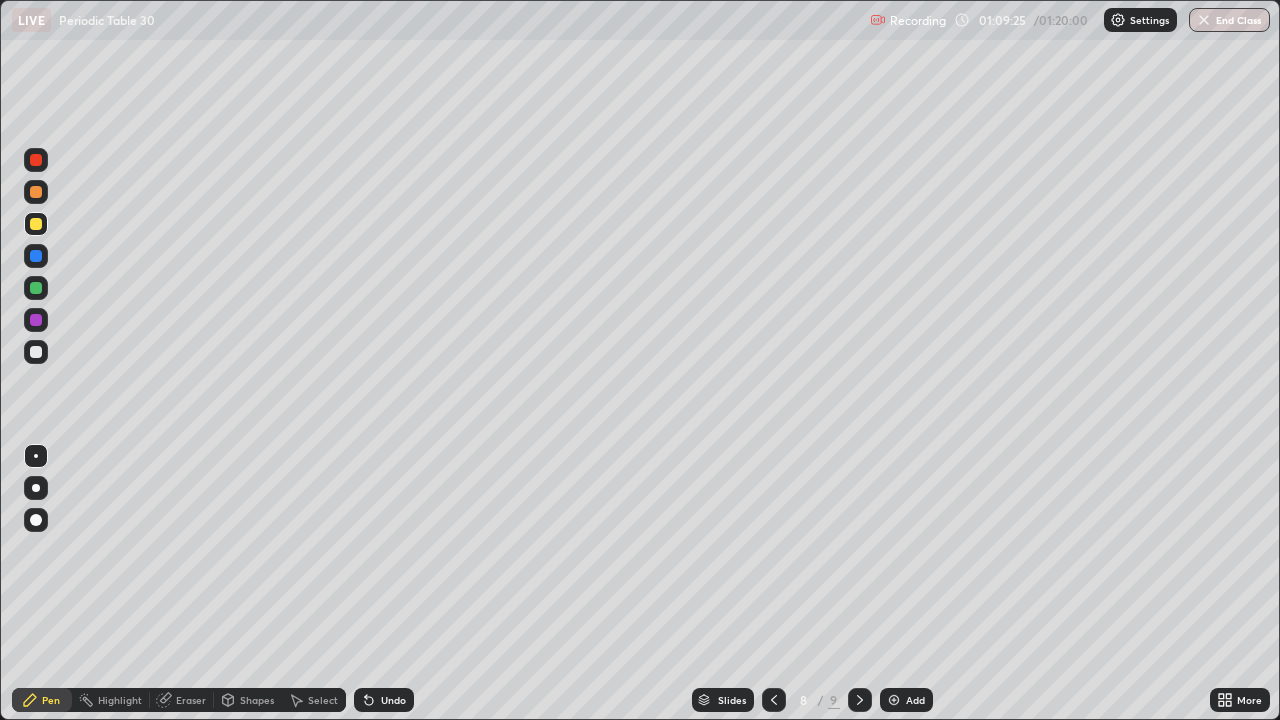 click on "Eraser" at bounding box center (182, 700) 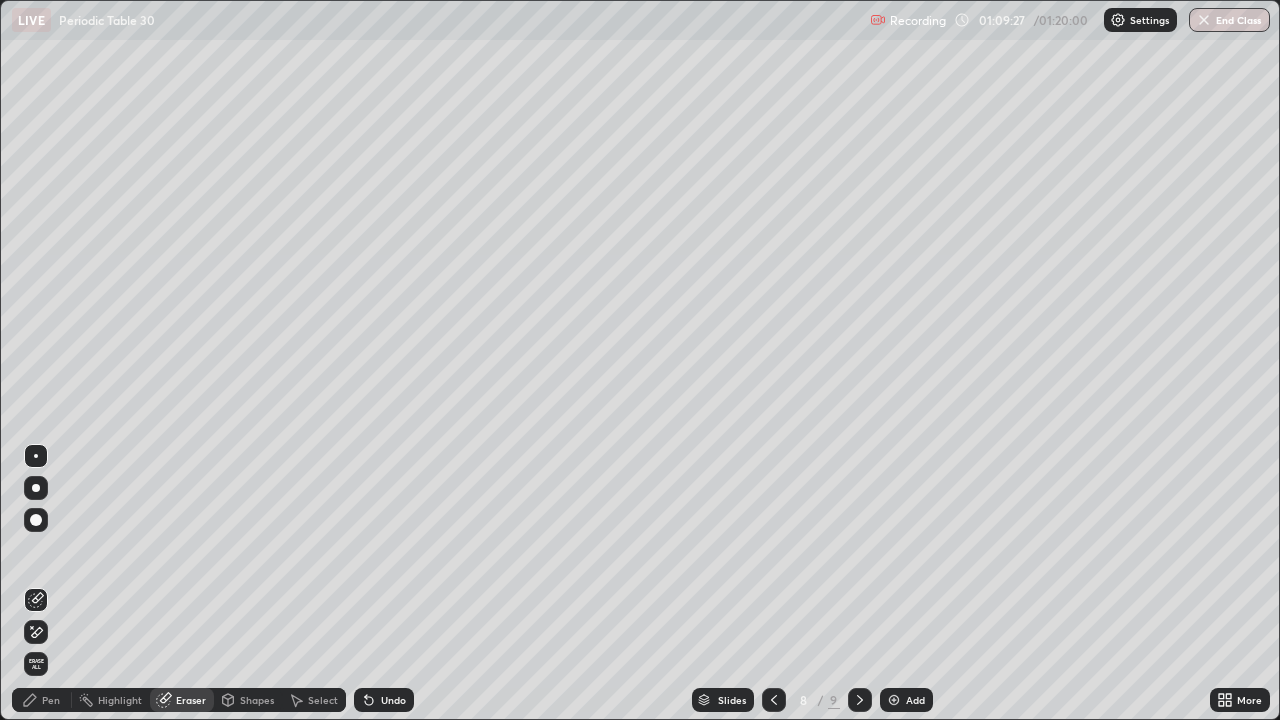 click on "Pen" at bounding box center (51, 700) 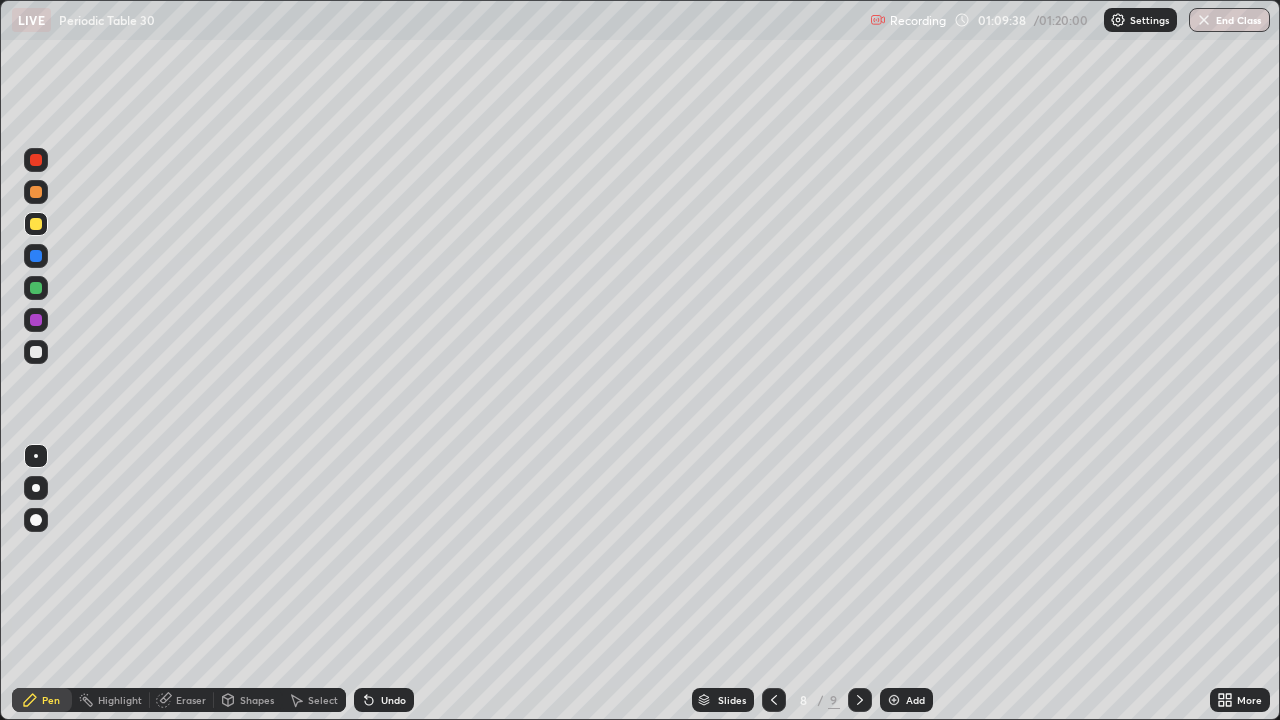 click on "Eraser" at bounding box center (191, 700) 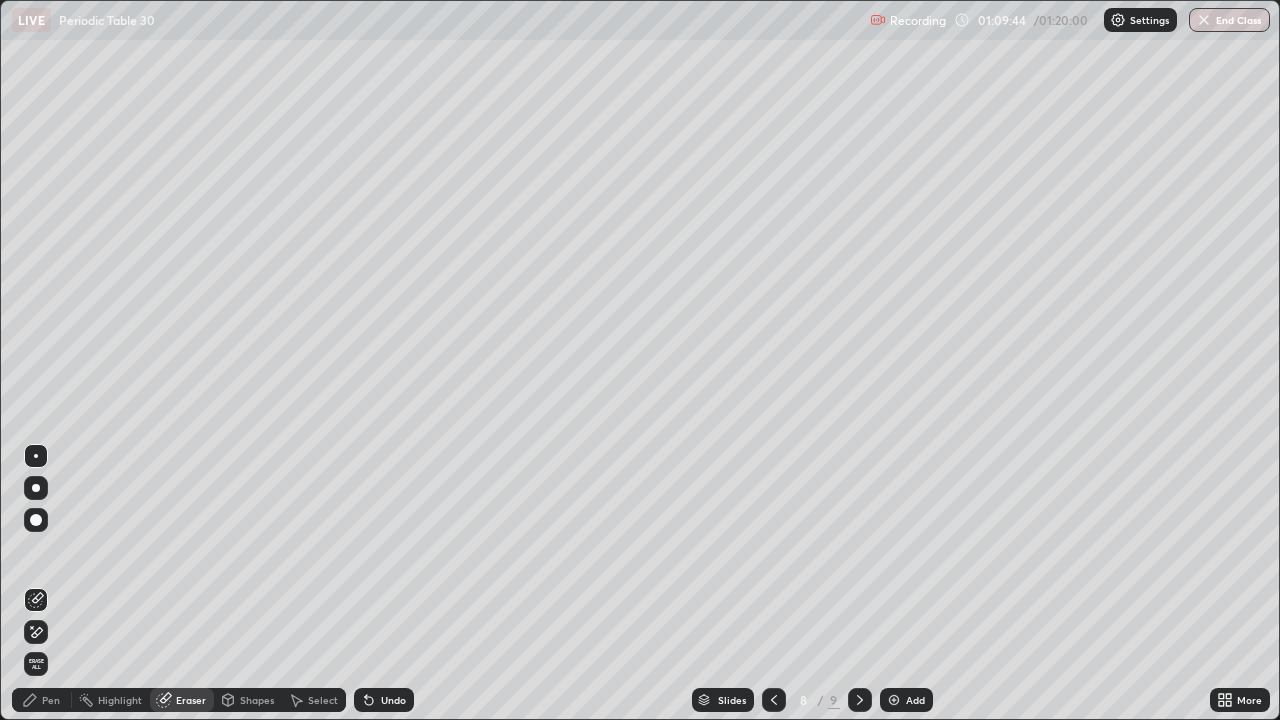 click on "Pen" at bounding box center (51, 700) 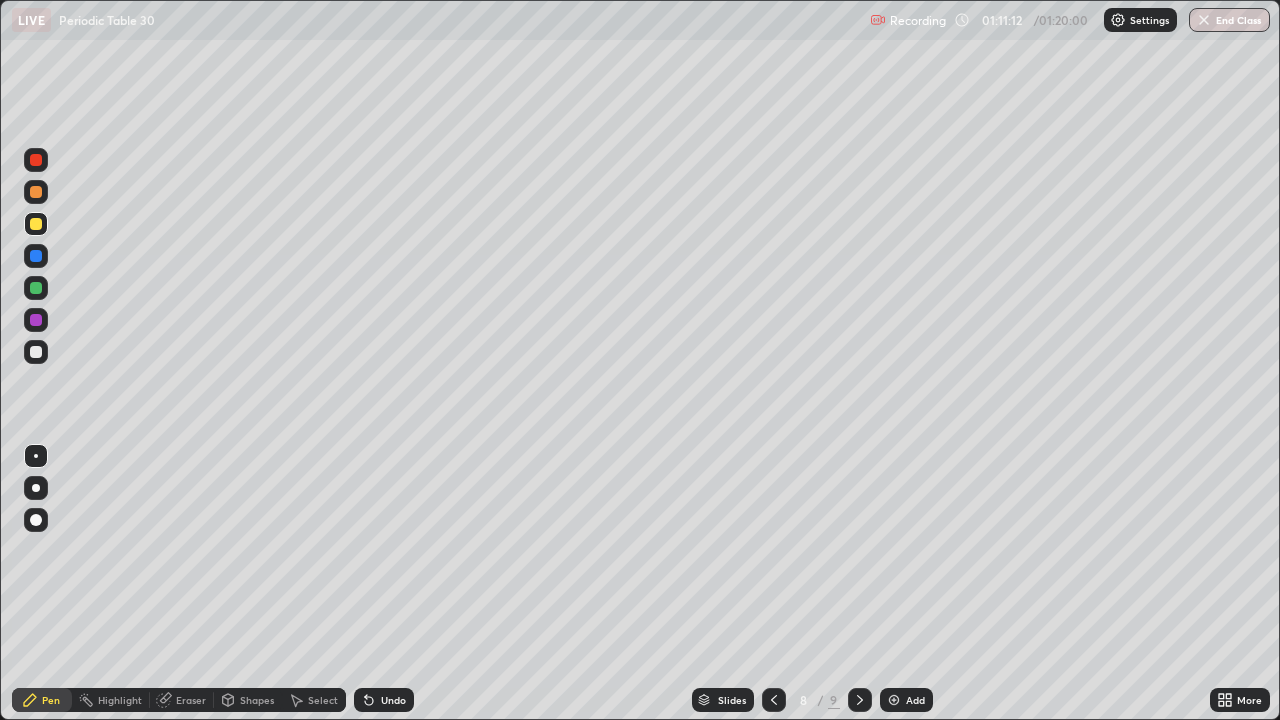 click at bounding box center [36, 192] 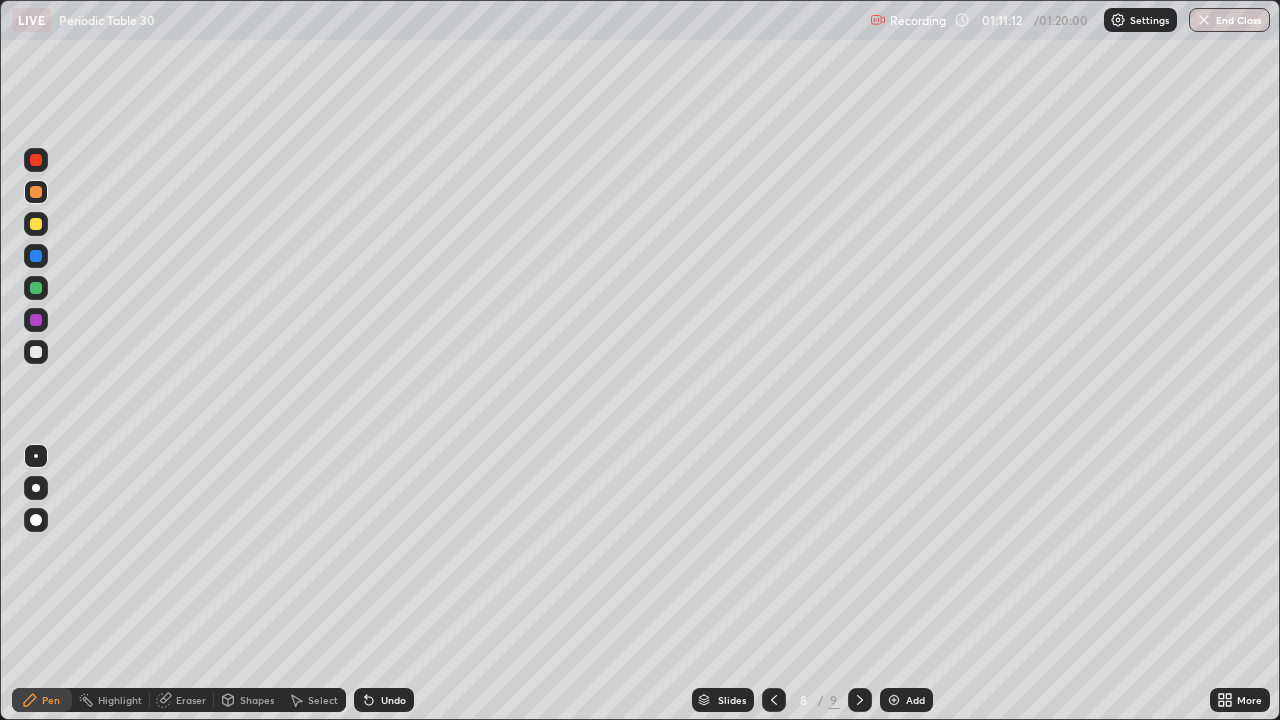 click at bounding box center [36, 192] 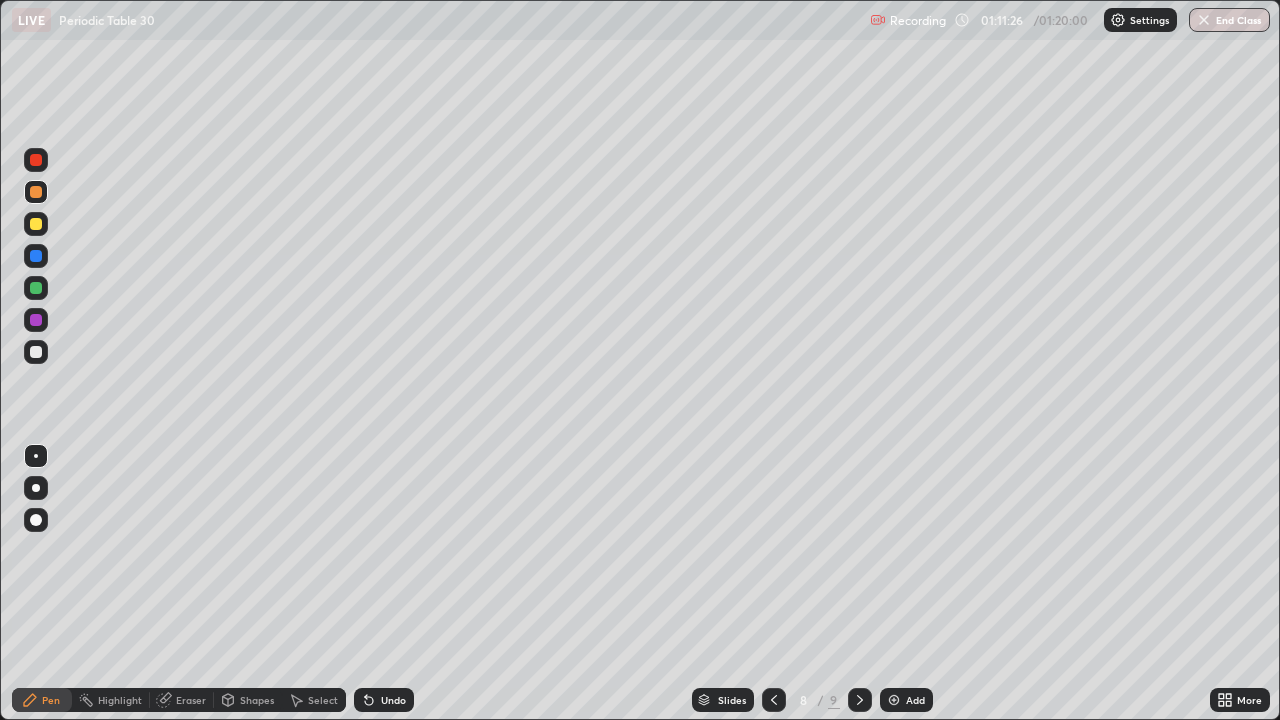 click at bounding box center (36, 224) 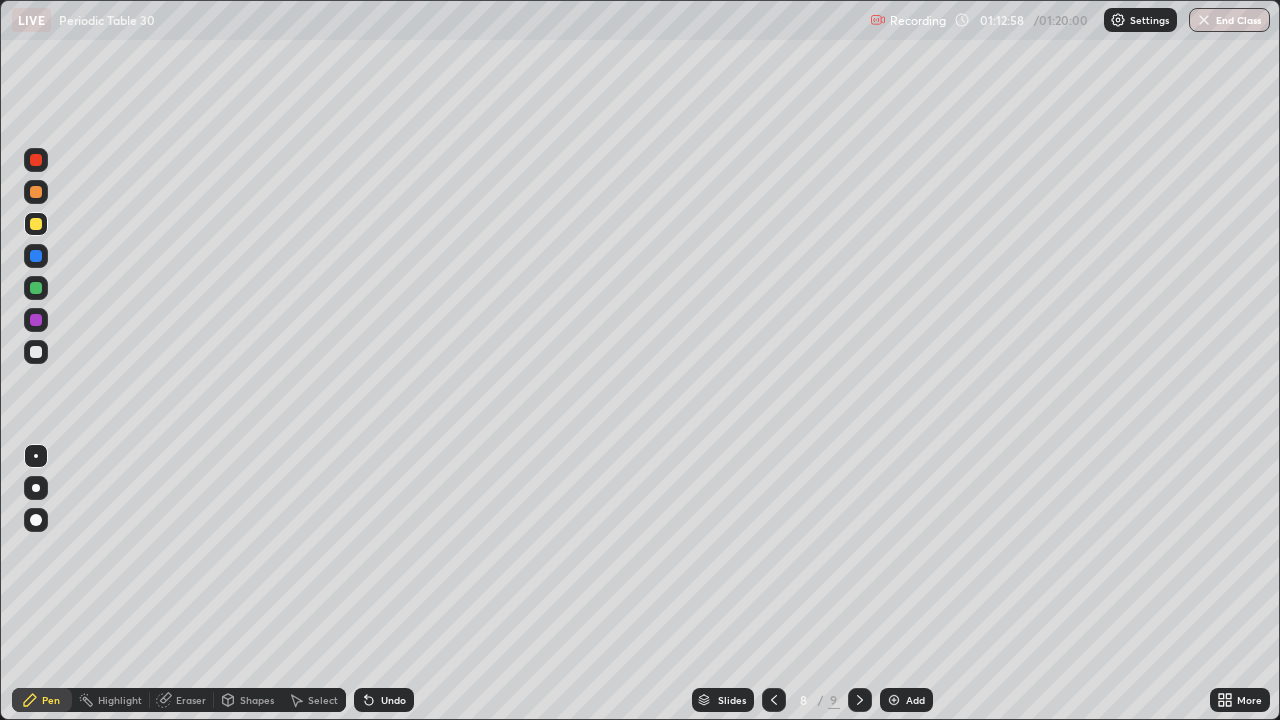 click at bounding box center [36, 288] 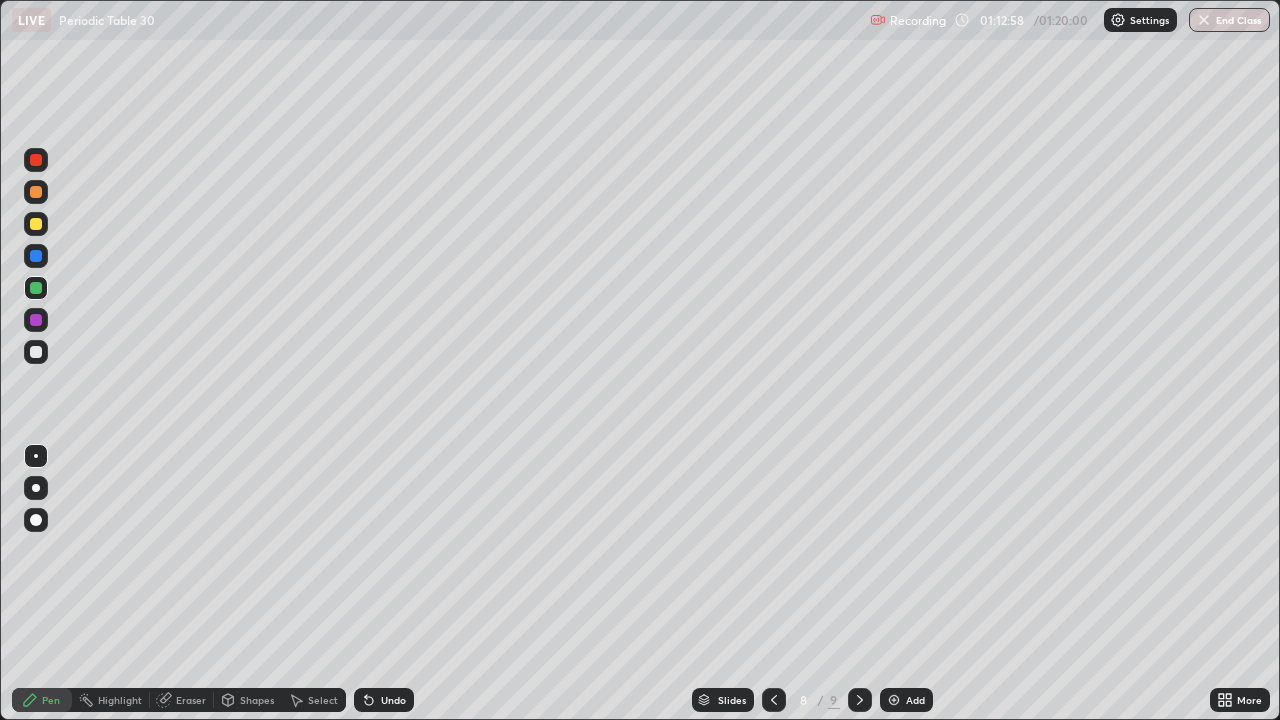 click at bounding box center [36, 288] 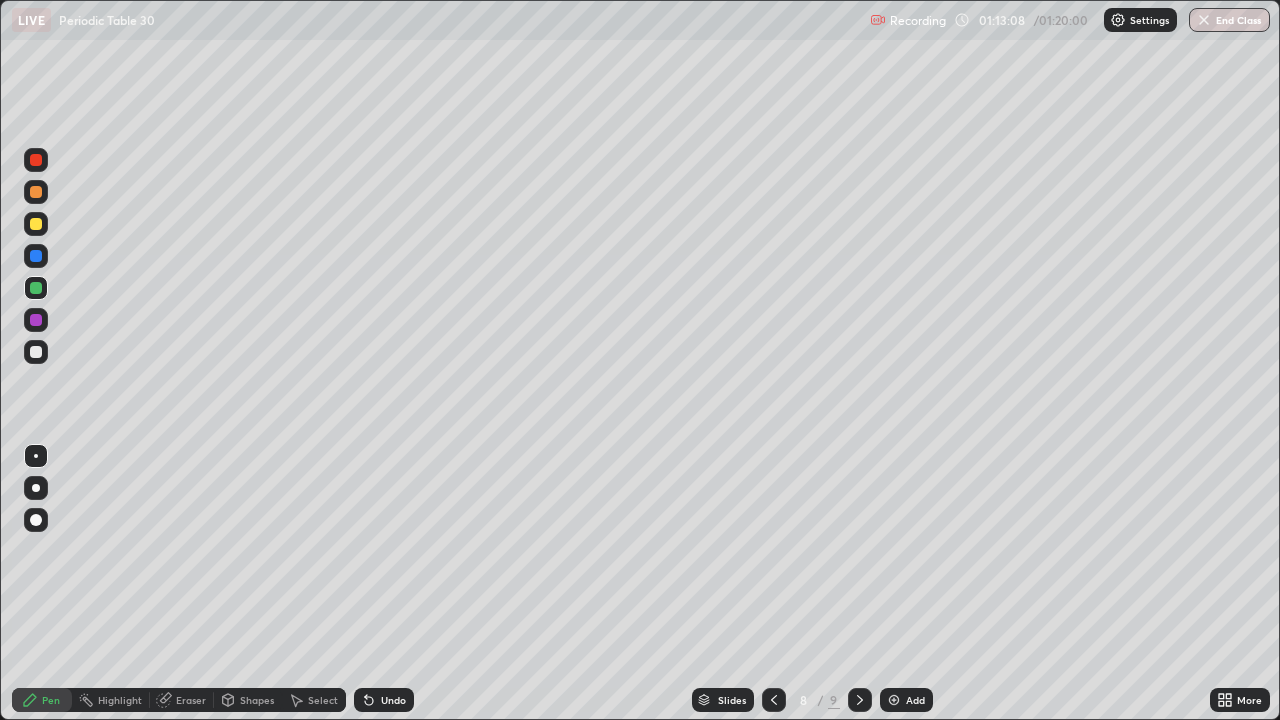 click at bounding box center (36, 352) 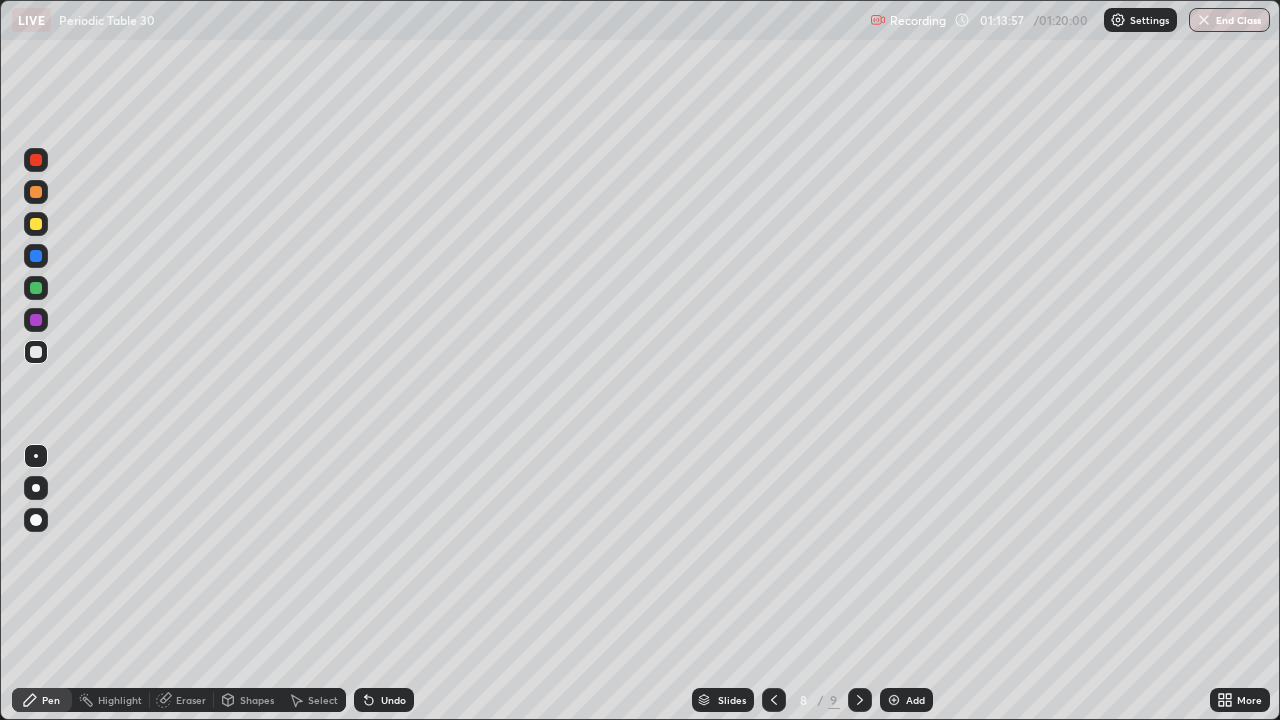 click at bounding box center (36, 192) 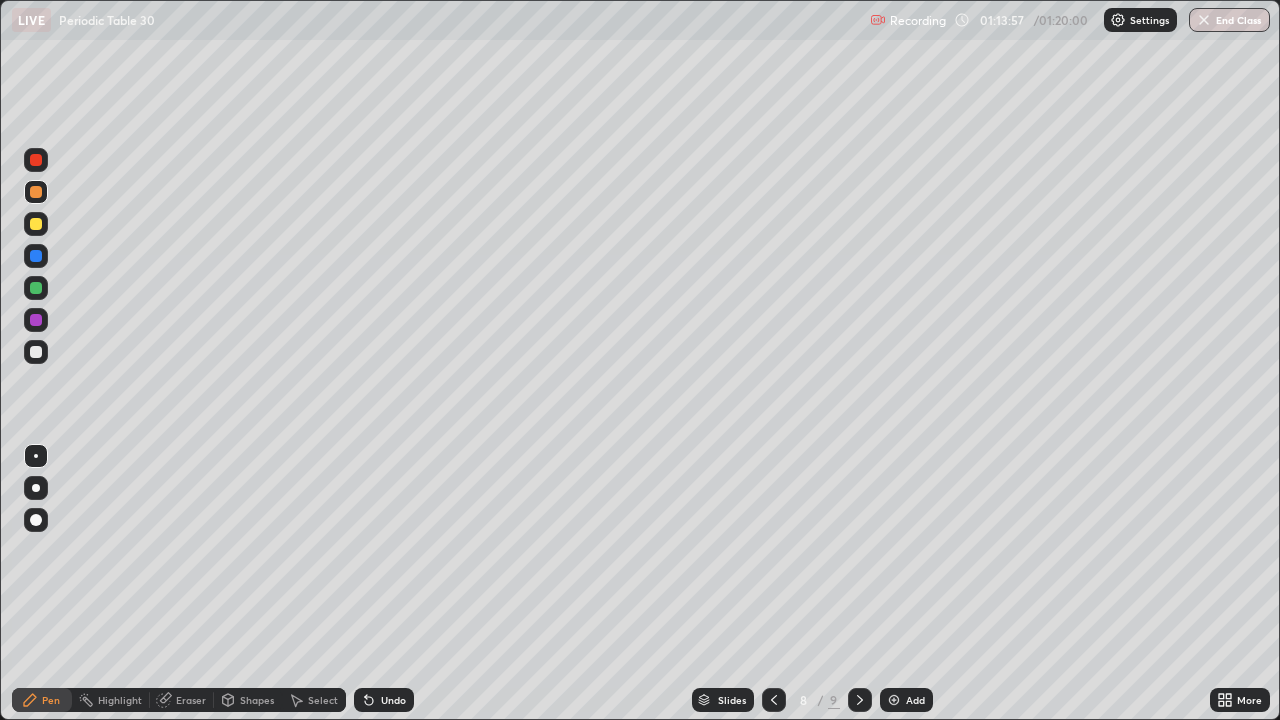 click at bounding box center (36, 192) 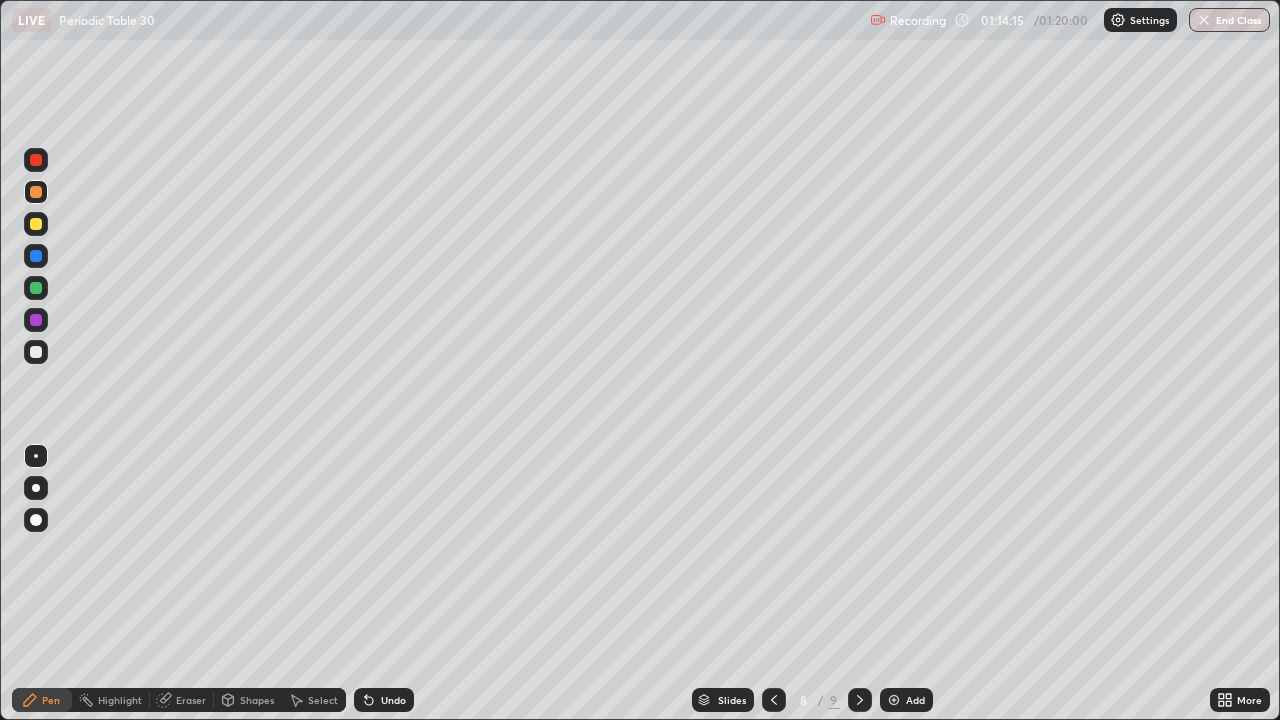 click at bounding box center [36, 288] 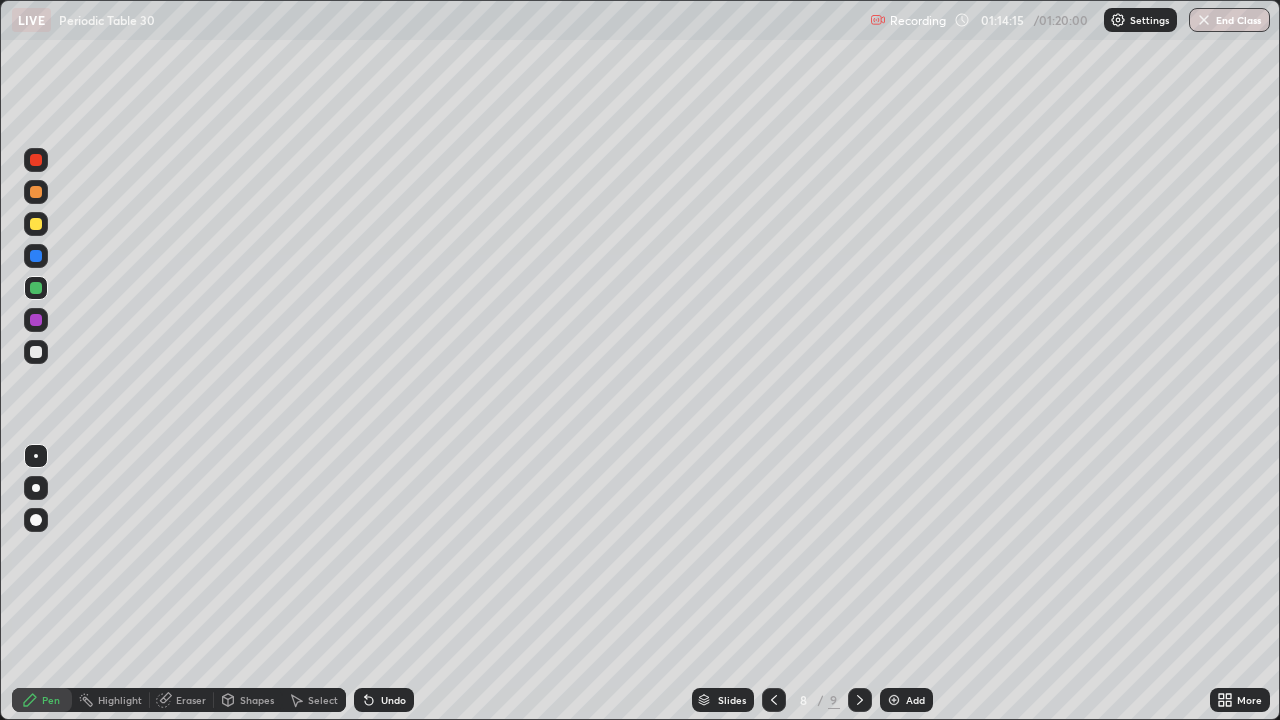 click at bounding box center (36, 288) 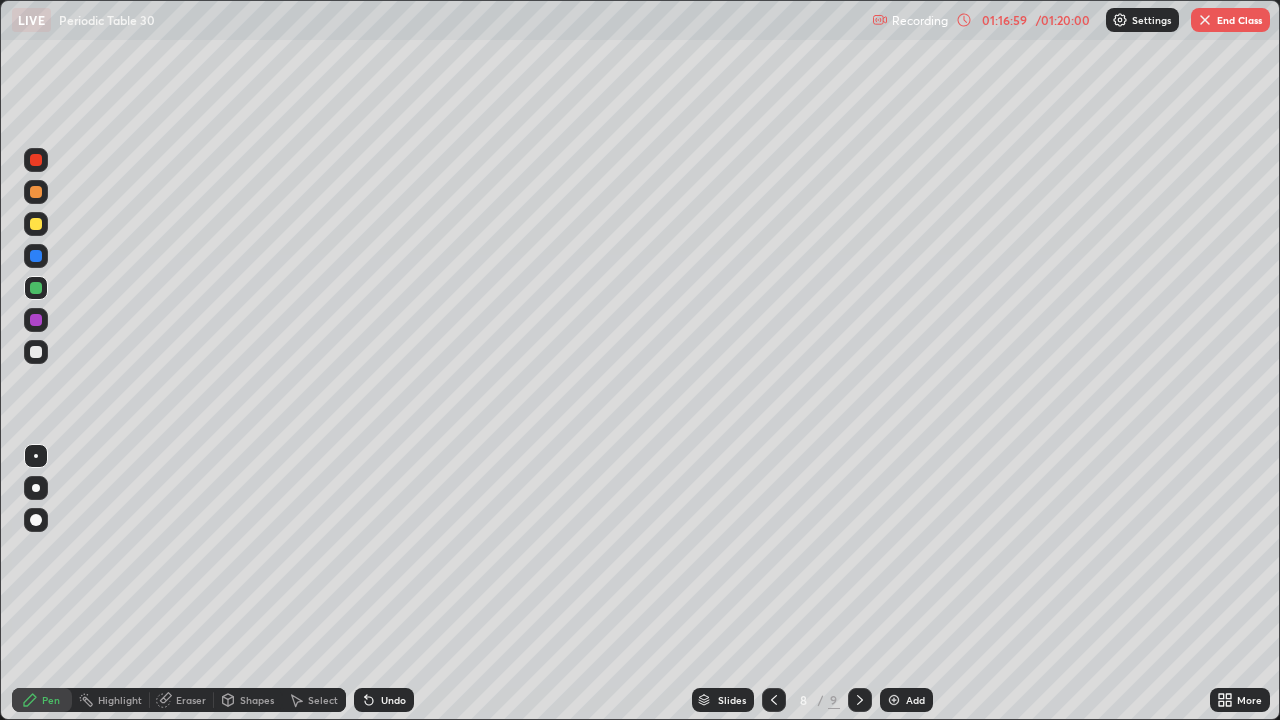 click on "End Class" at bounding box center [1230, 20] 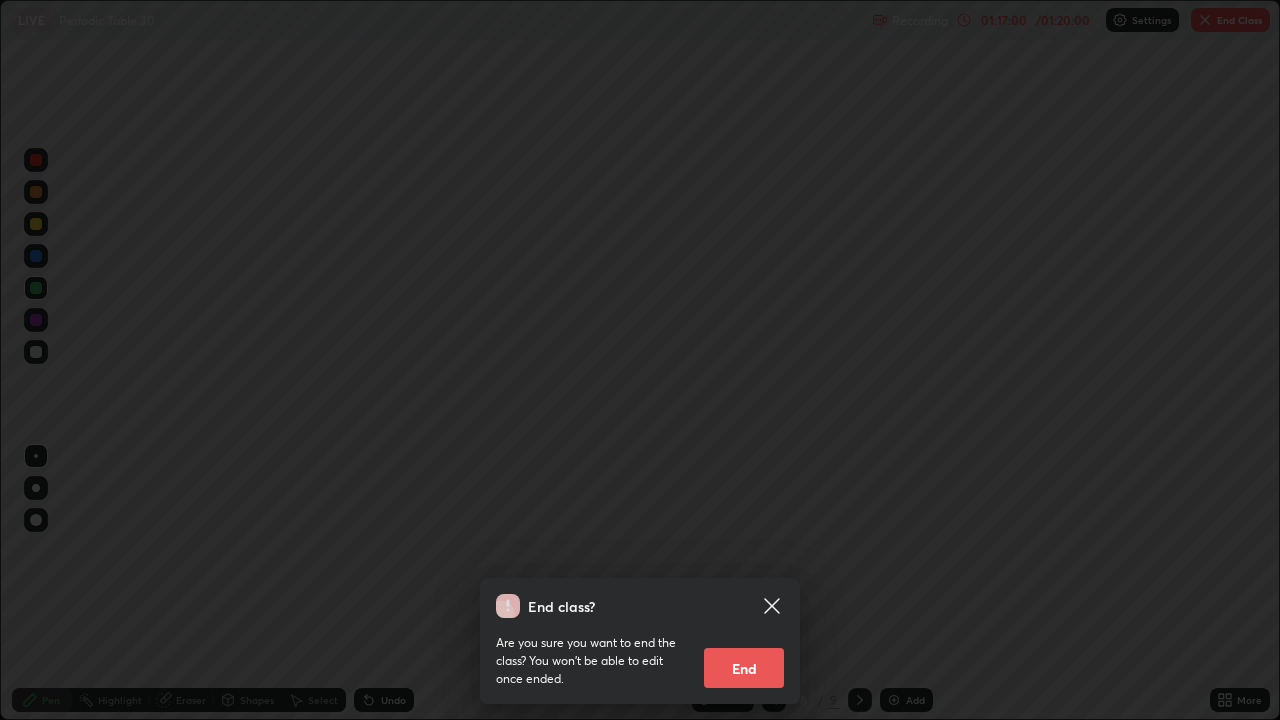 click on "End" at bounding box center [744, 668] 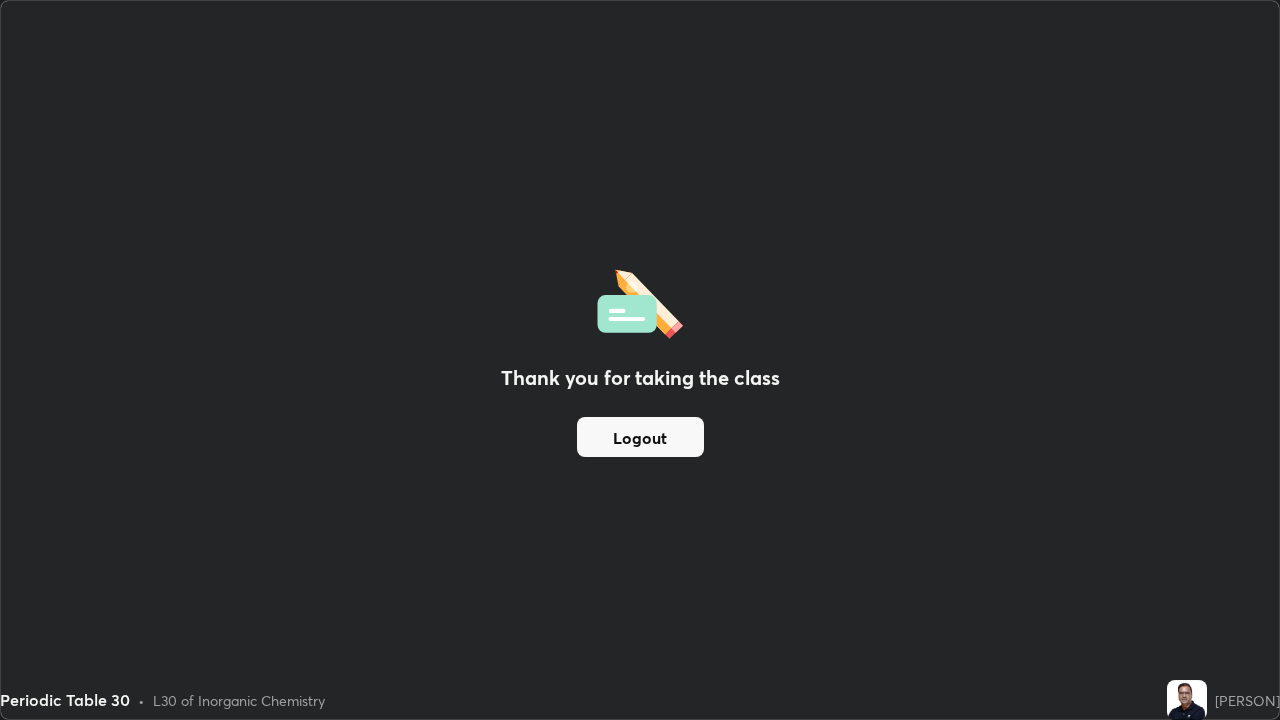 click on "Logout" at bounding box center [640, 437] 